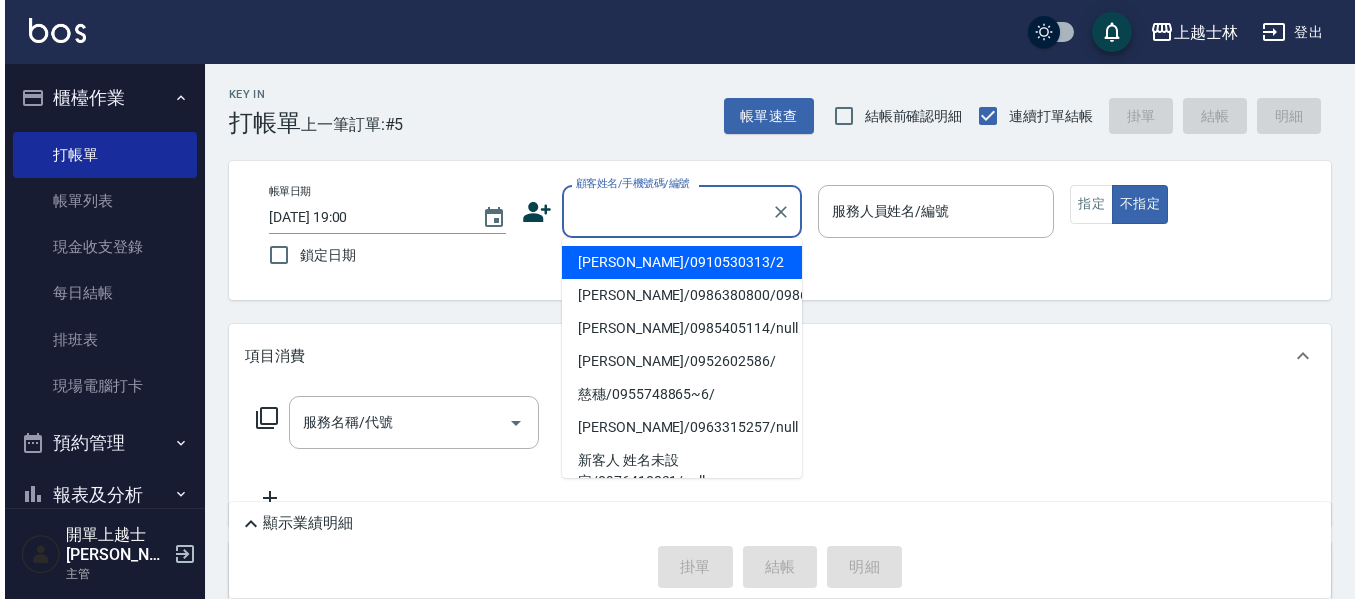 scroll, scrollTop: 0, scrollLeft: 0, axis: both 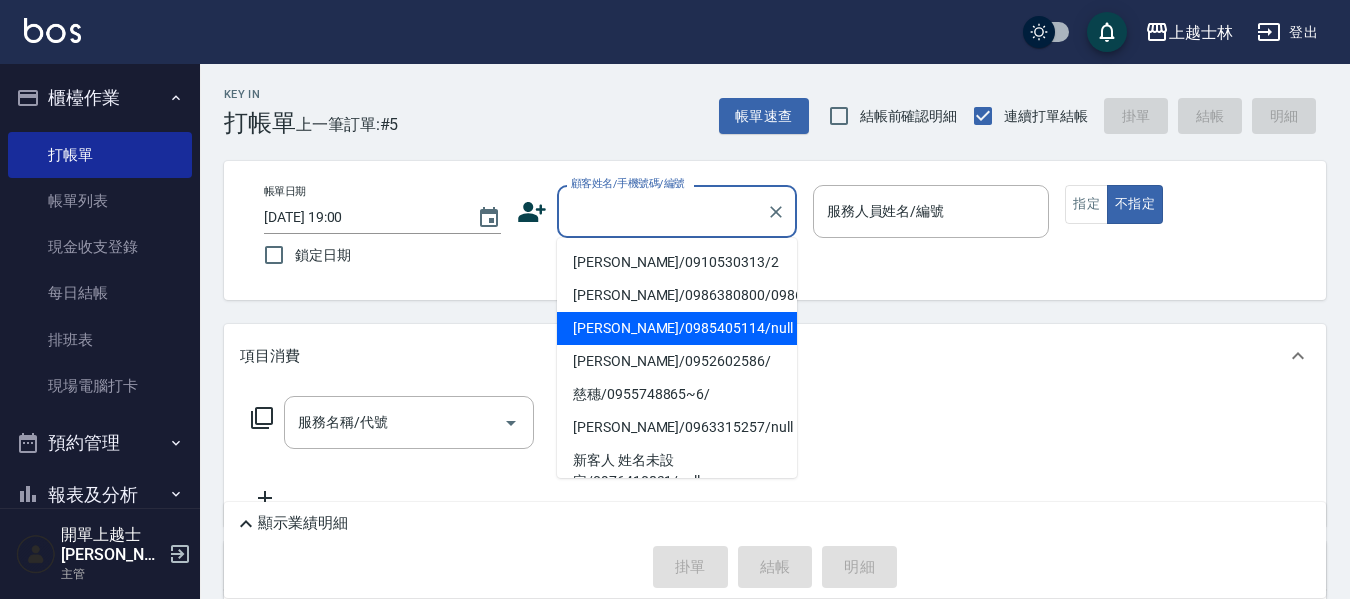 click on "[PERSON_NAME]/0985405114/null" at bounding box center [677, 328] 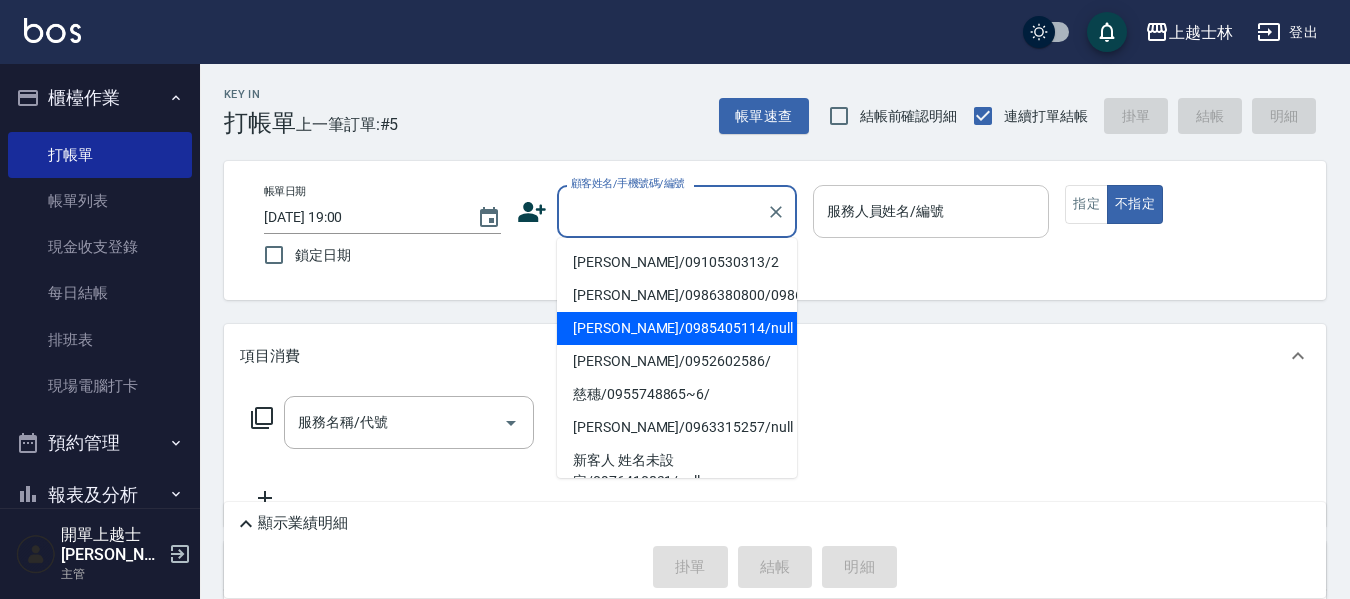 type on "[PERSON_NAME]/0985405114/null" 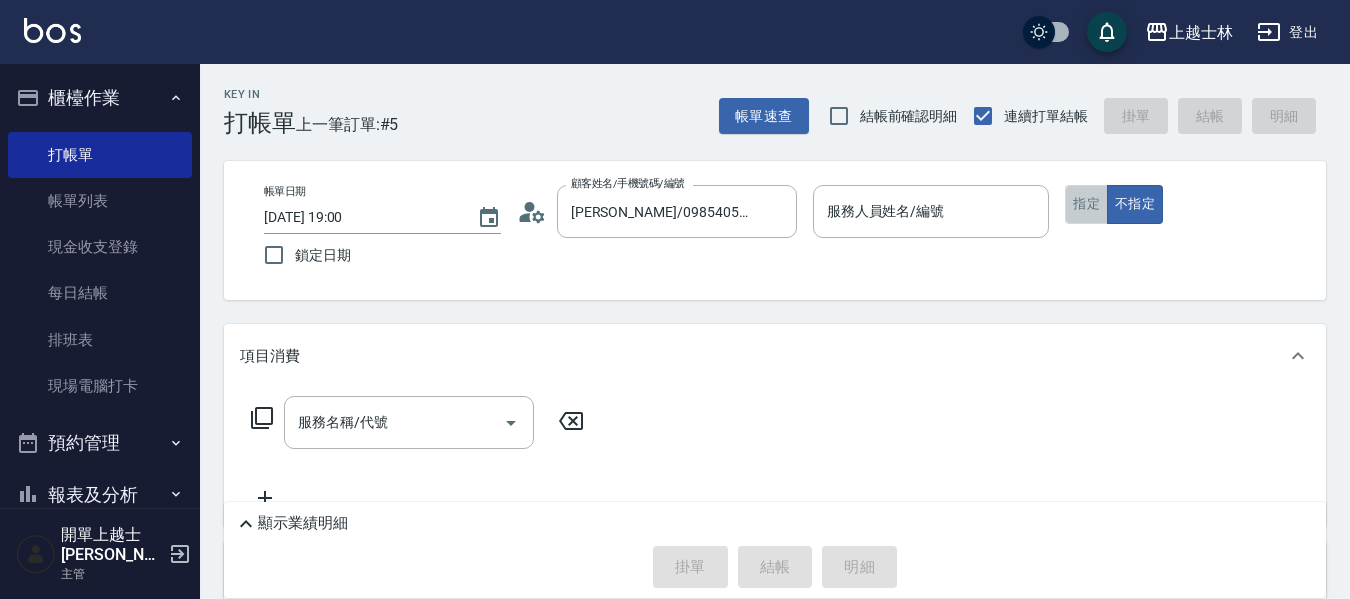 click on "指定" at bounding box center (1086, 204) 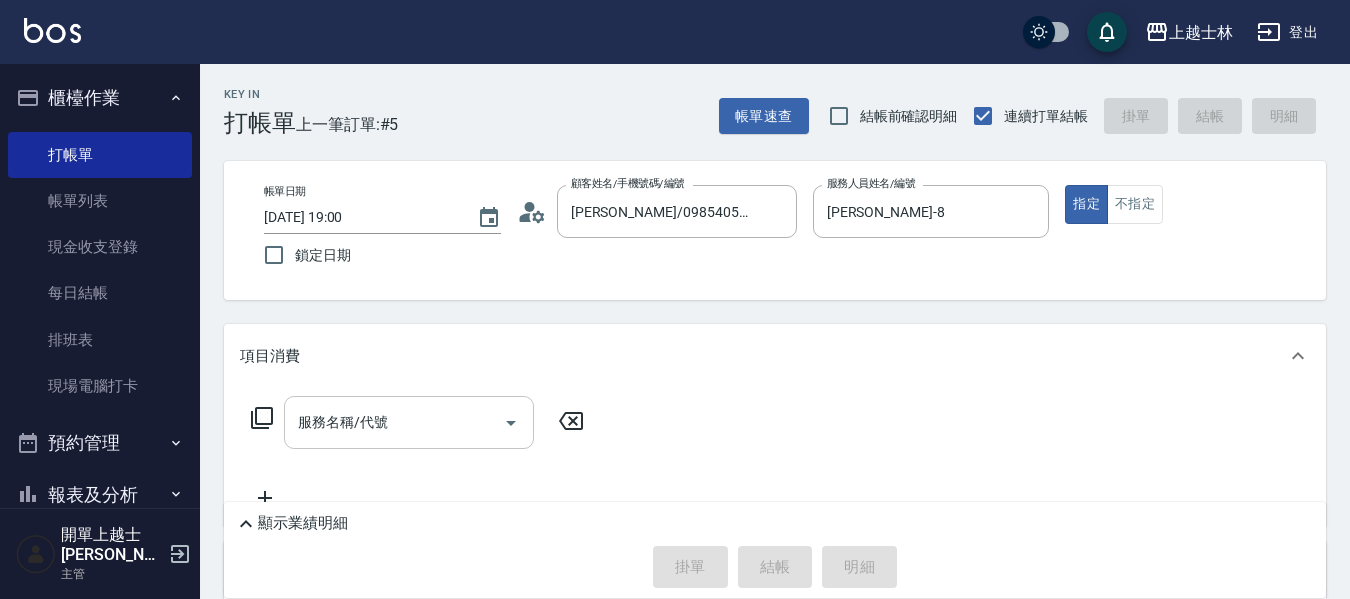 type on "[PERSON_NAME]-8" 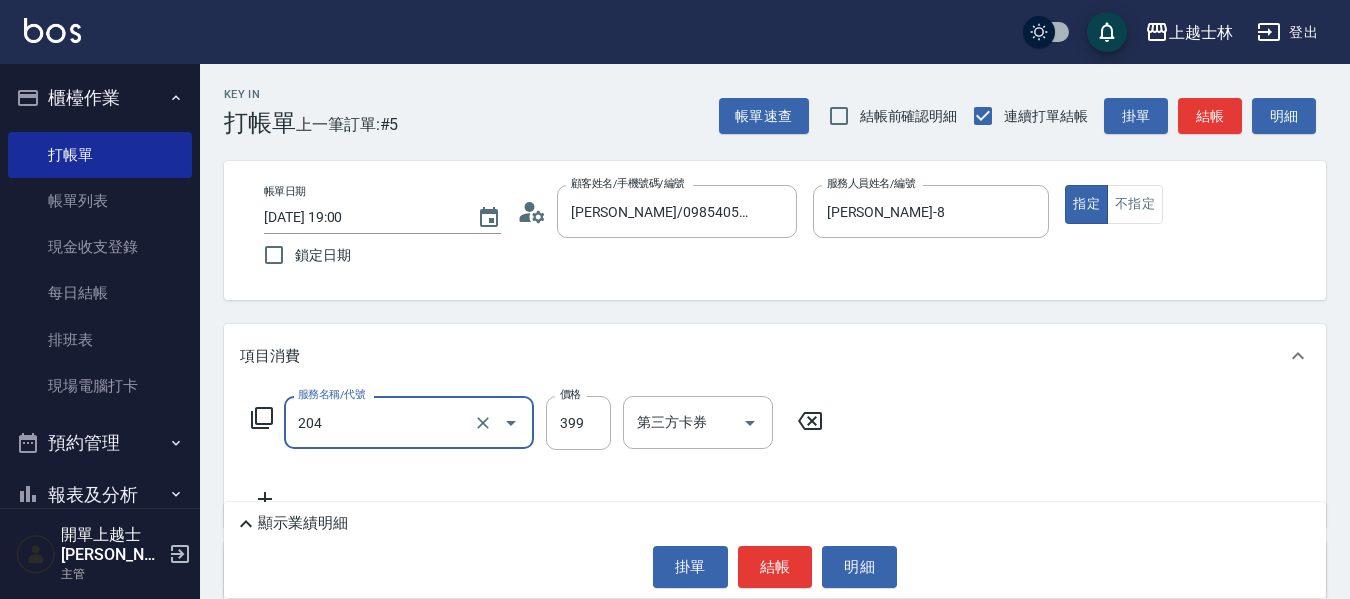 type on "A級洗+剪(204)" 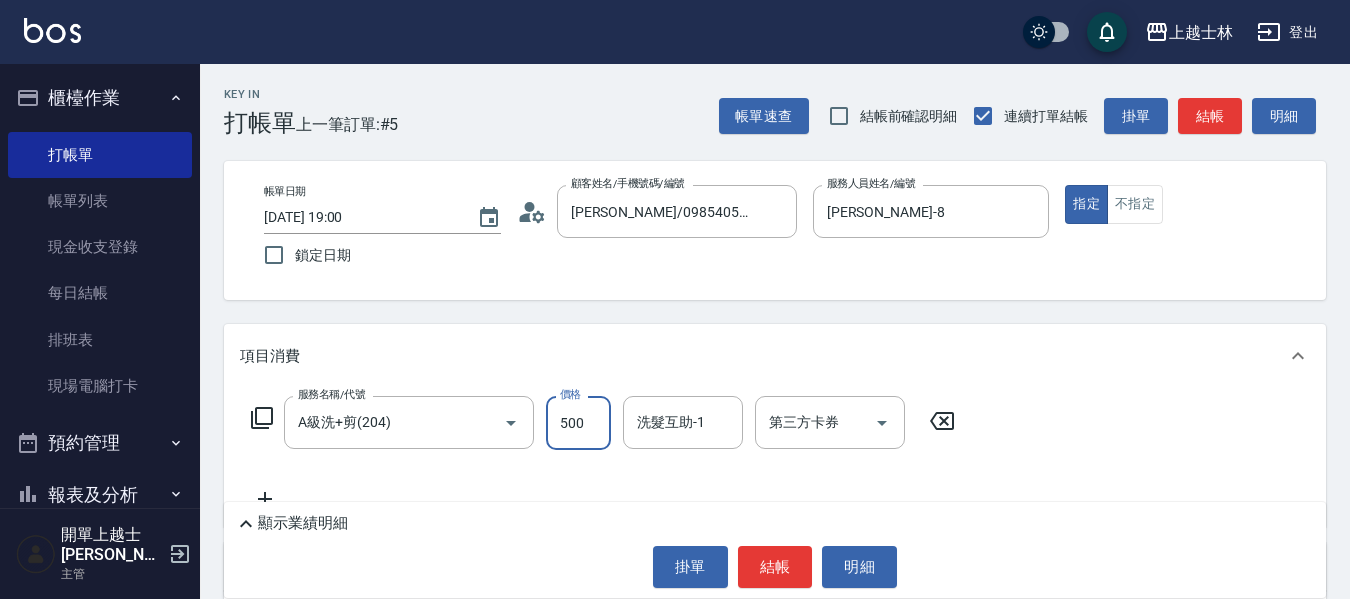 type on "500" 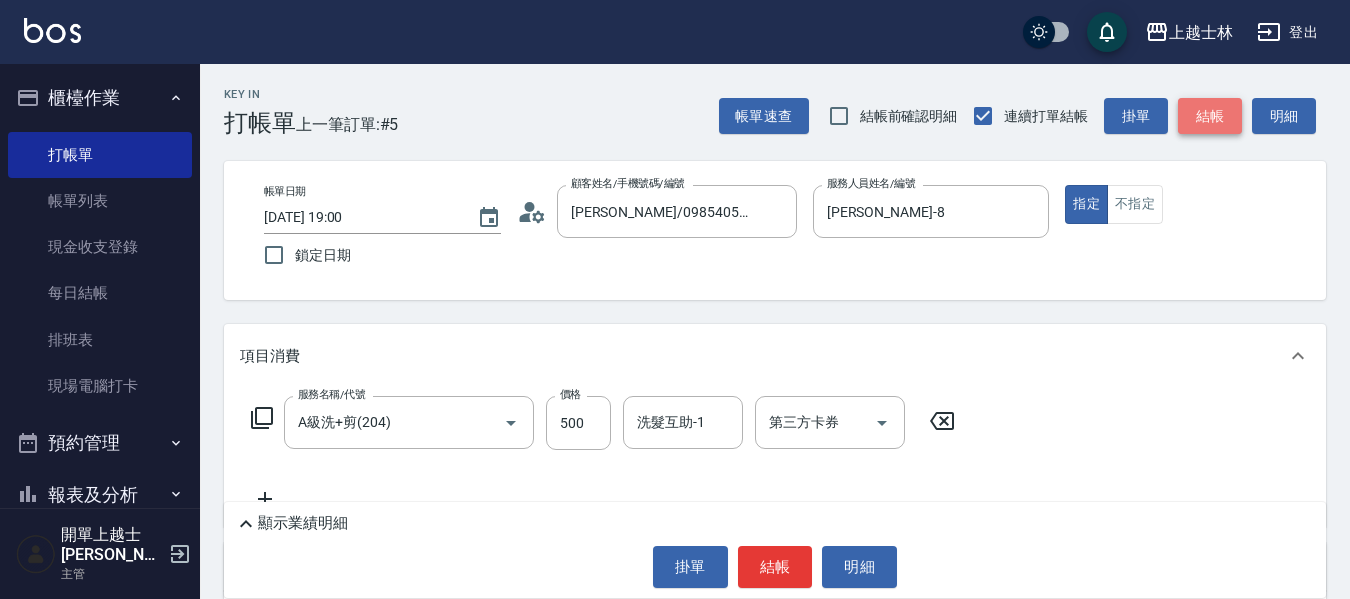 click on "結帳" at bounding box center [1210, 116] 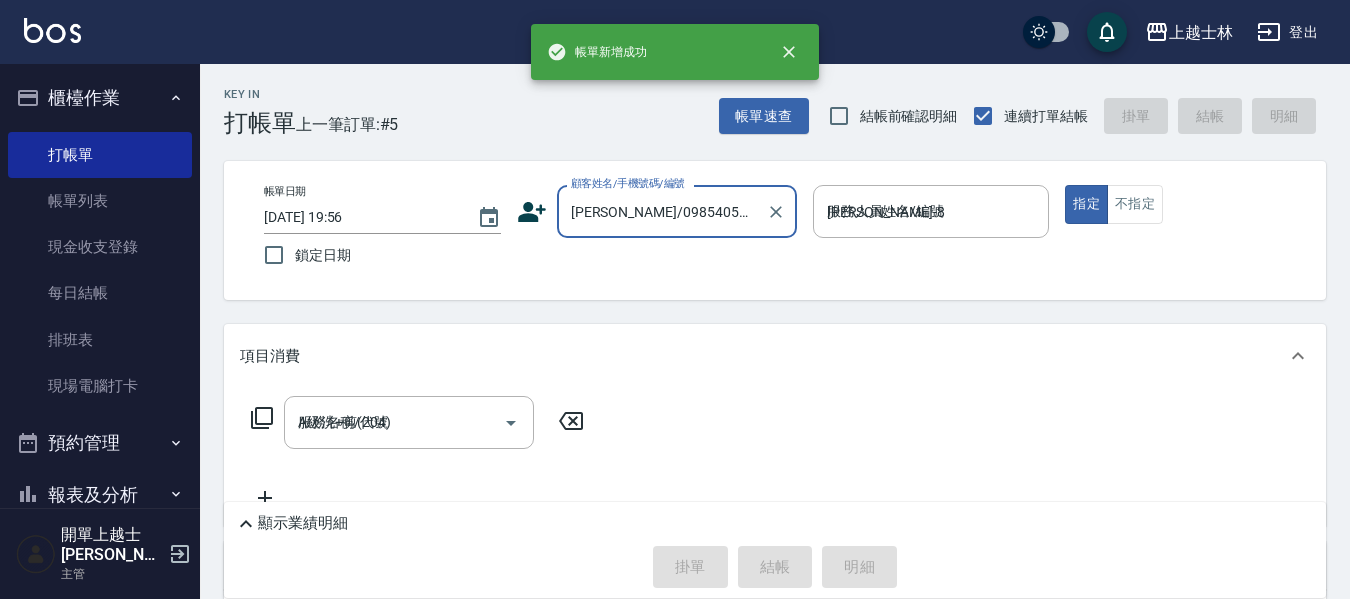 type on "[DATE] 19:56" 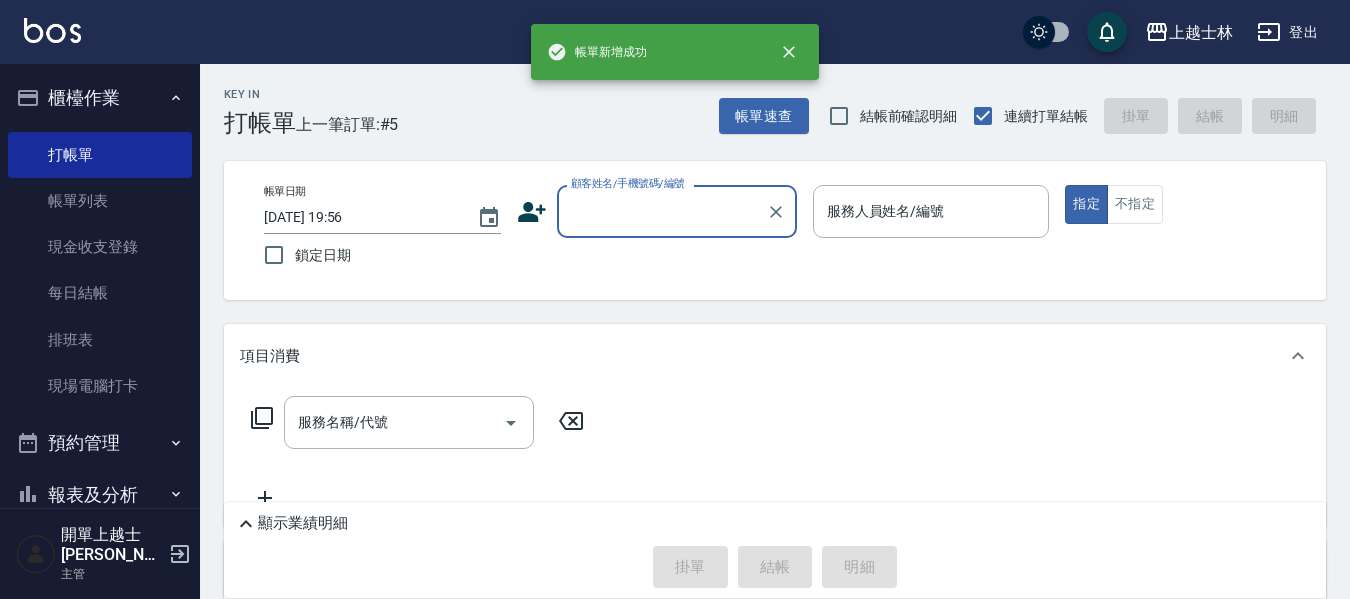 click on "顧客姓名/手機號碼/編號" at bounding box center [662, 211] 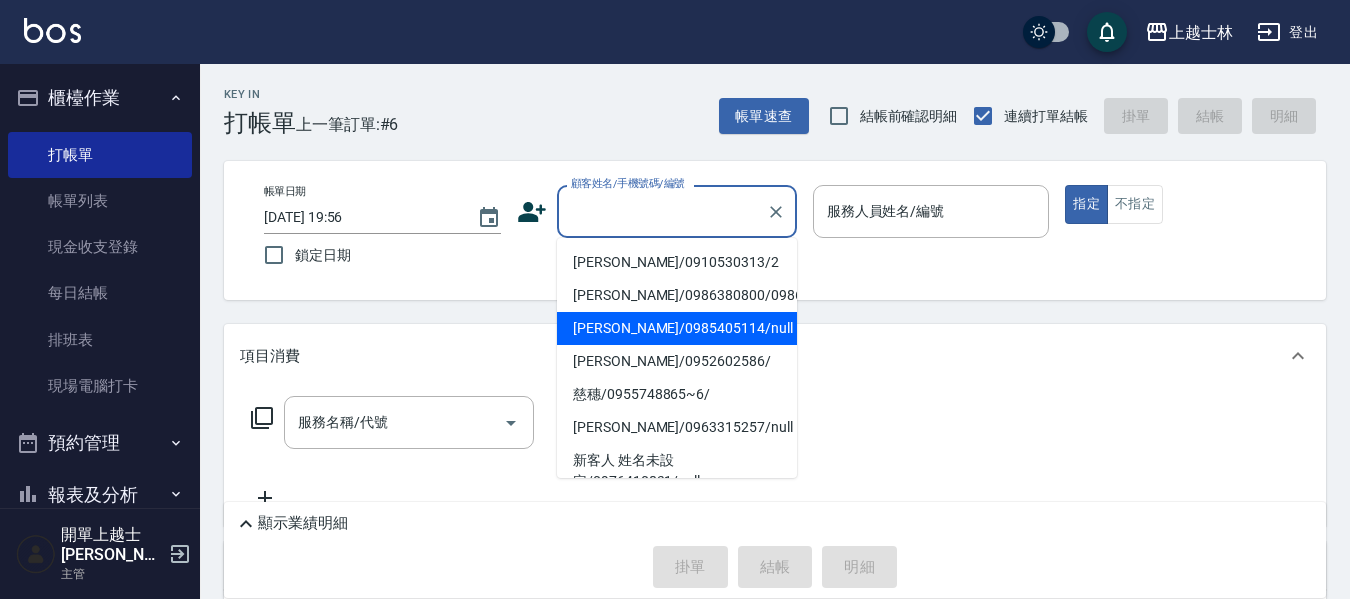 click on "[PERSON_NAME]/0985405114/null" at bounding box center [677, 328] 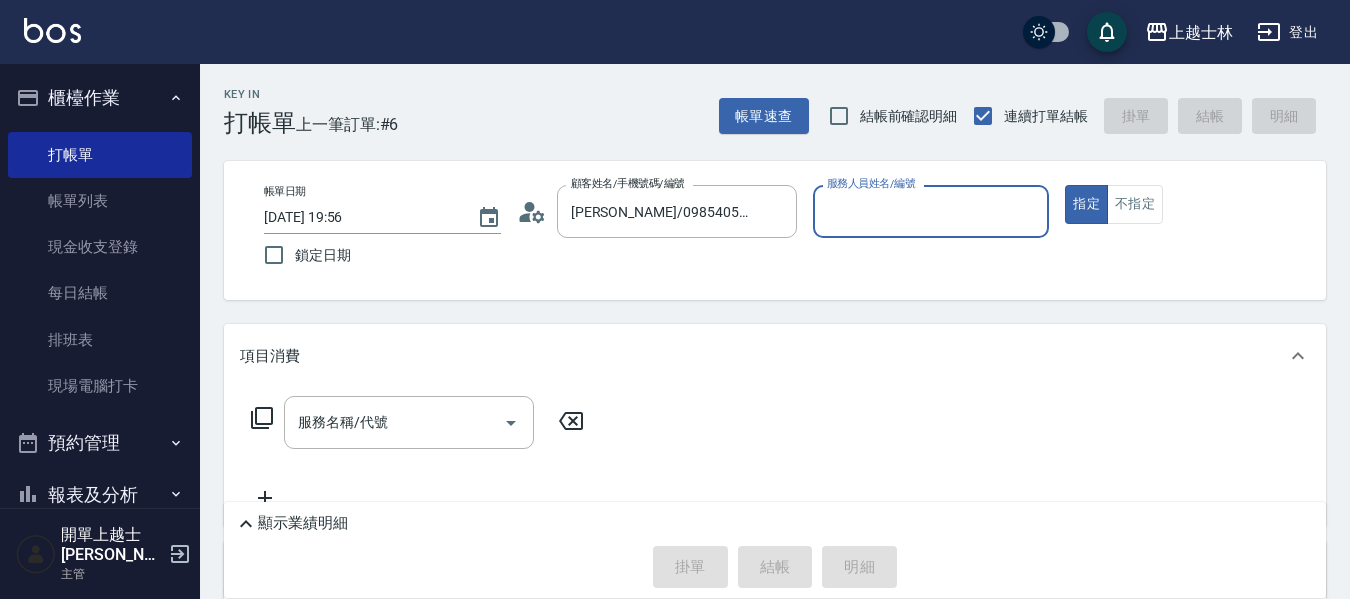 type on "[PERSON_NAME]-8" 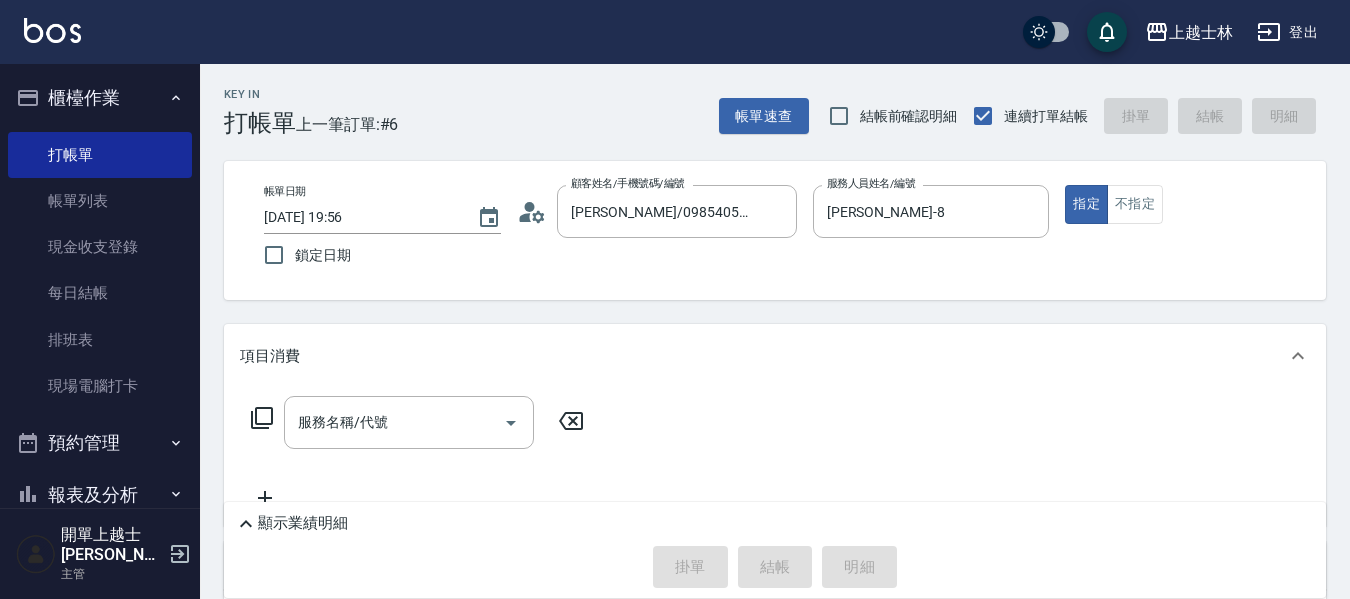 click 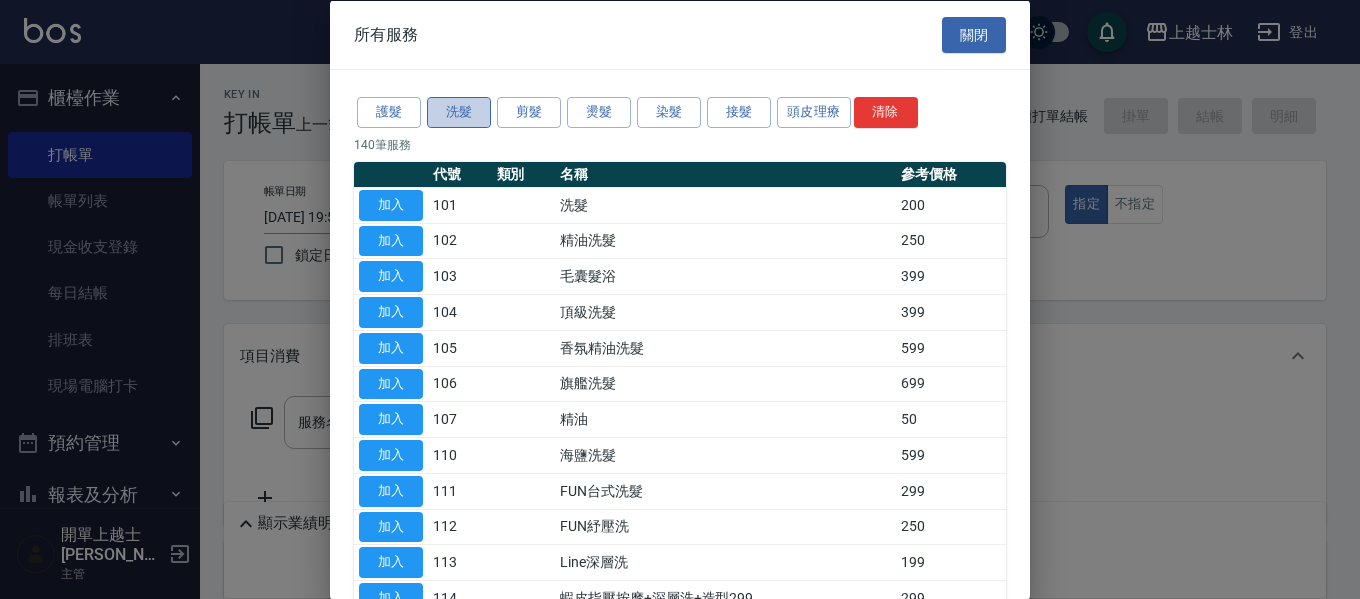 click on "洗髮" at bounding box center [459, 112] 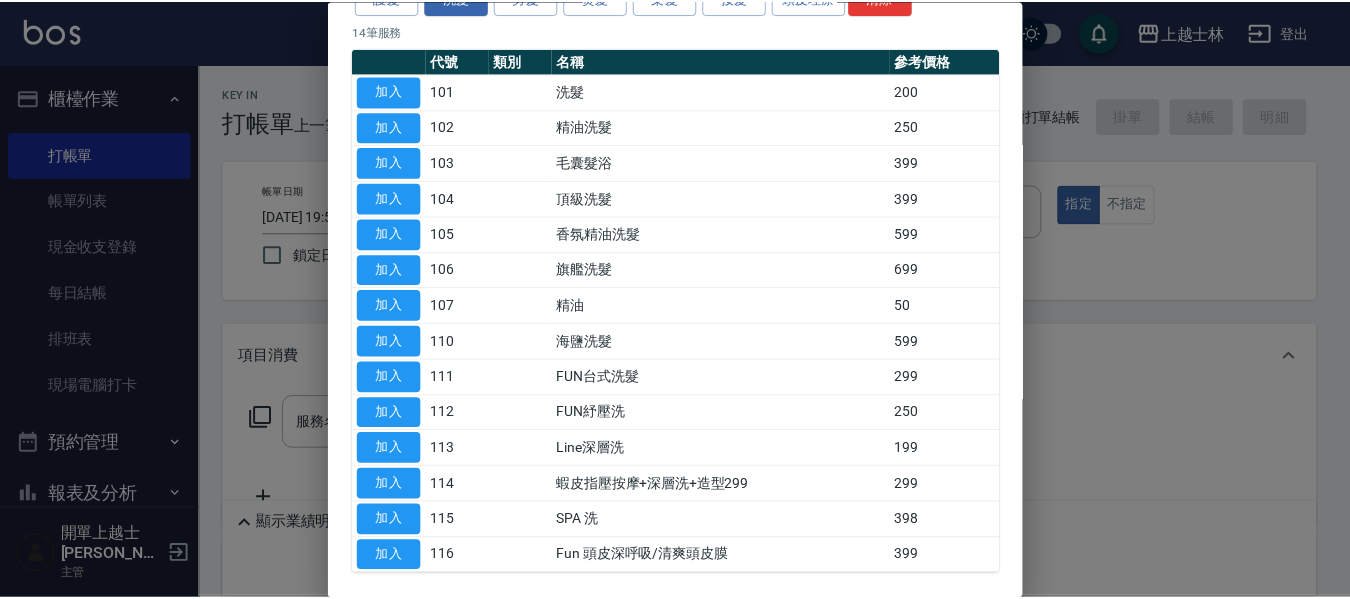 scroll, scrollTop: 198, scrollLeft: 0, axis: vertical 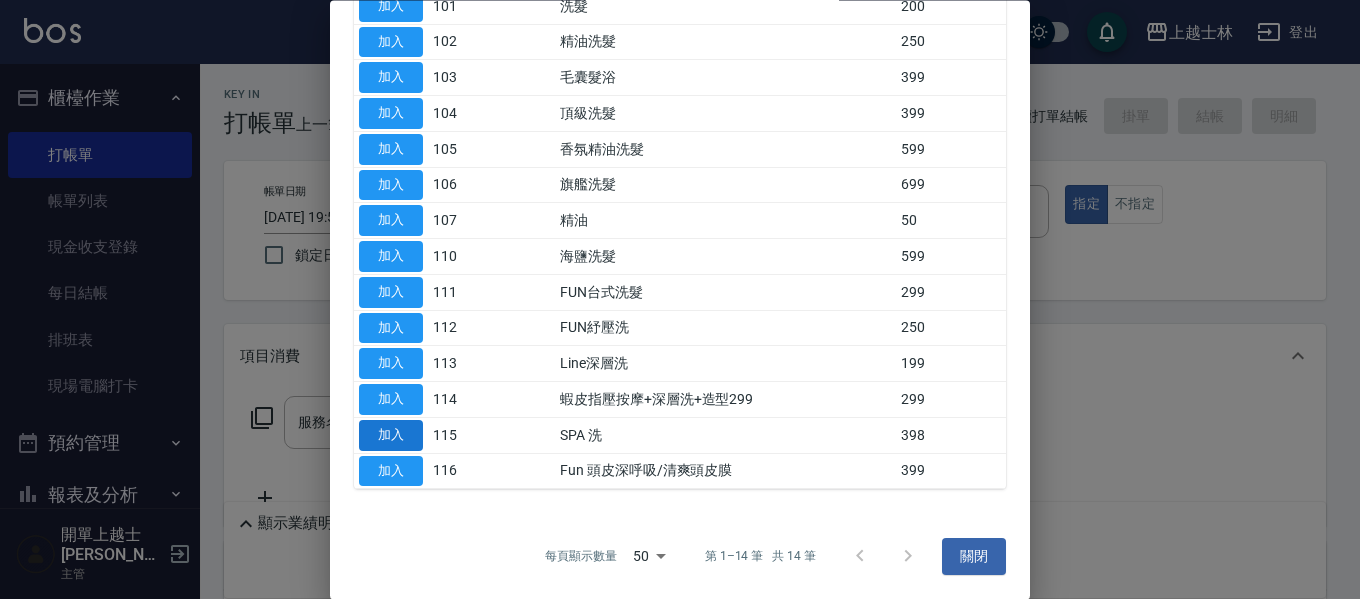 click on "加入" at bounding box center (391, 435) 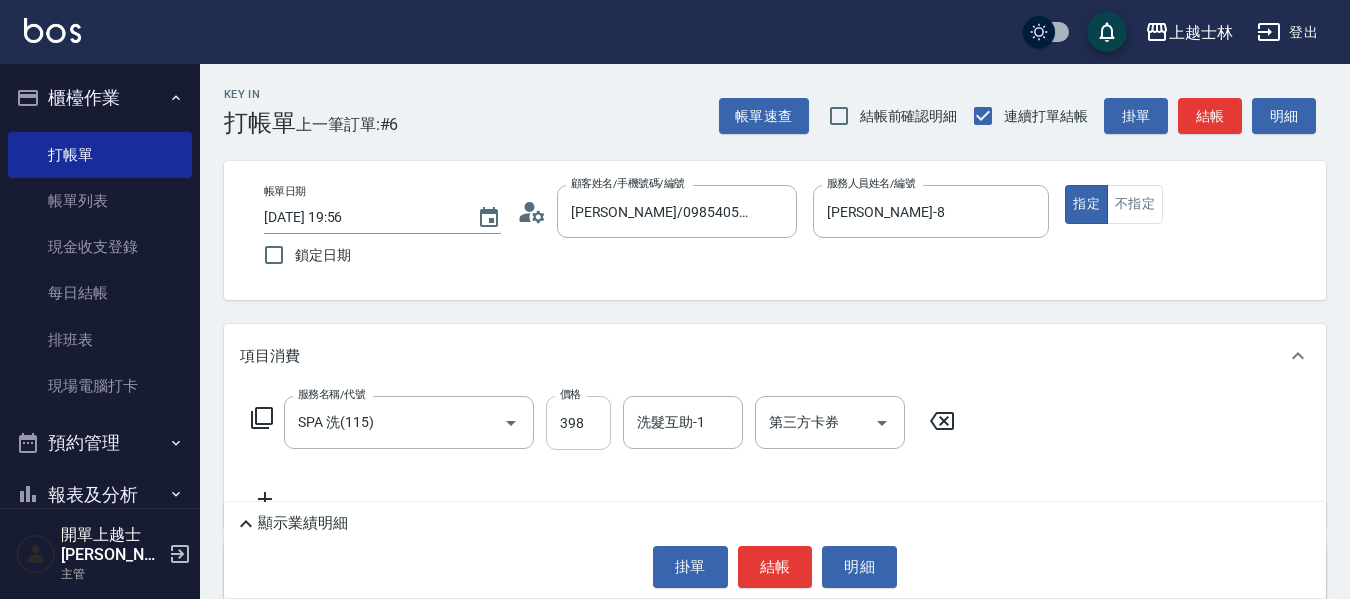 click on "398" at bounding box center (578, 423) 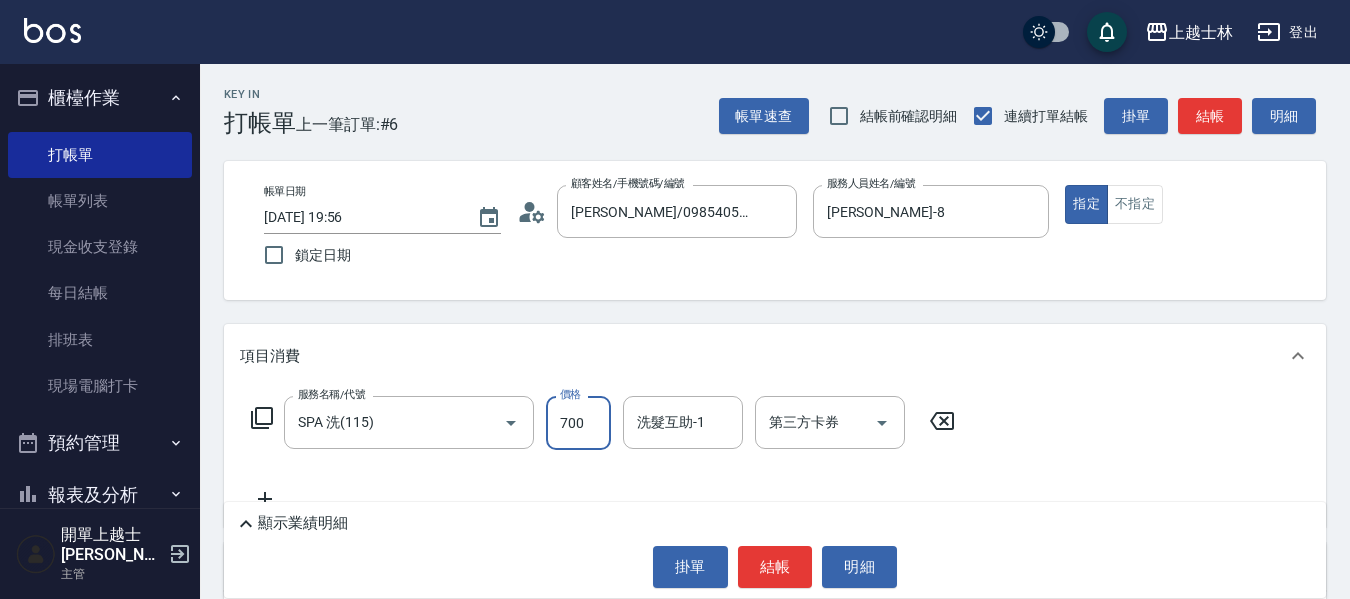 type on "700" 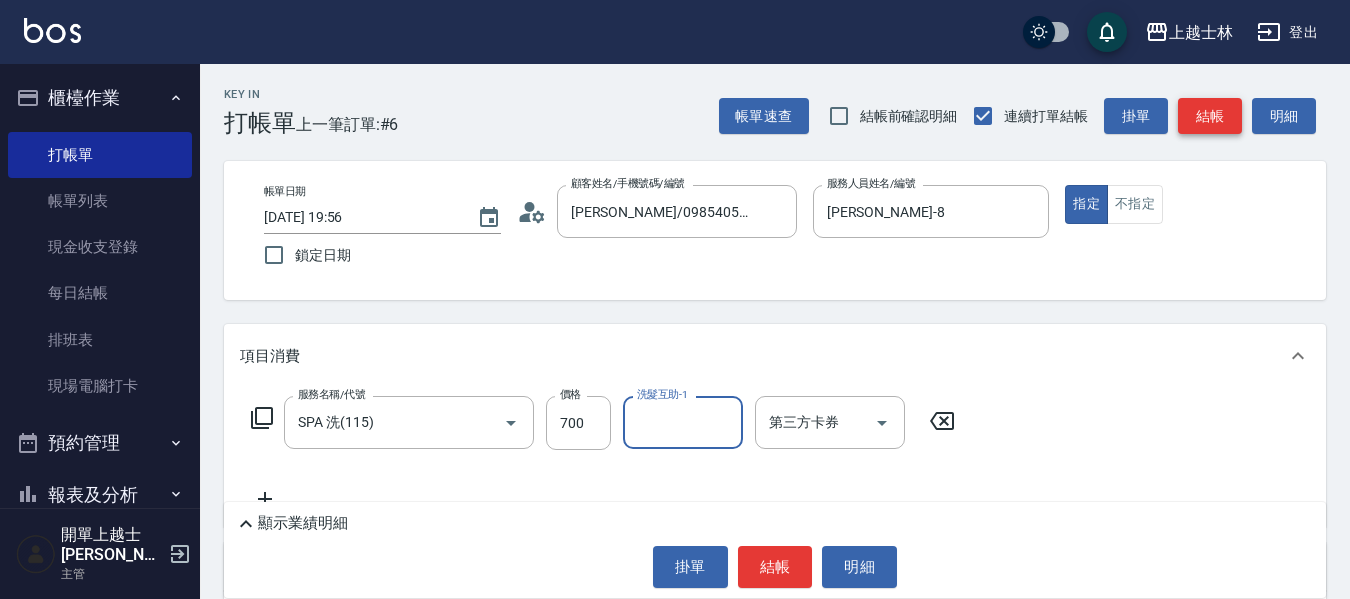 click on "結帳" at bounding box center (1210, 116) 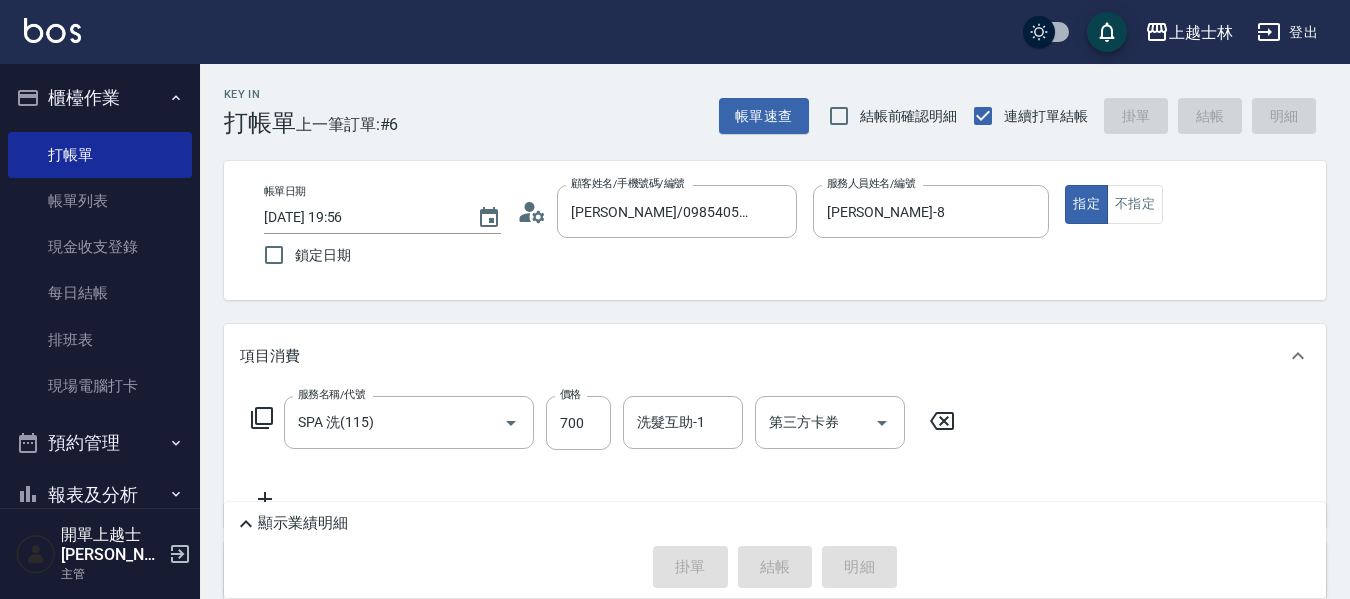 type 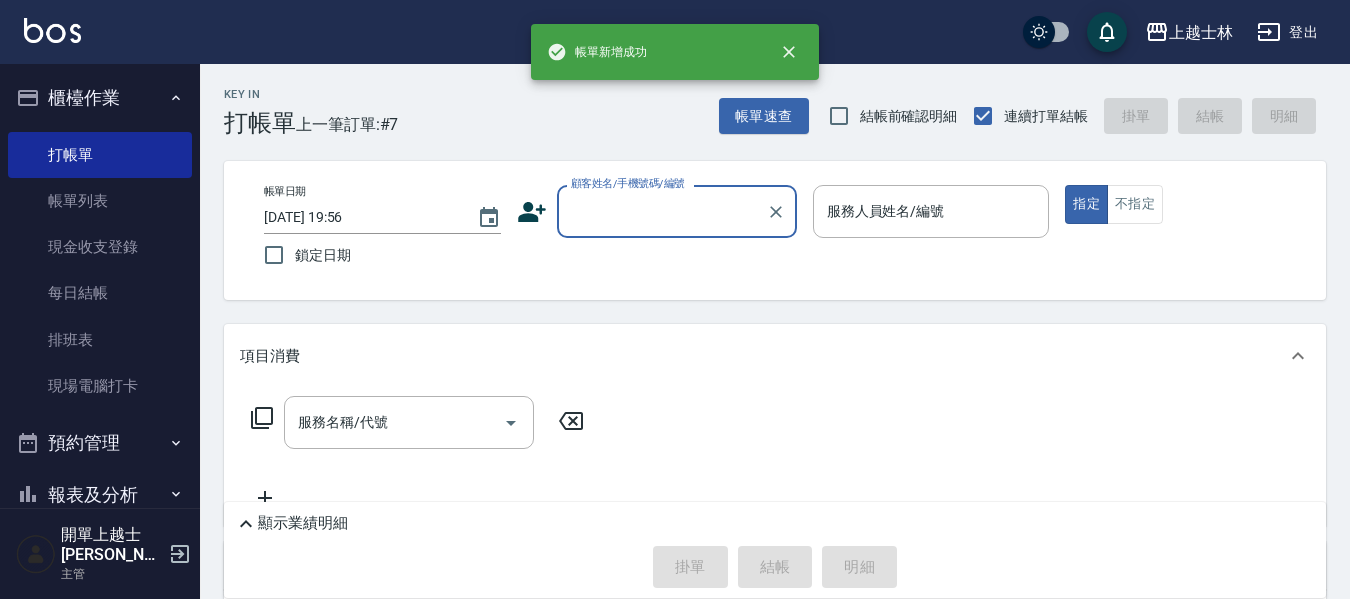 click on "顧客姓名/手機號碼/編號" at bounding box center (662, 211) 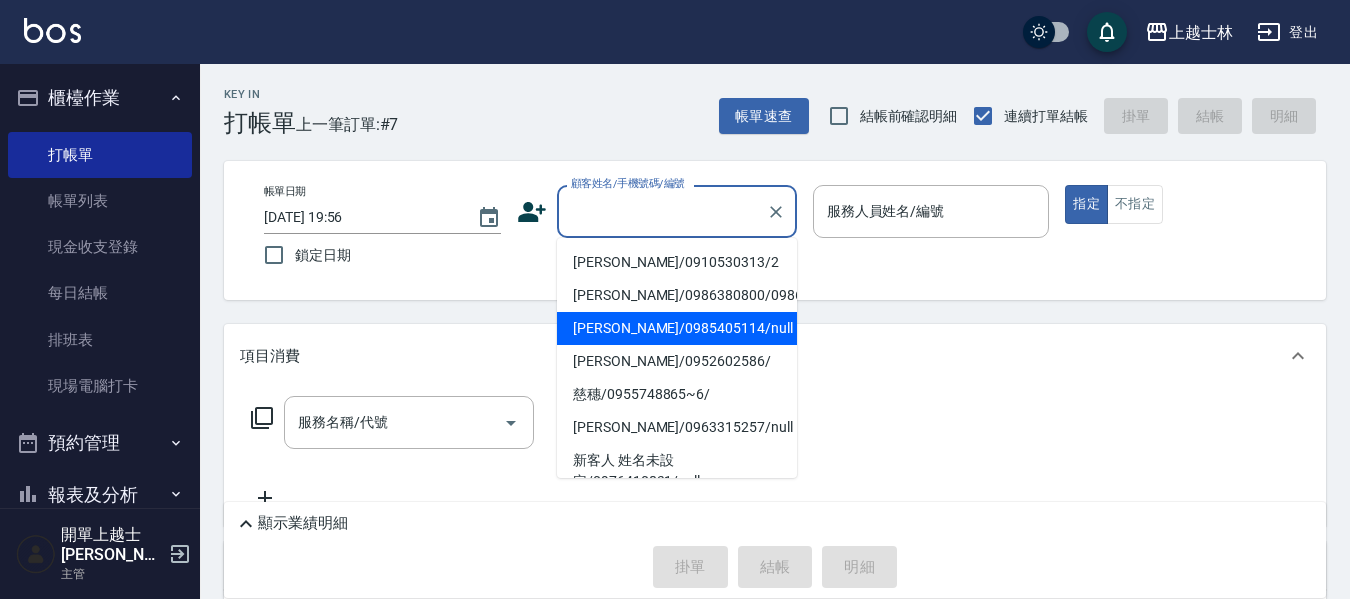 click on "[PERSON_NAME]/0985405114/null" at bounding box center [677, 328] 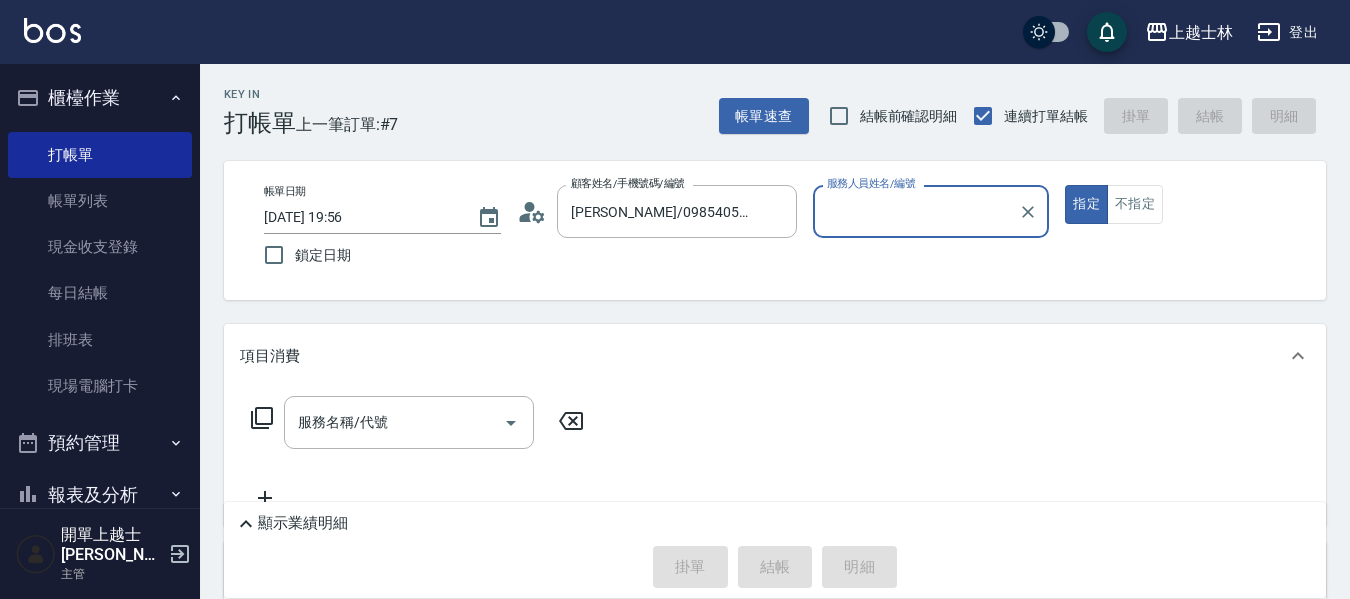 type on "[PERSON_NAME]-8" 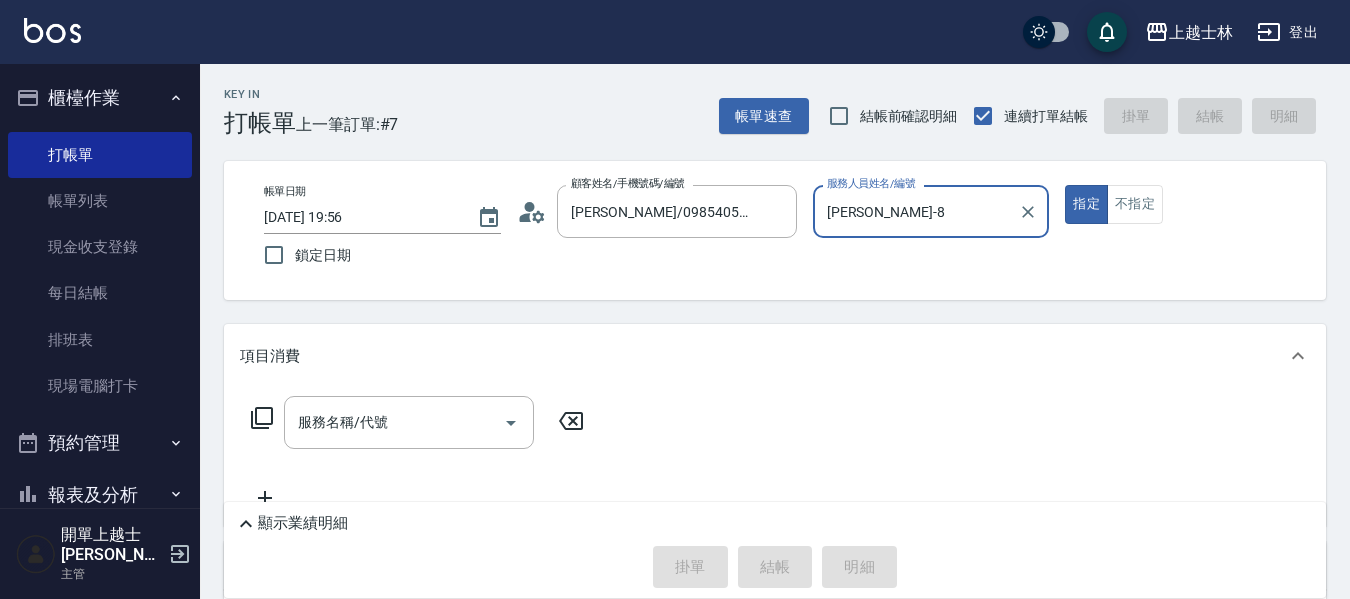 drag, startPoint x: 1028, startPoint y: 207, endPoint x: 929, endPoint y: 232, distance: 102.10779 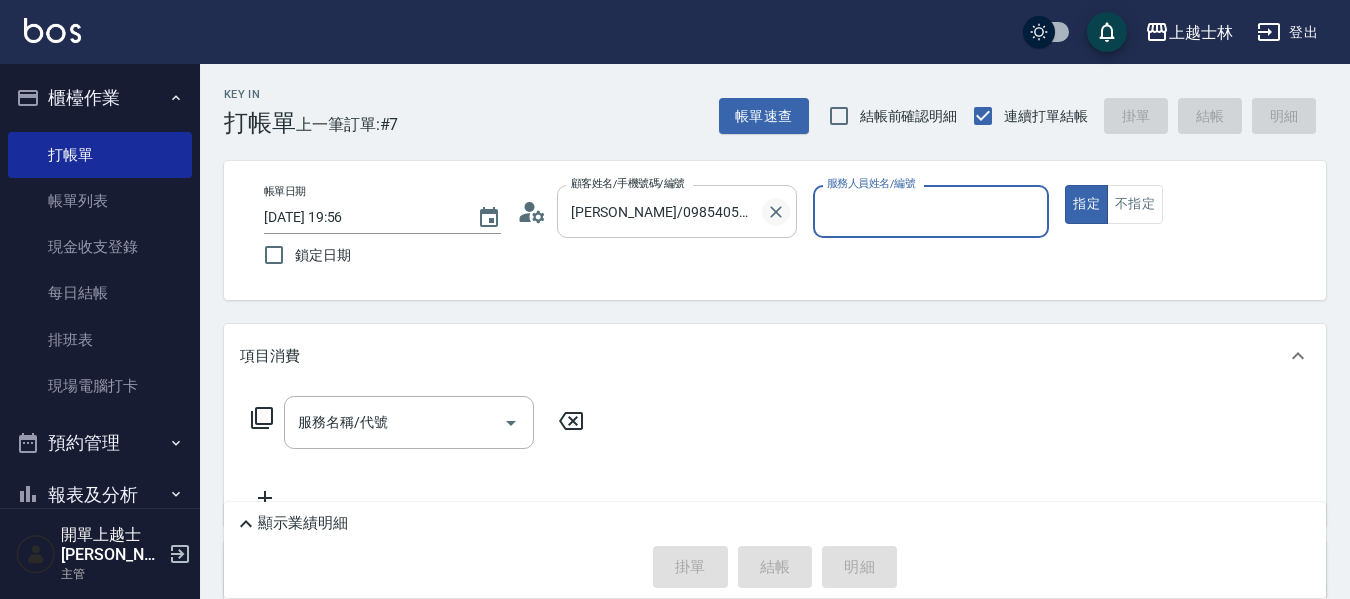 click 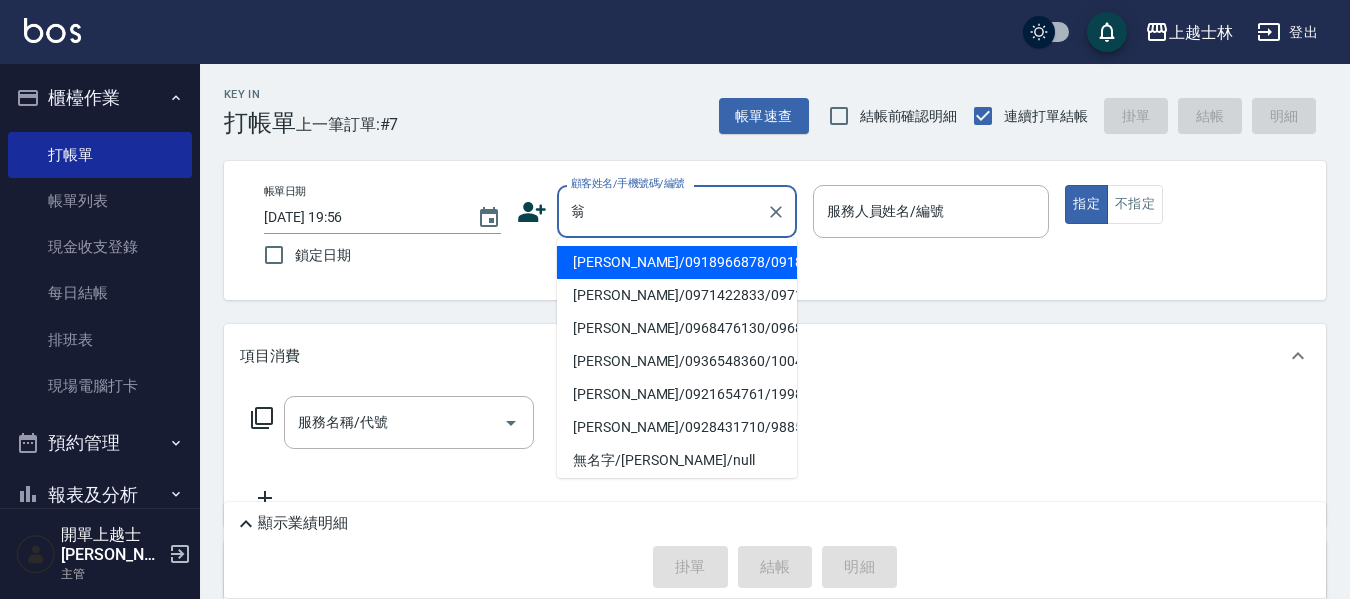 click on "[PERSON_NAME]/0971422833/0971422833" at bounding box center [677, 295] 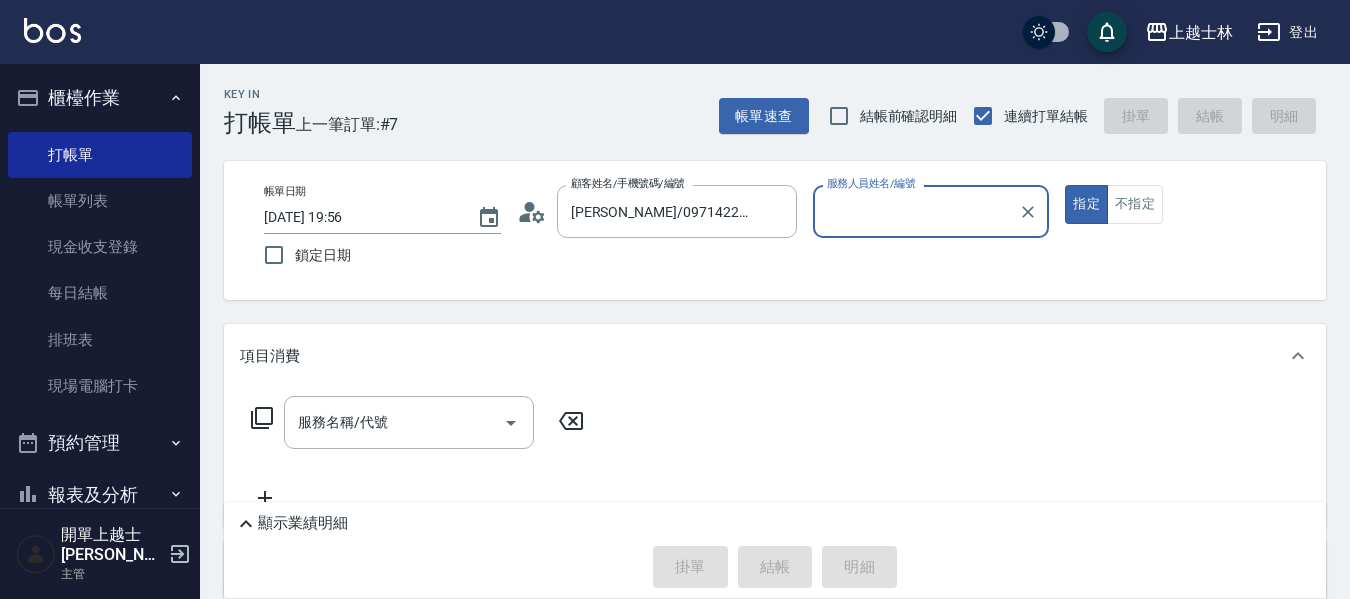 type on "小媛-2" 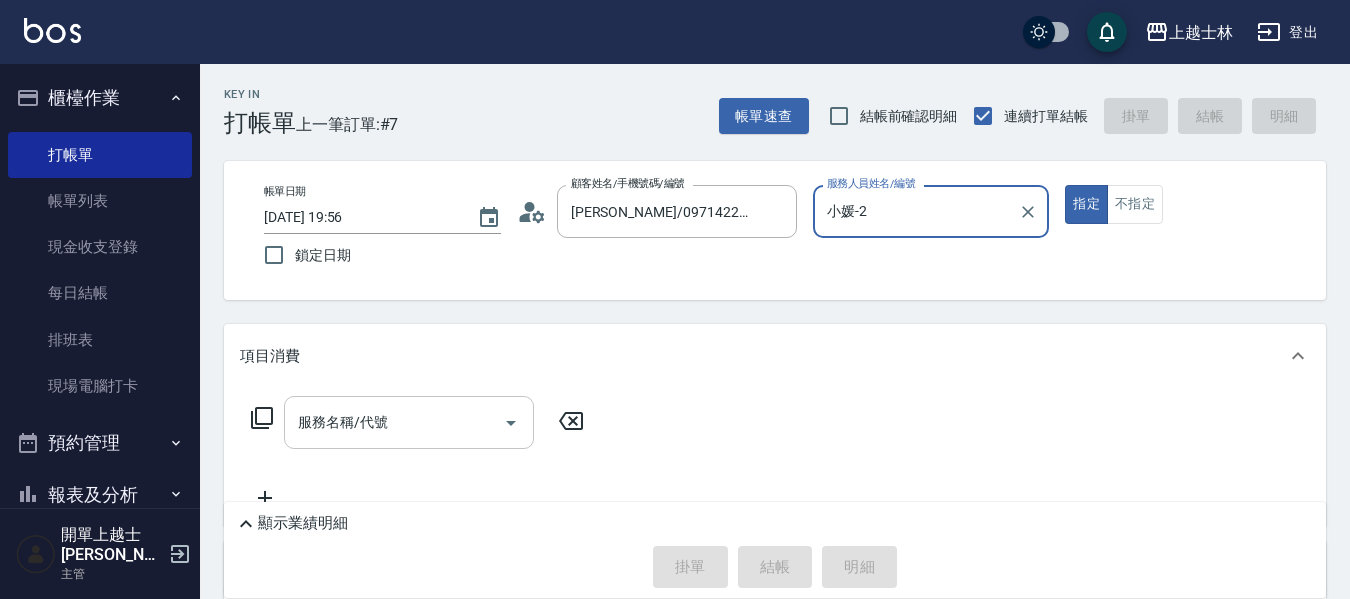 click on "服務名稱/代號" at bounding box center (394, 422) 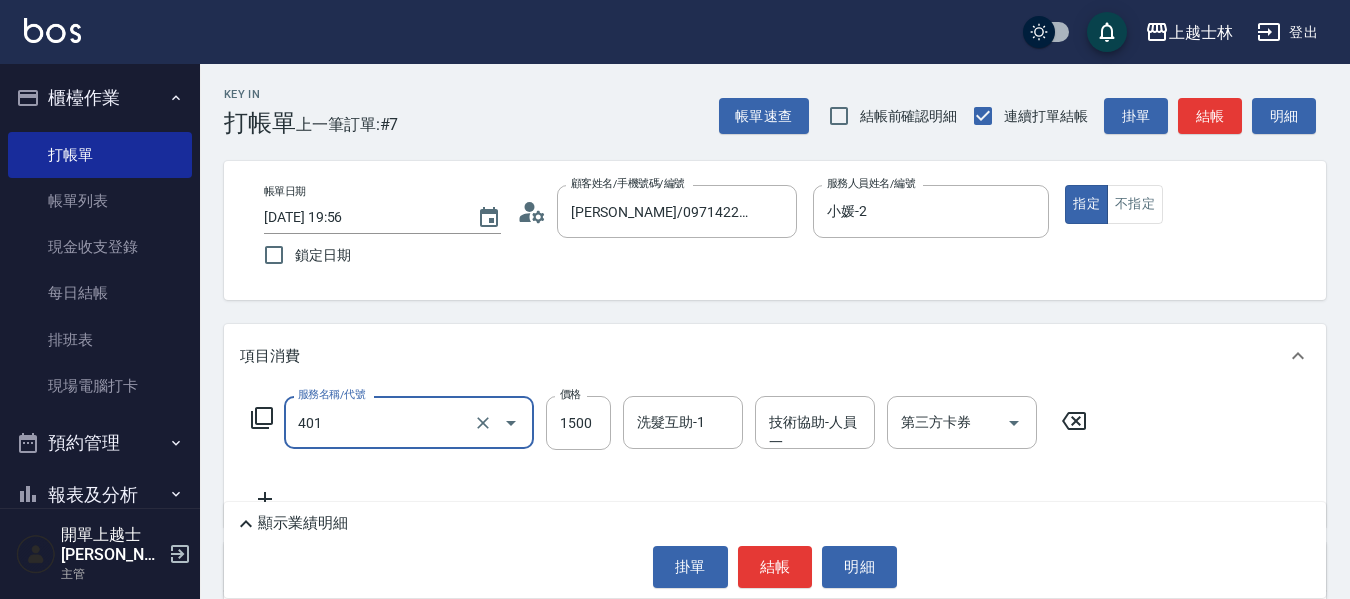 type on "基本染髮(401)" 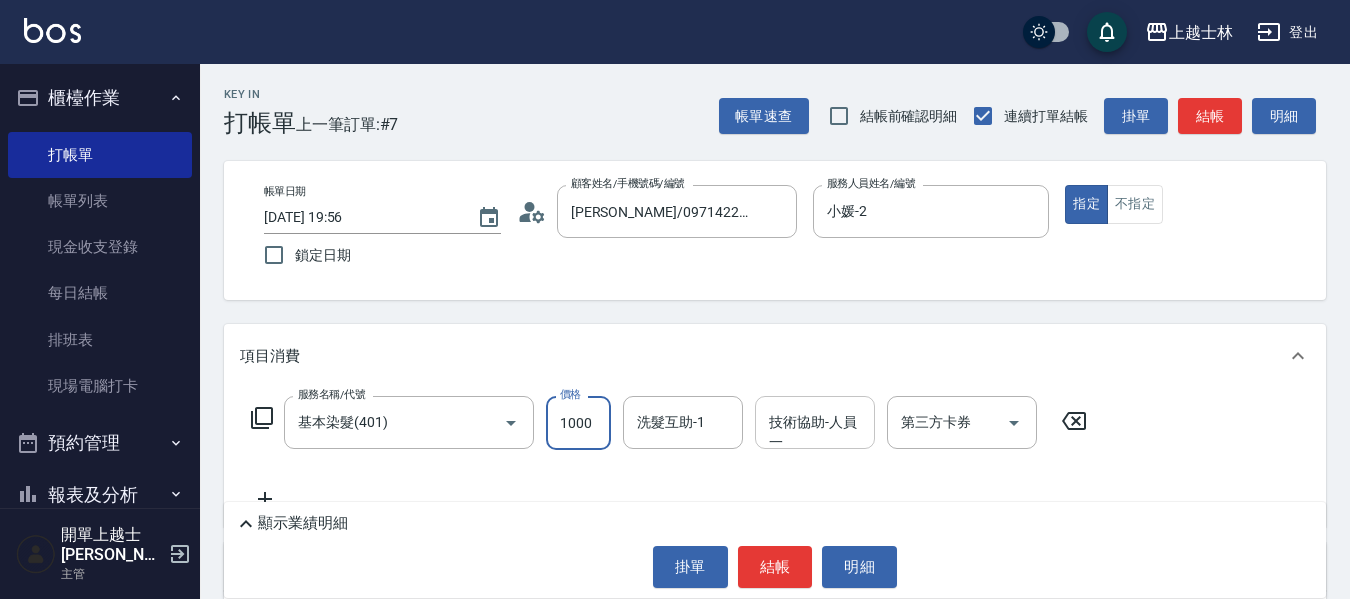 type on "1000" 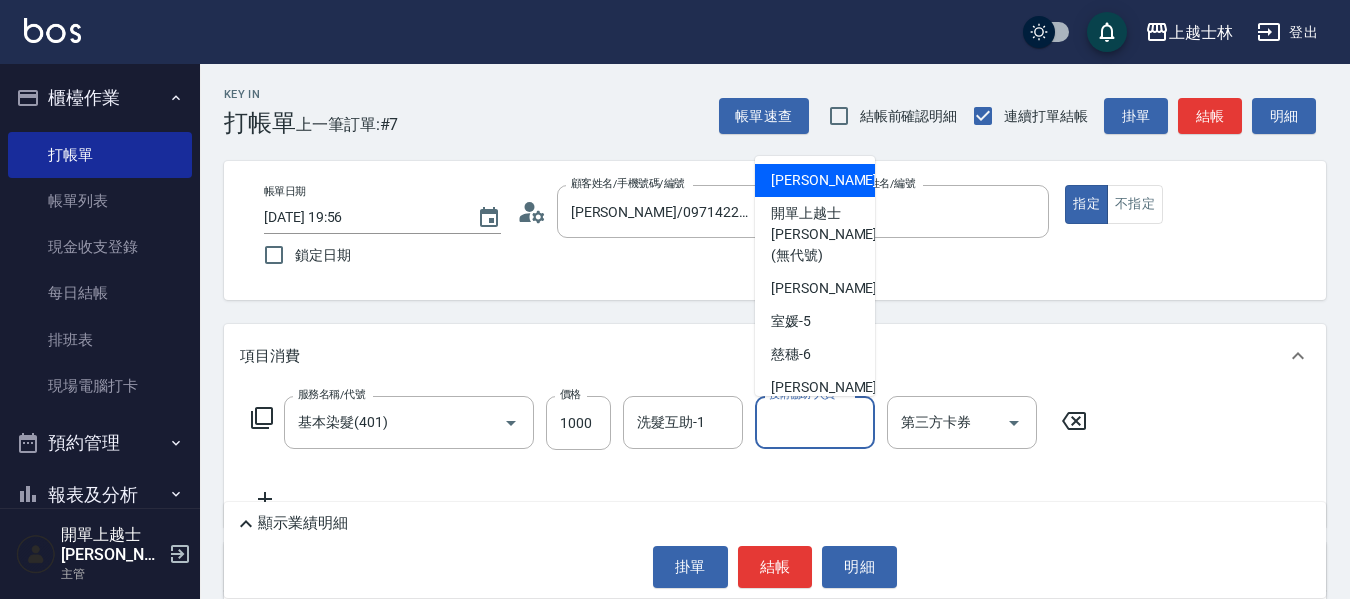 click on "技術協助-人員一 技術協助-人員[PERSON_NAME]" at bounding box center (815, 422) 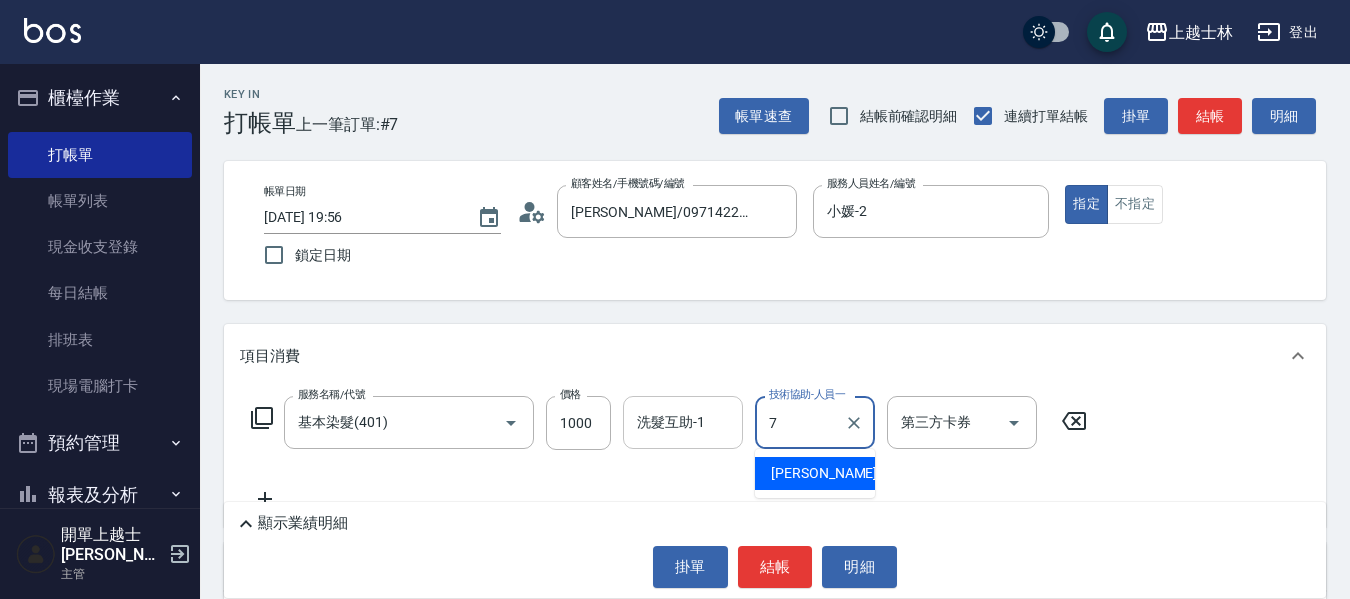 type on "[PERSON_NAME]-7" 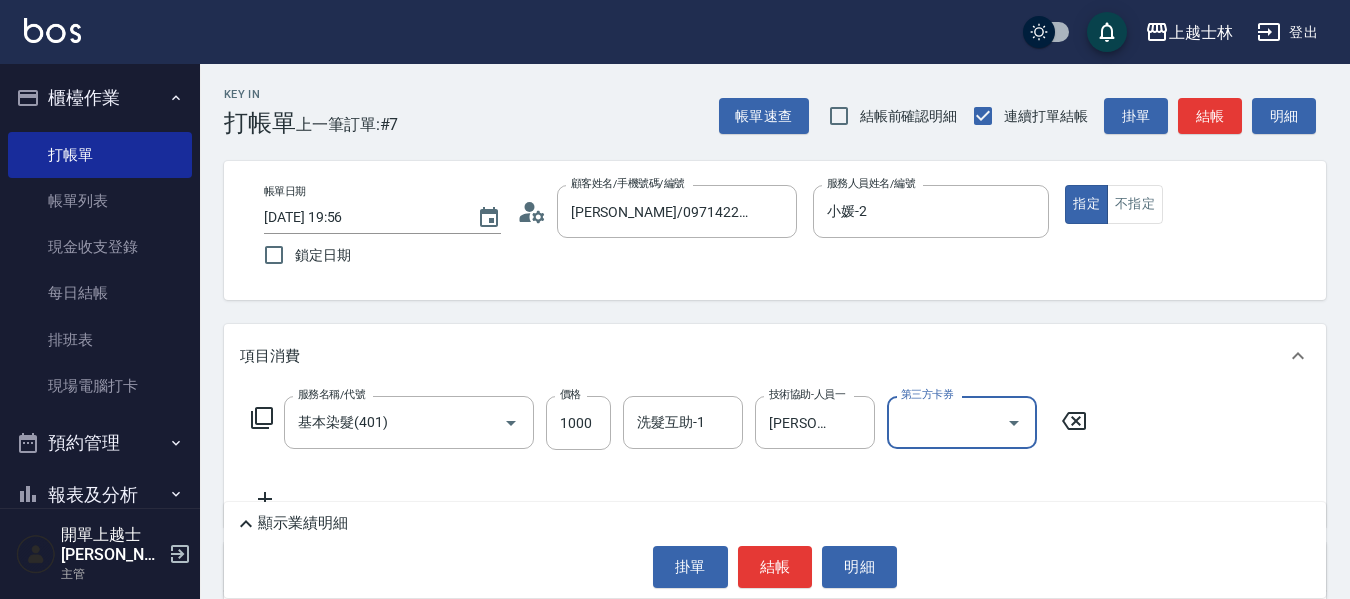 click 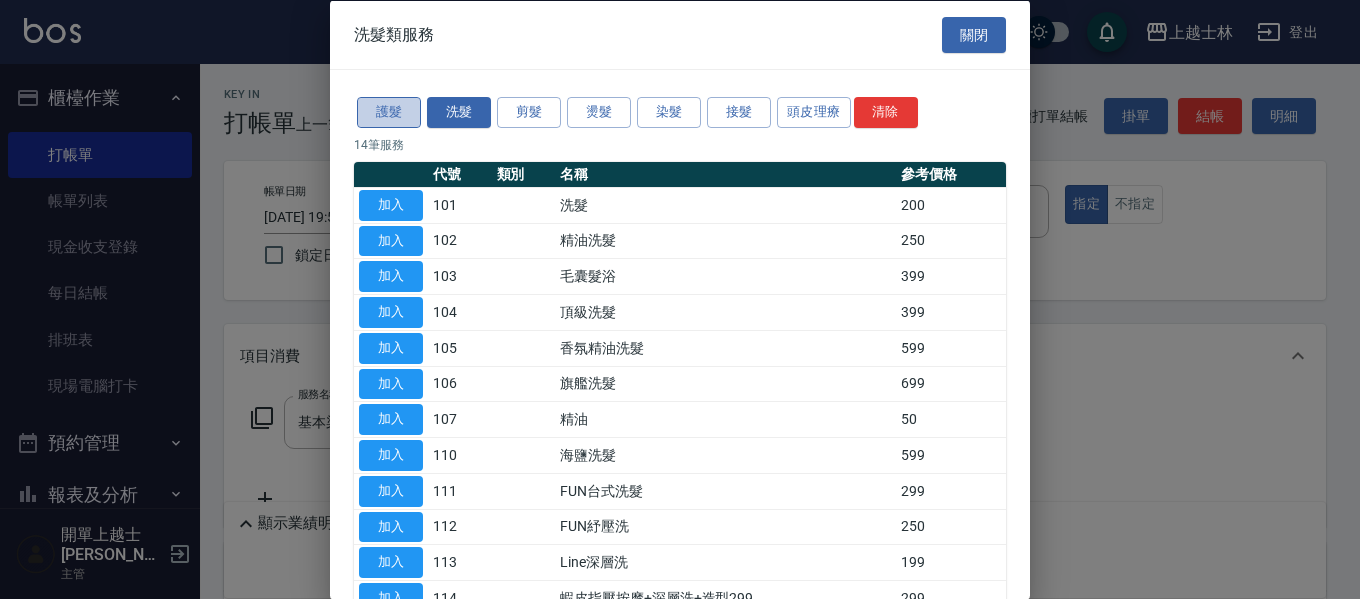 click on "護髮" at bounding box center (389, 112) 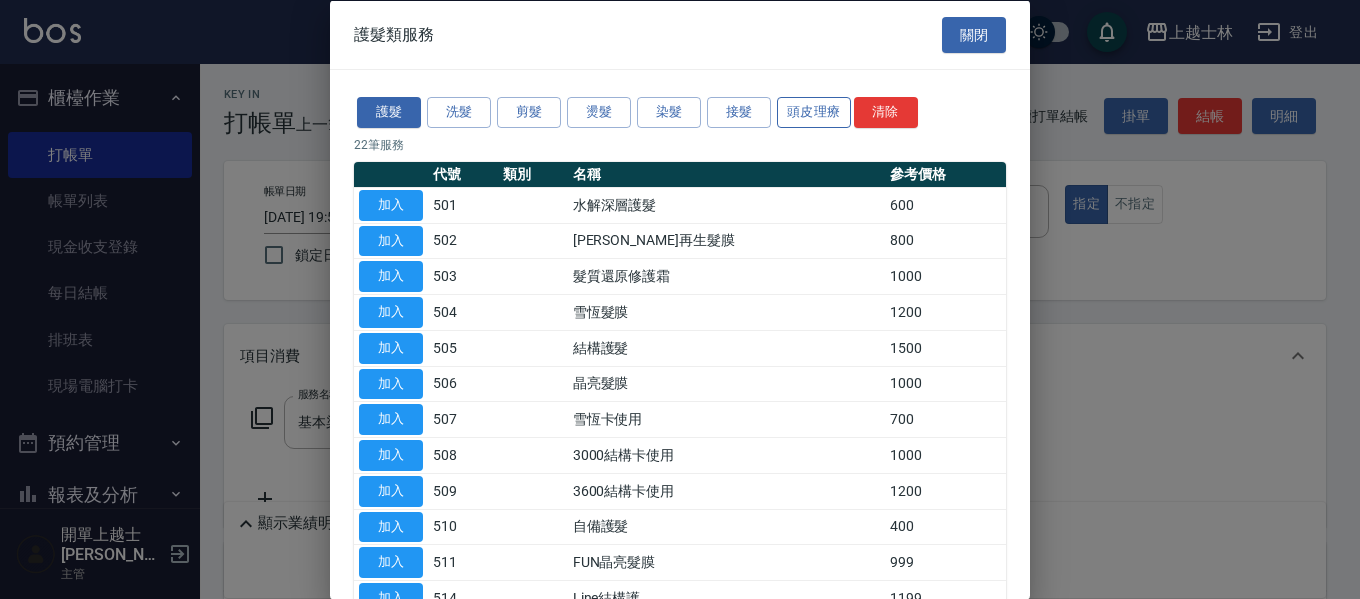 click on "頭皮理療" at bounding box center (814, 112) 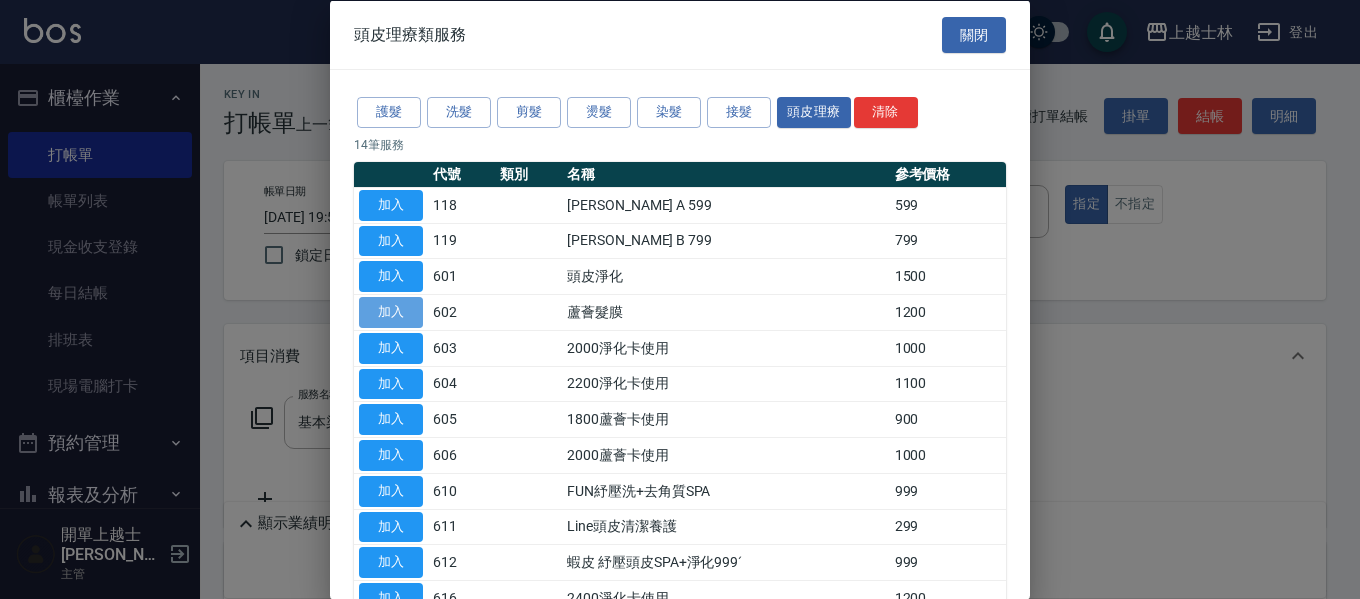 click on "加入" at bounding box center (391, 312) 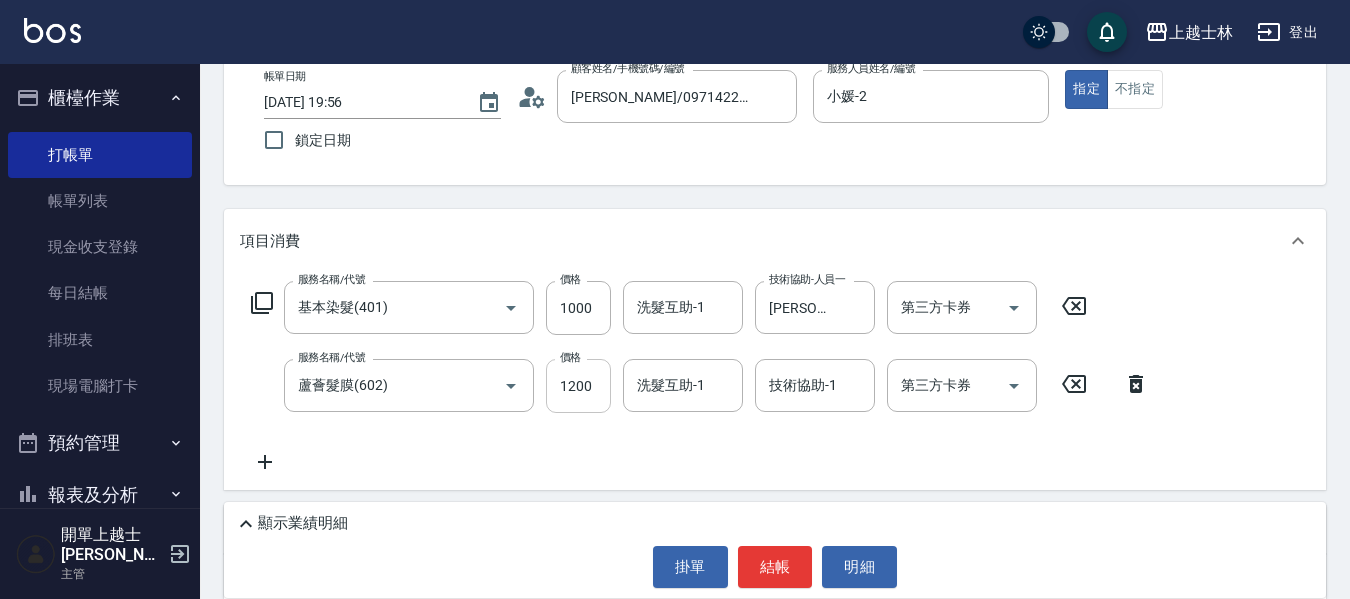 scroll, scrollTop: 200, scrollLeft: 0, axis: vertical 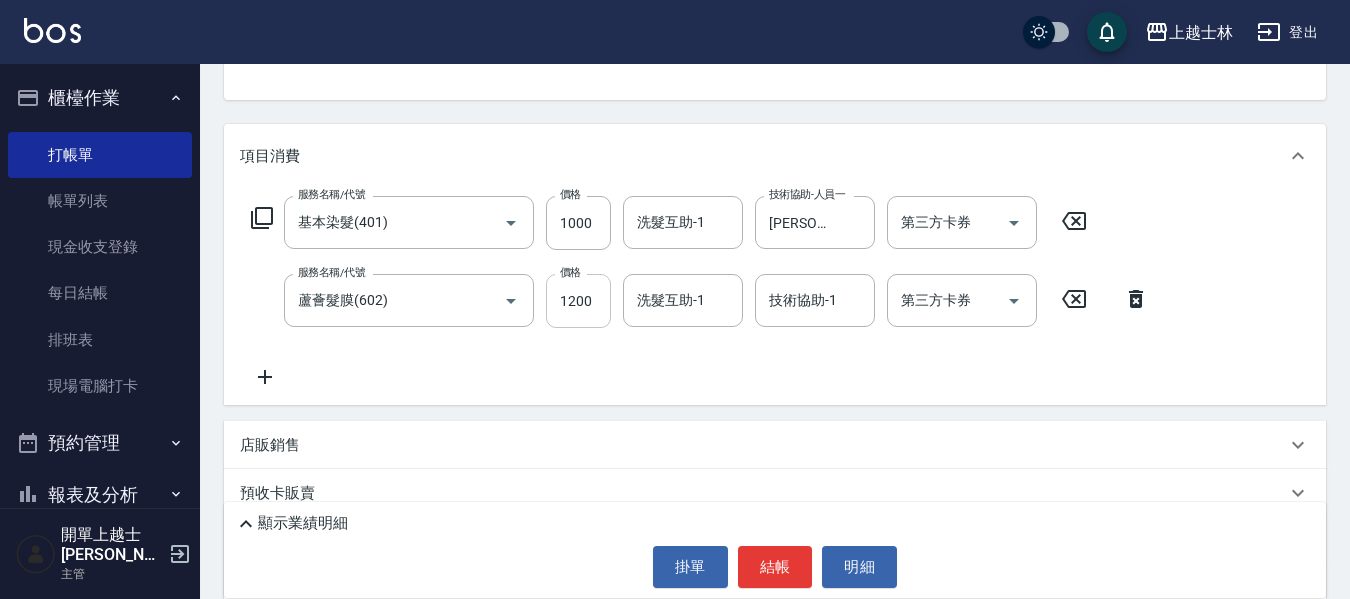 click on "1200" at bounding box center [578, 301] 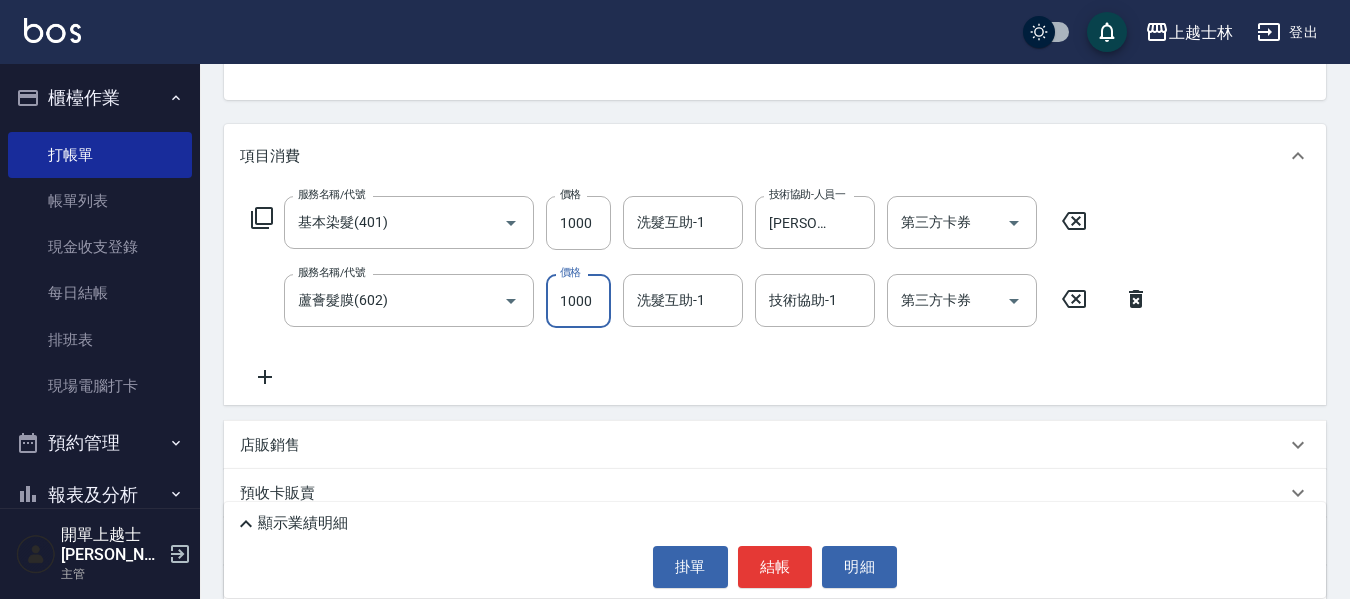 scroll, scrollTop: 0, scrollLeft: 0, axis: both 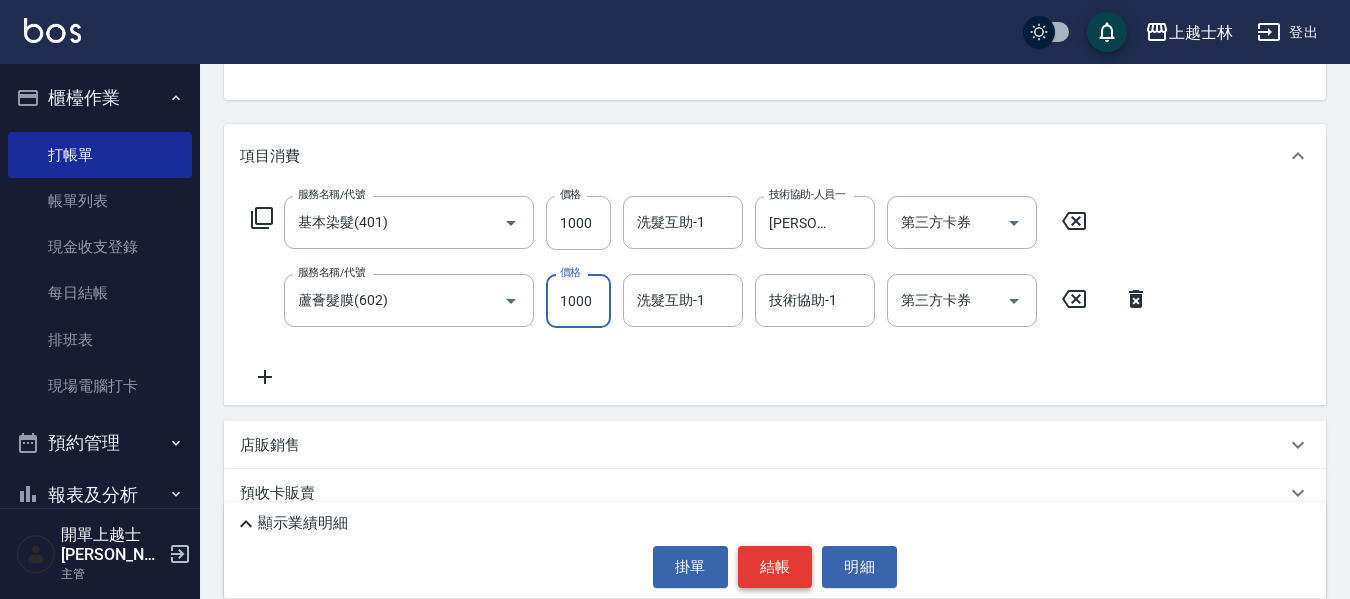 type on "1000" 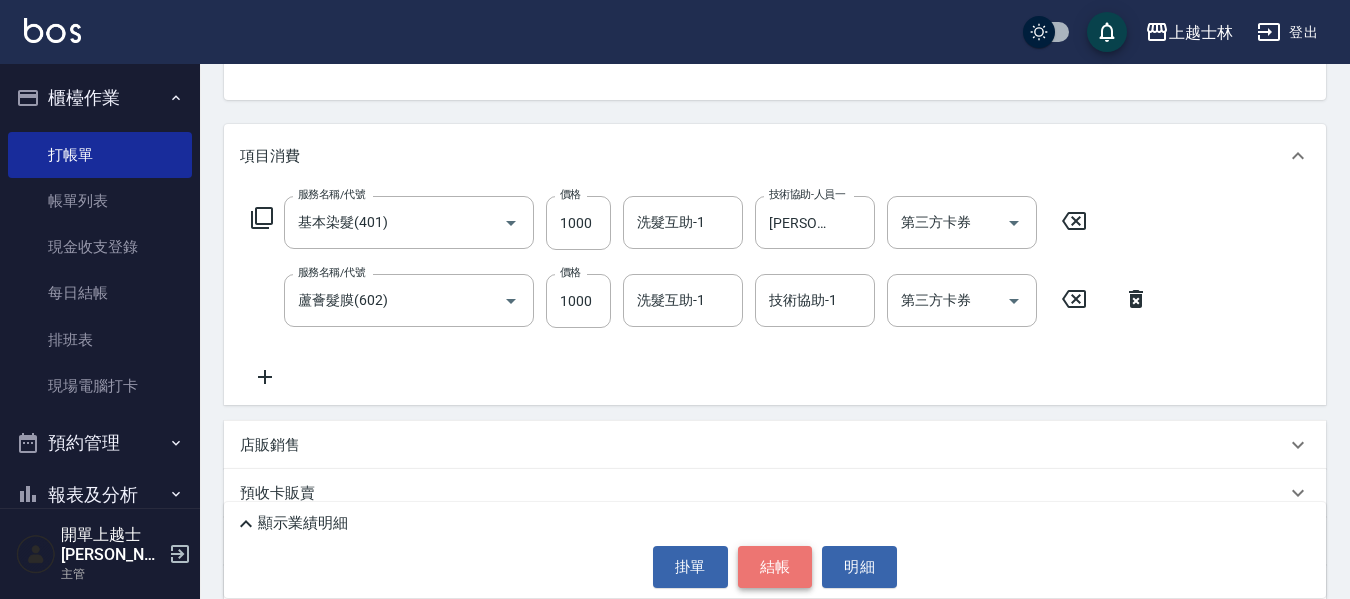 click on "結帳" at bounding box center [775, 567] 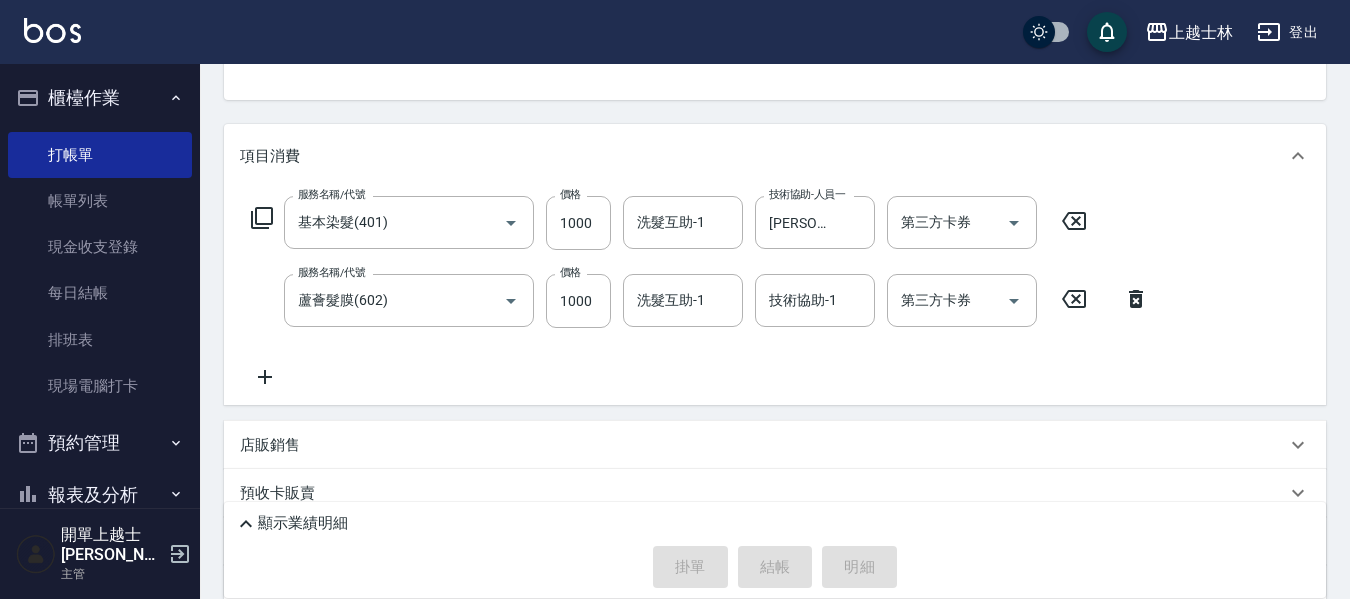 type on "[DATE] 19:57" 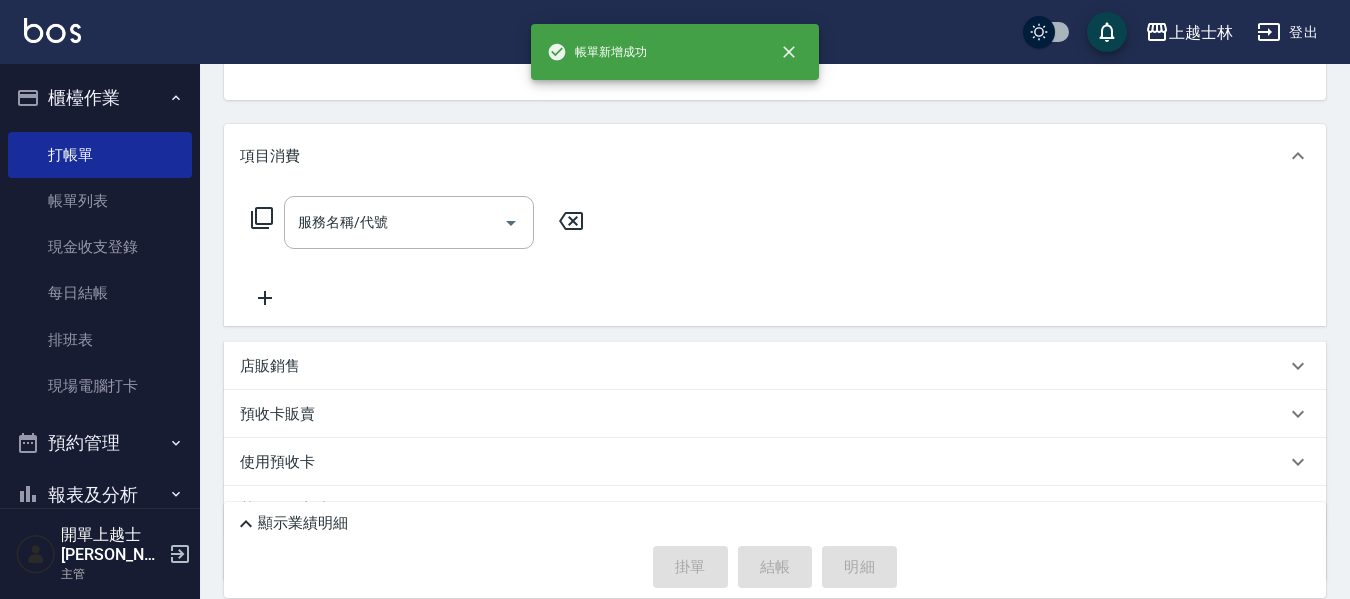 scroll, scrollTop: 194, scrollLeft: 0, axis: vertical 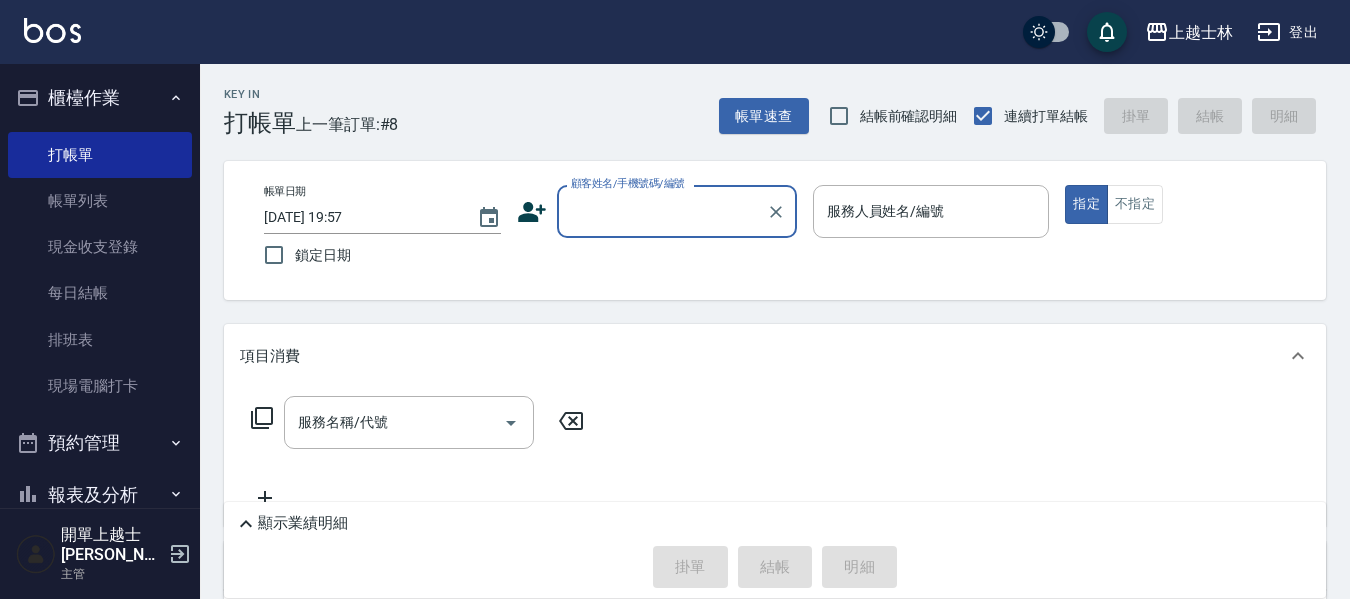 click on "顧客姓名/手機號碼/編號" at bounding box center [662, 211] 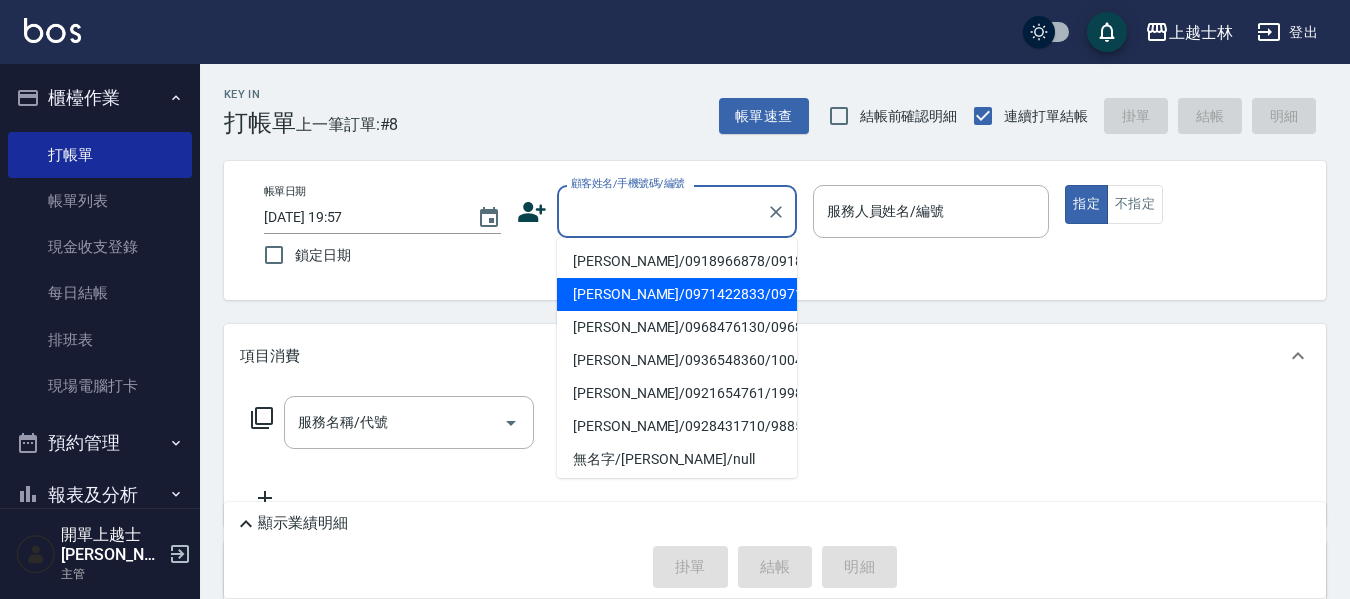 scroll, scrollTop: 0, scrollLeft: 0, axis: both 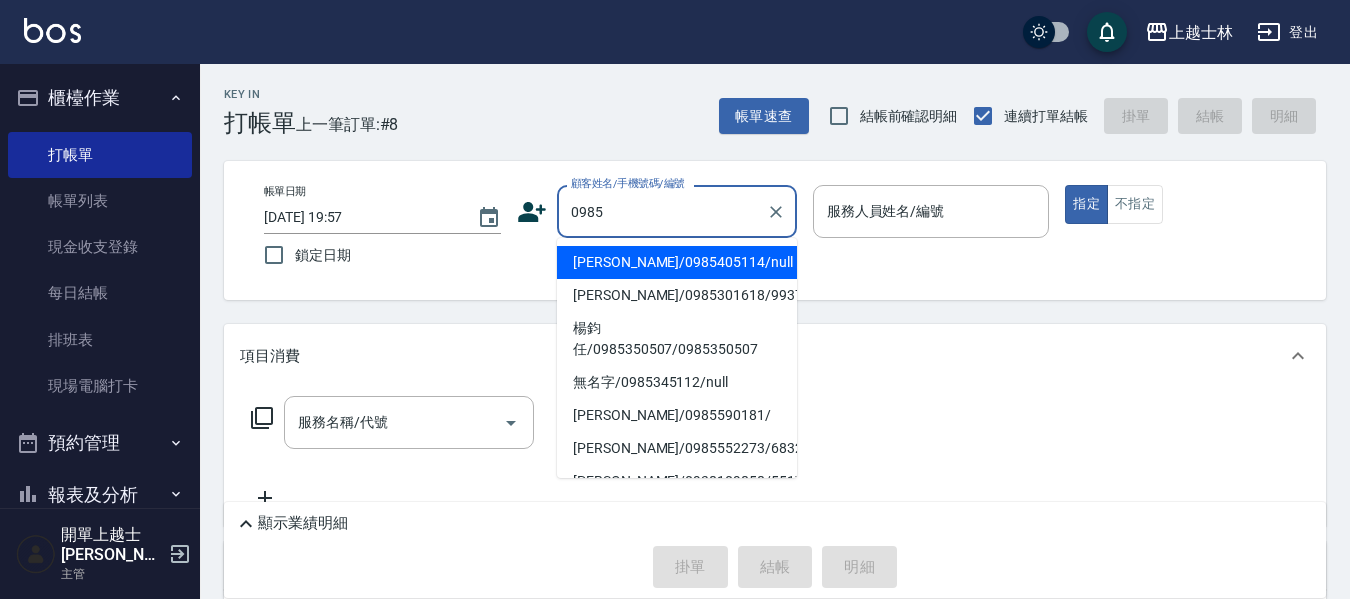 click on "[PERSON_NAME]/0985405114/null" at bounding box center [677, 262] 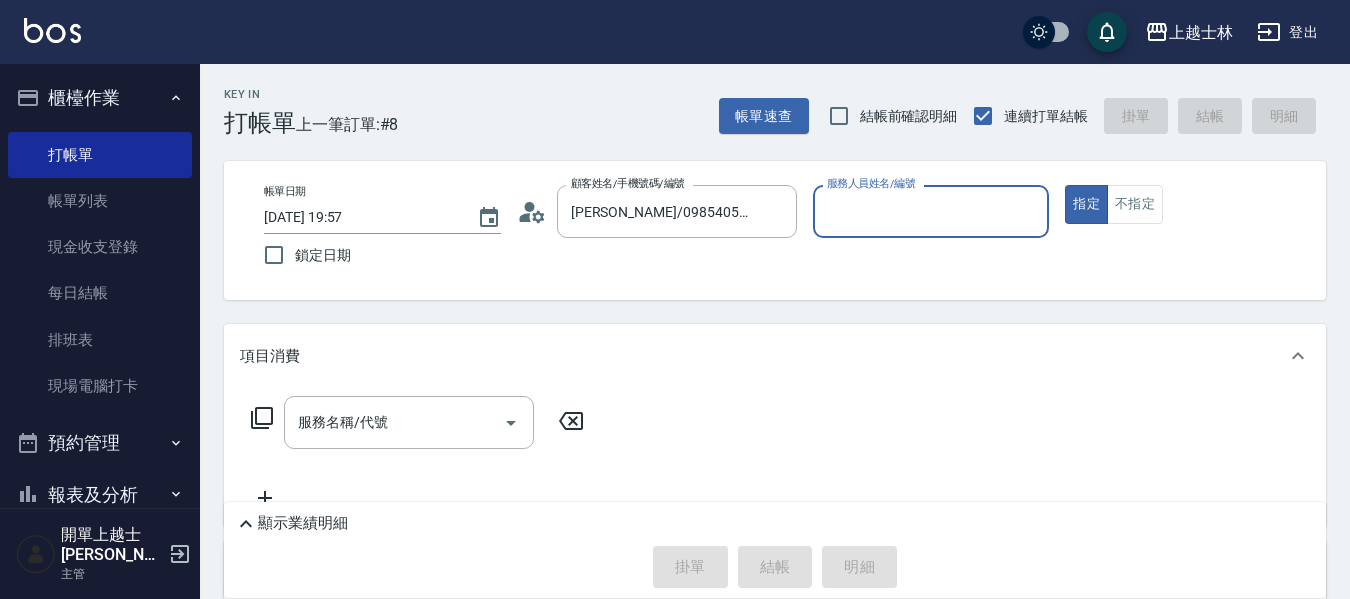 type on "[PERSON_NAME]-8" 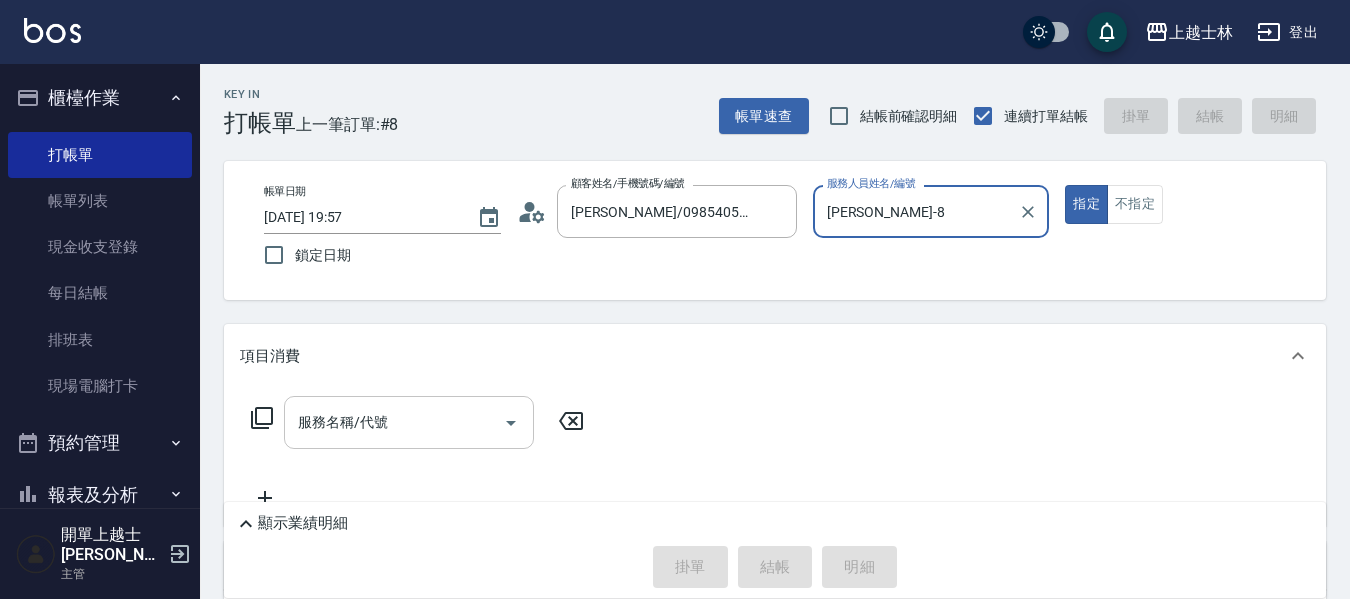 click on "服務名稱/代號" at bounding box center [394, 422] 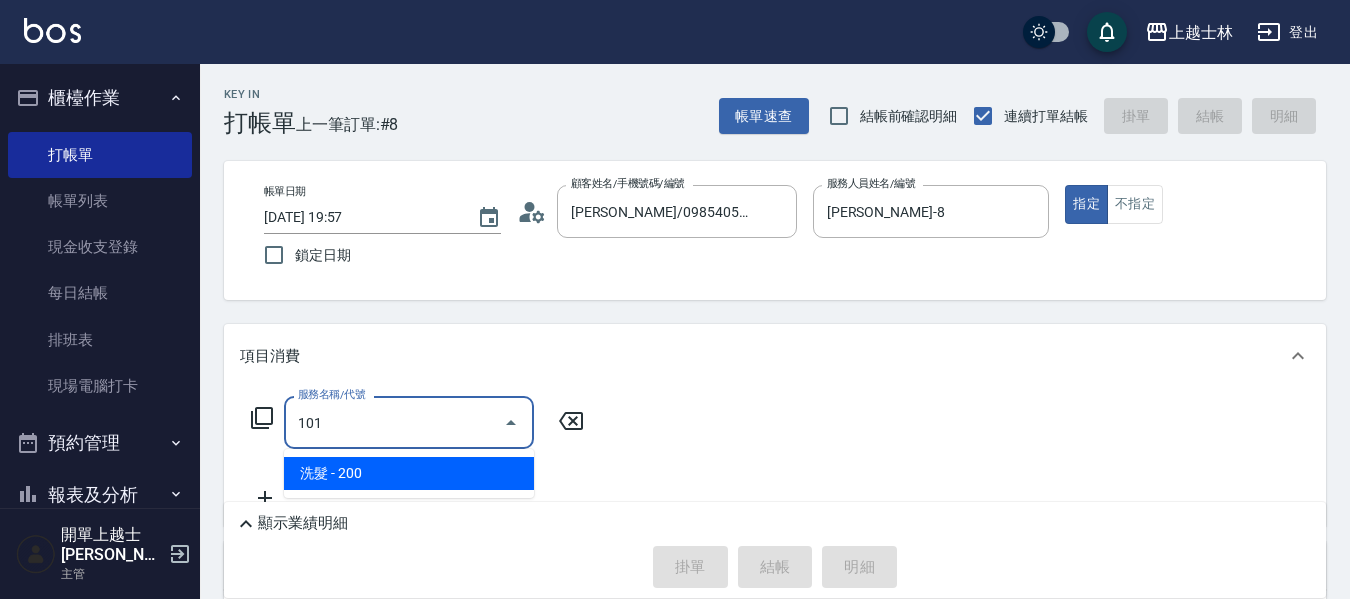 type on "洗髮(101)" 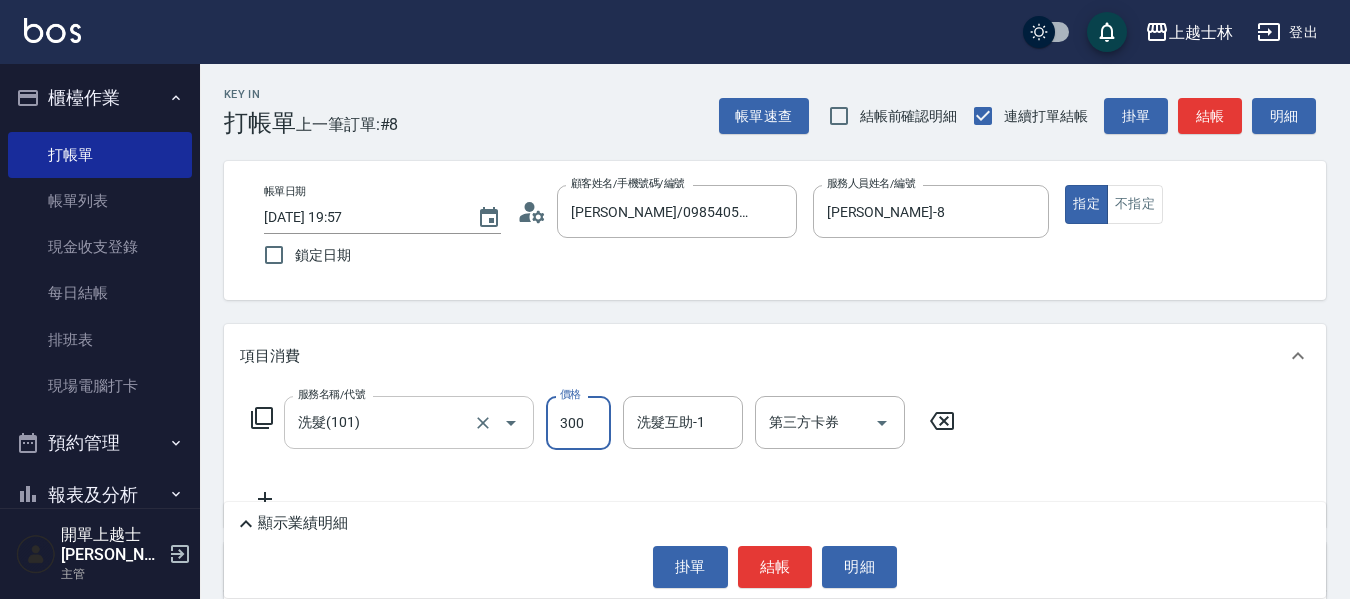 type on "300" 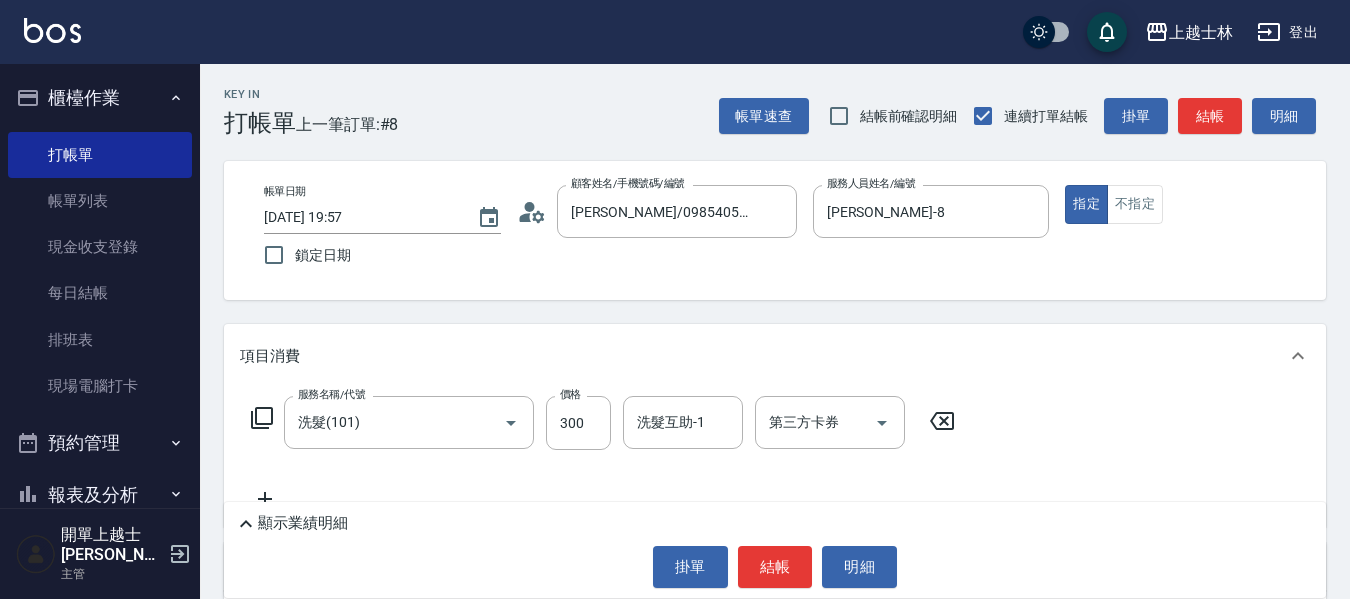 click on "Key In 打帳單 上一筆訂單:#8 帳單速查 結帳前確認明細 連續打單結帳 掛單 結帳 明細 帳單日期 [DATE] 19:57 鎖定日期 顧客姓名/手機號碼/編號 [PERSON_NAME]/0985405114/null 顧客姓名/手機號碼/編號 服務人員姓名/編號 [PERSON_NAME]-8 服務人員姓名/編號 指定 不指定 項目消費 服務名稱/代號 洗髮(101) 服務名稱/代號 價格 300 價格 洗髮互助-1 洗髮互助-1 第三方卡券 第三方卡券 店販銷售 服務人員姓名/編號 服務人員姓名/編號 商品代號/名稱 商品代號/名稱 預收卡販賣 卡券名稱/代號 卡券名稱/代號 使用預收卡 卡券代號/名稱 卡券代號/名稱 其他付款方式 入金可用餘額: 0 其他付款方式 其他付款方式 入金剩餘： 0元 0 ​ 整筆扣入金 0元 異動入金 備註及來源 備註 備註 訂單來源 ​ 訂單來源 顯示業績明細 掛單 結帳 明細" at bounding box center [775, 478] 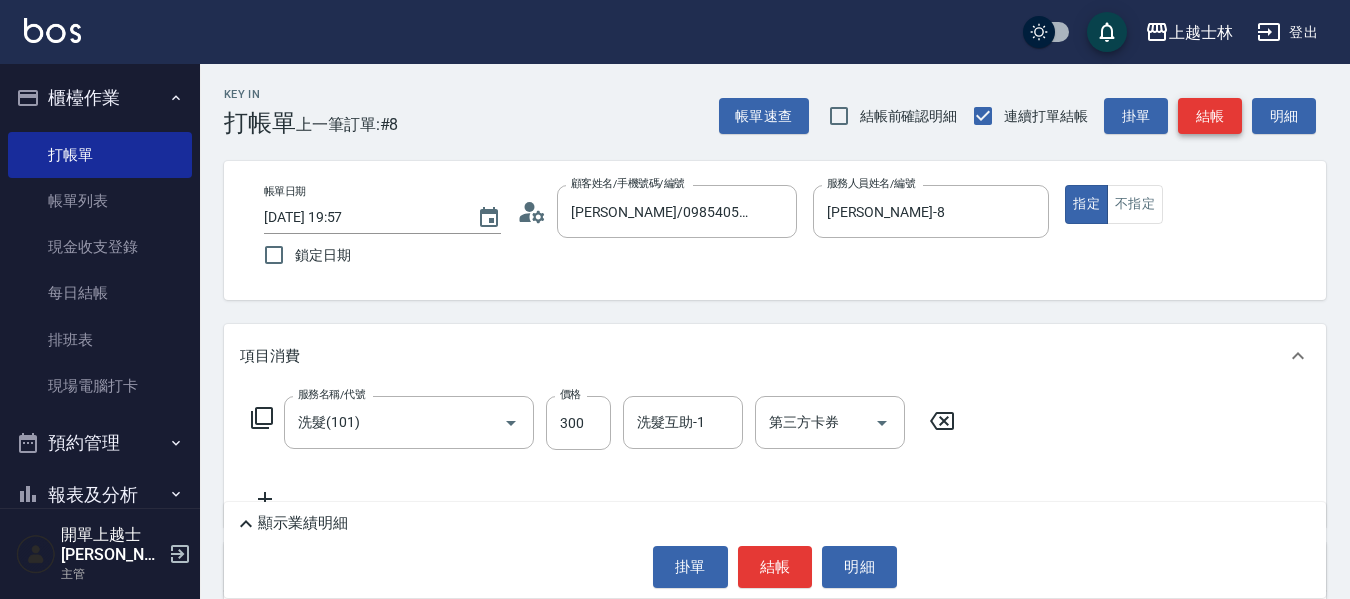 click on "結帳" at bounding box center (1210, 116) 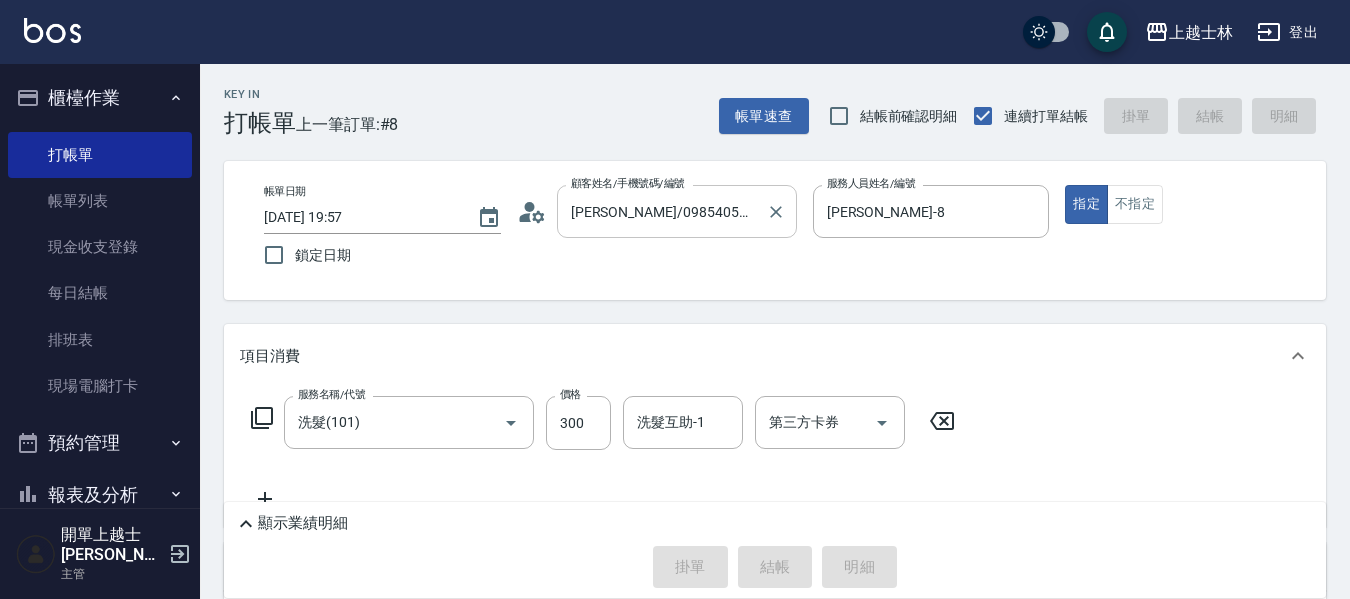 type on "[DATE] 19:58" 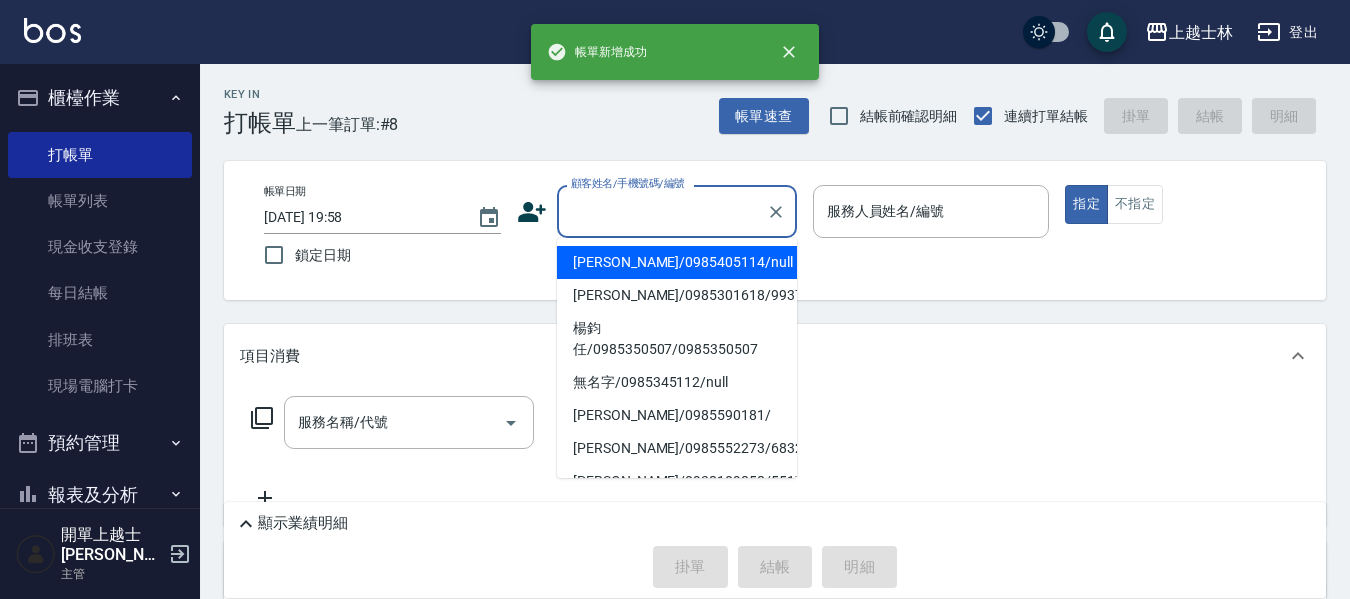 click on "顧客姓名/手機號碼/編號" at bounding box center (662, 211) 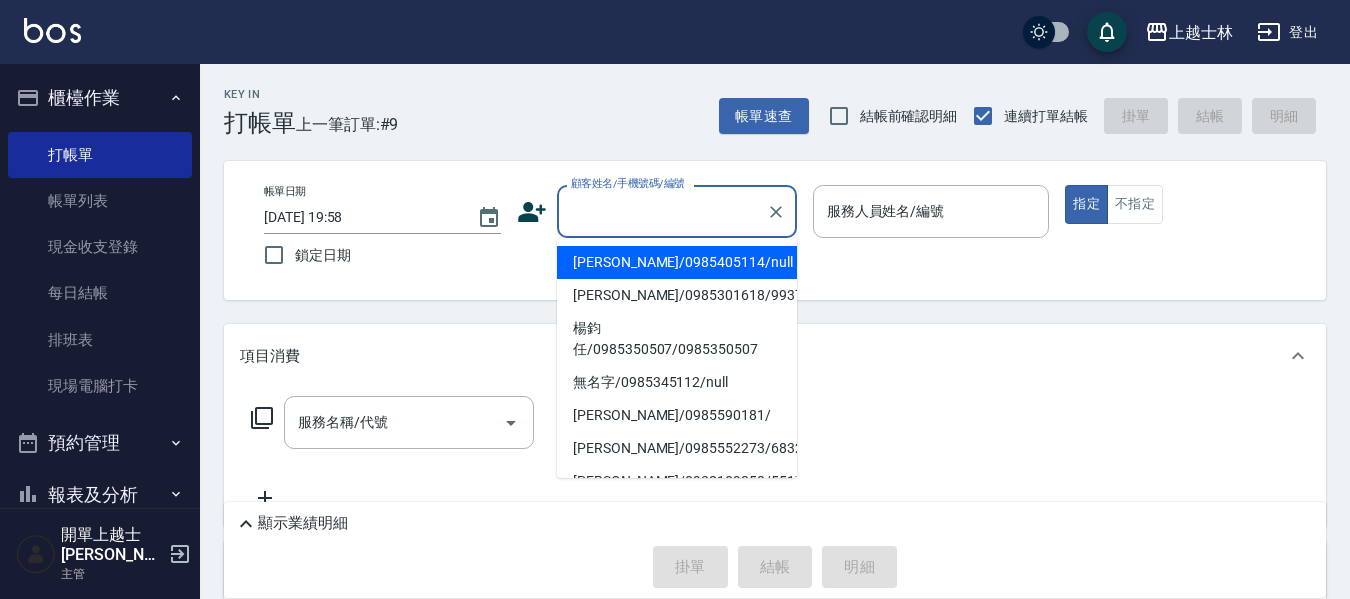 click on "[PERSON_NAME]/0985405114/null" at bounding box center [677, 262] 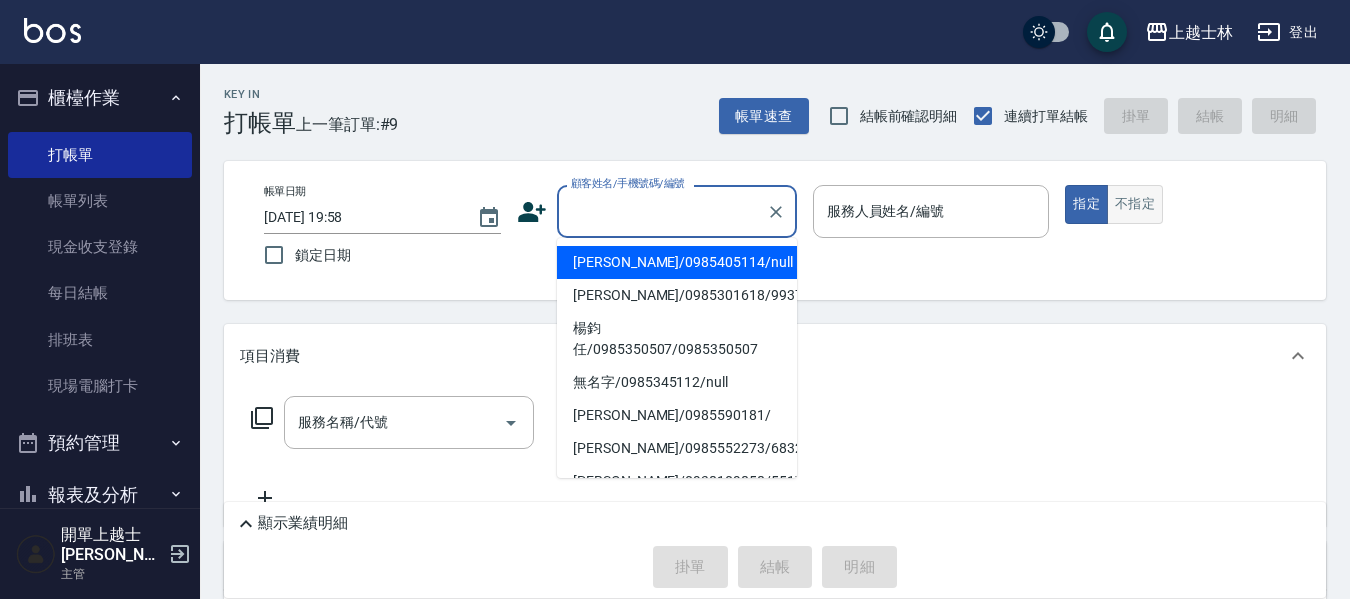 type on "[PERSON_NAME]/0985405114/null" 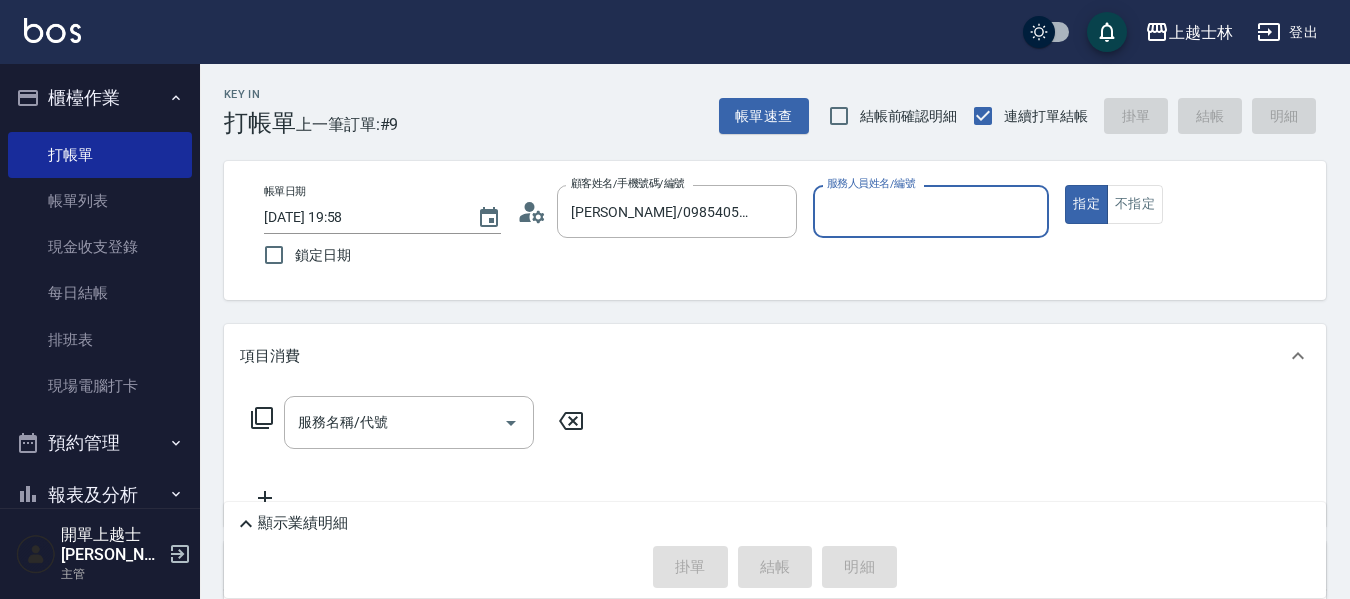 drag, startPoint x: 1145, startPoint y: 205, endPoint x: 912, endPoint y: 303, distance: 252.77065 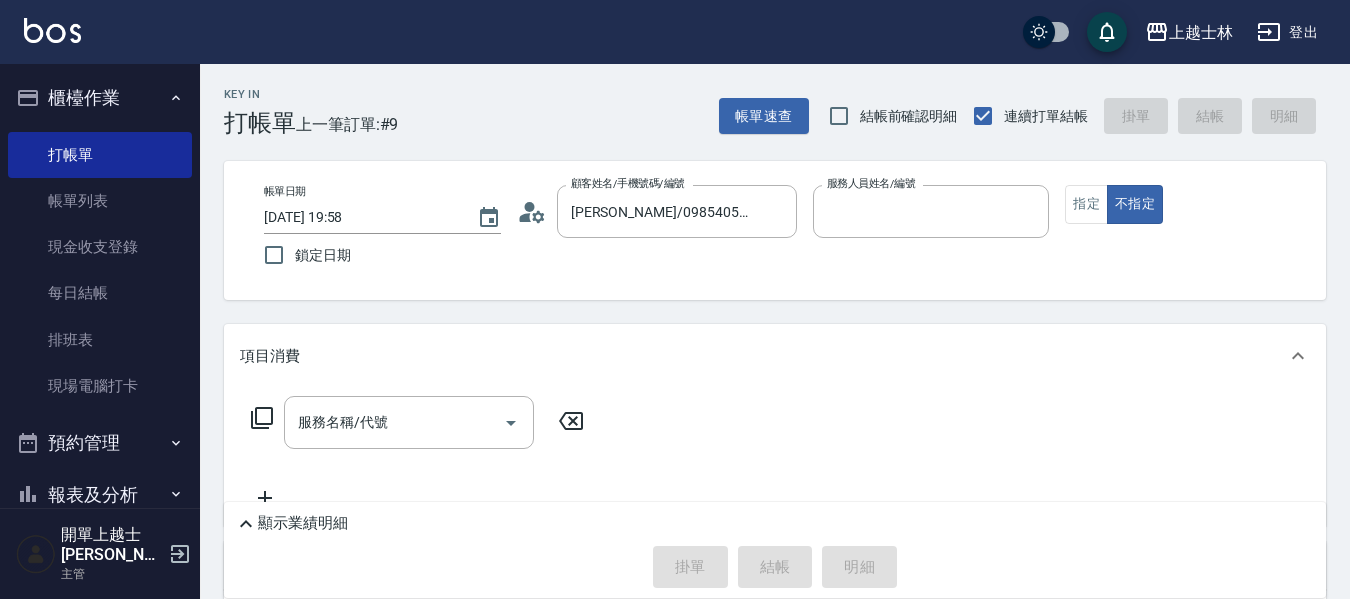 type on "[PERSON_NAME]-8" 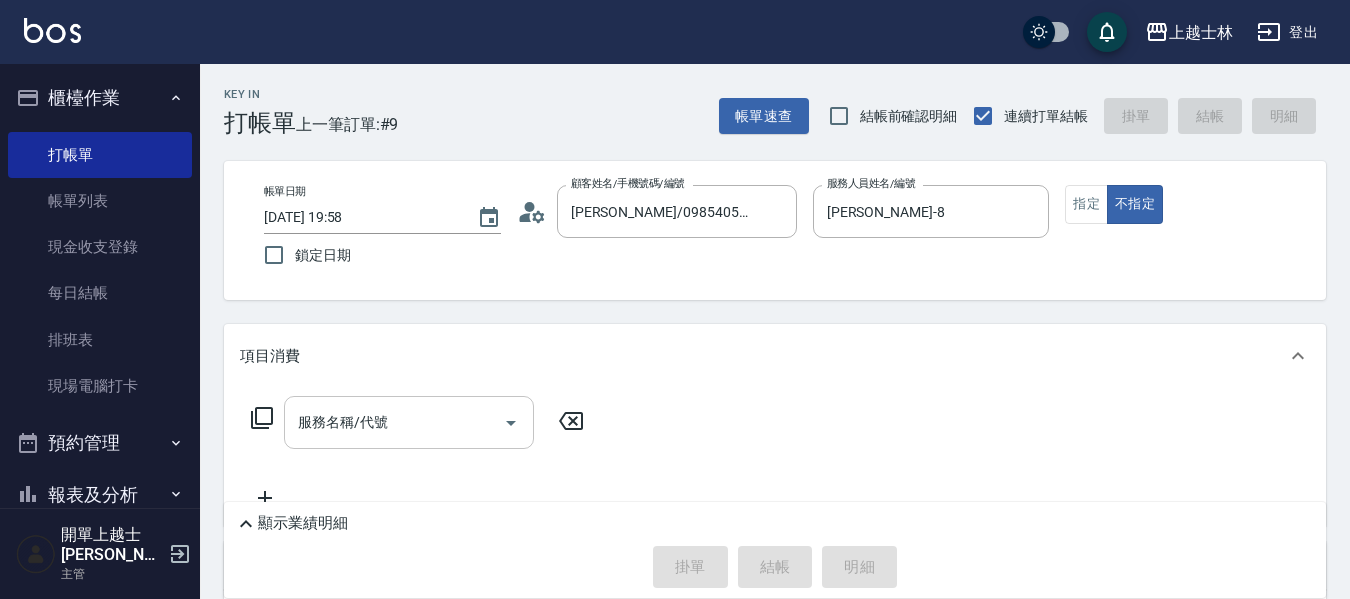 click on "服務名稱/代號" at bounding box center (394, 422) 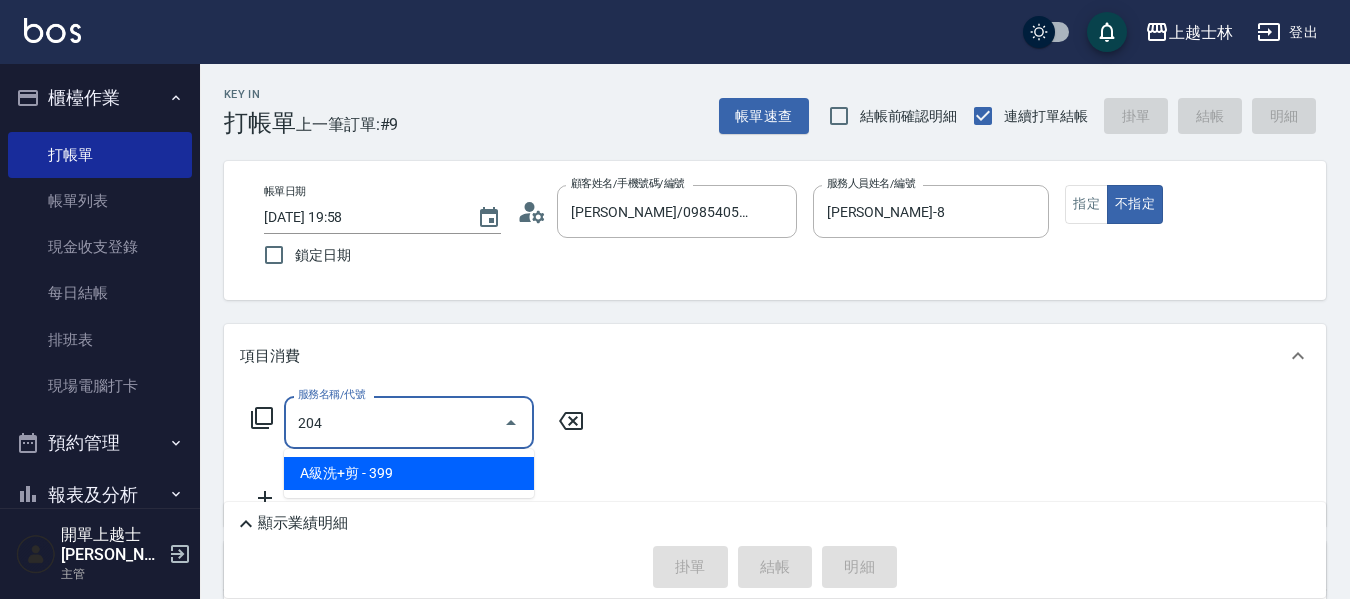 type on "A級洗+剪(204)" 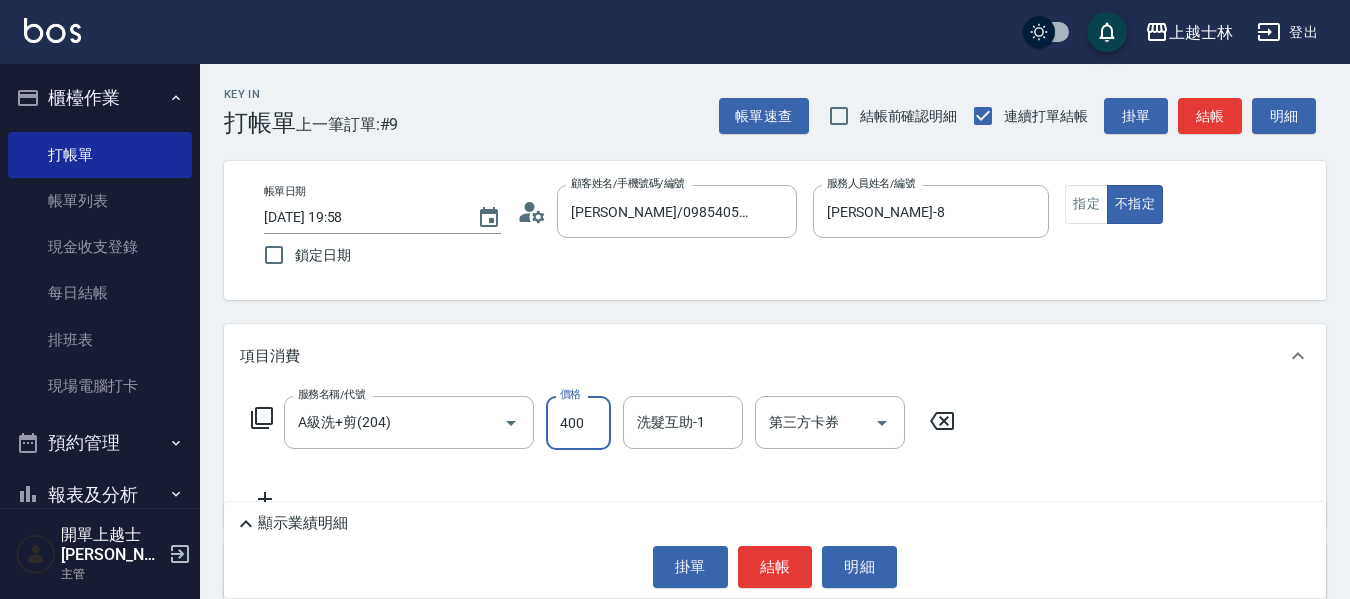 type on "400" 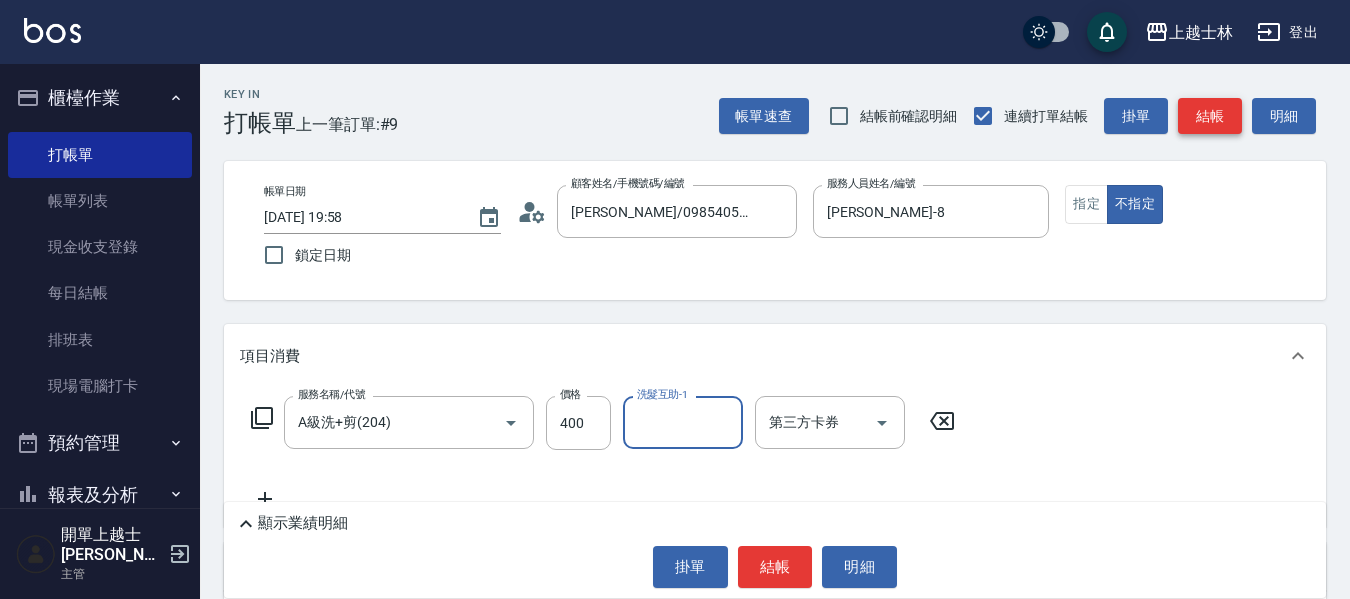 click on "結帳" at bounding box center (1210, 116) 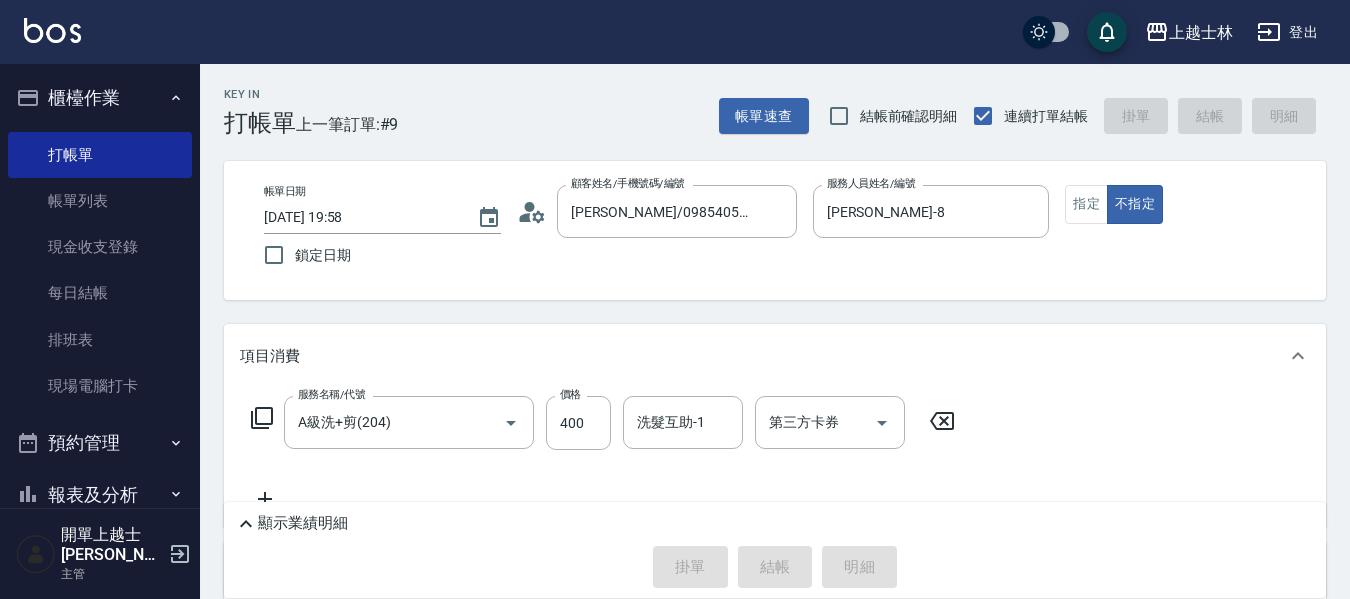type 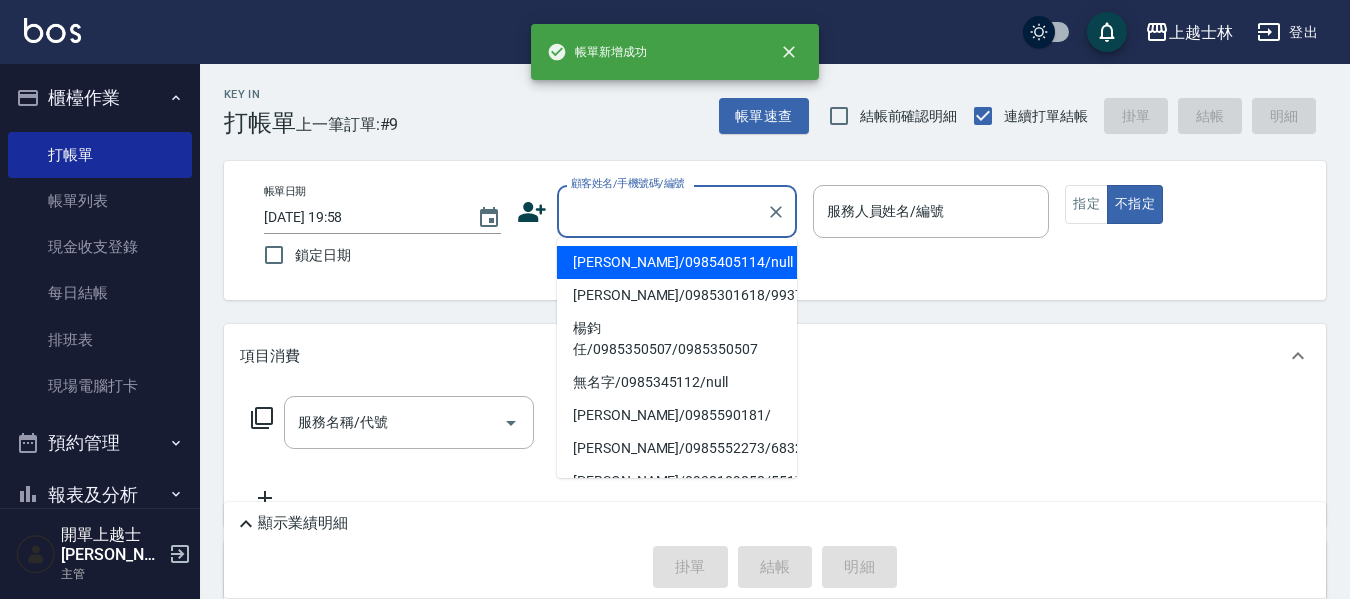 click on "顧客姓名/手機號碼/編號" at bounding box center (662, 211) 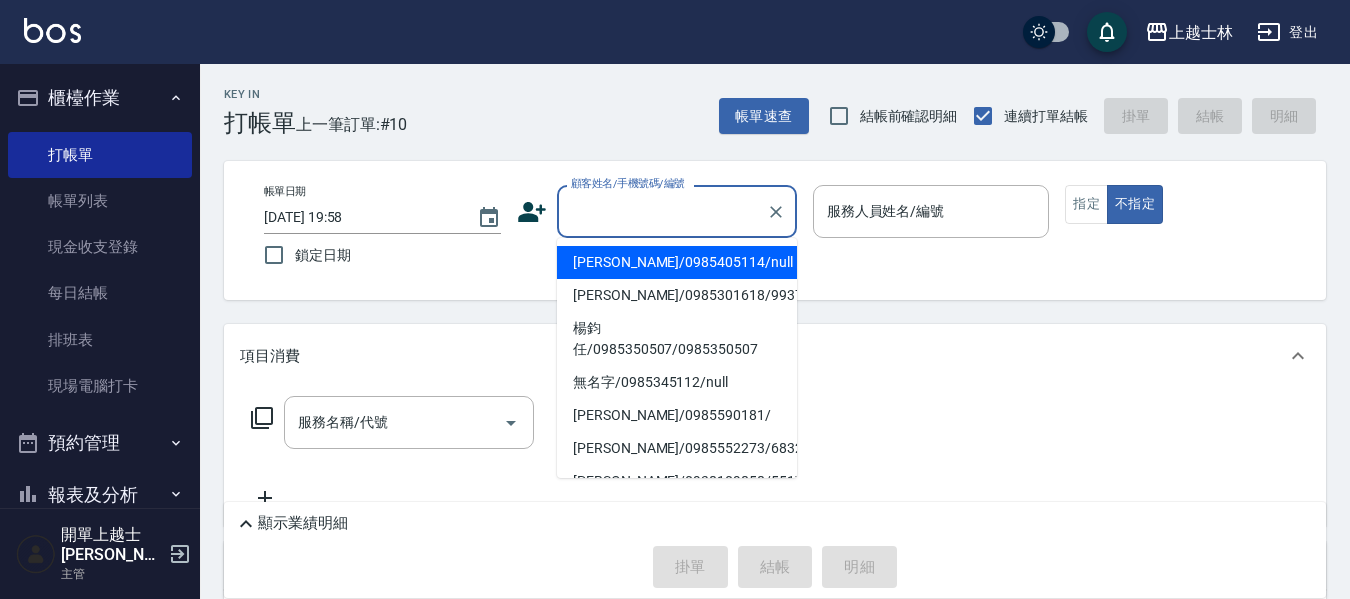 click on "[PERSON_NAME]/0985405114/null" at bounding box center [677, 262] 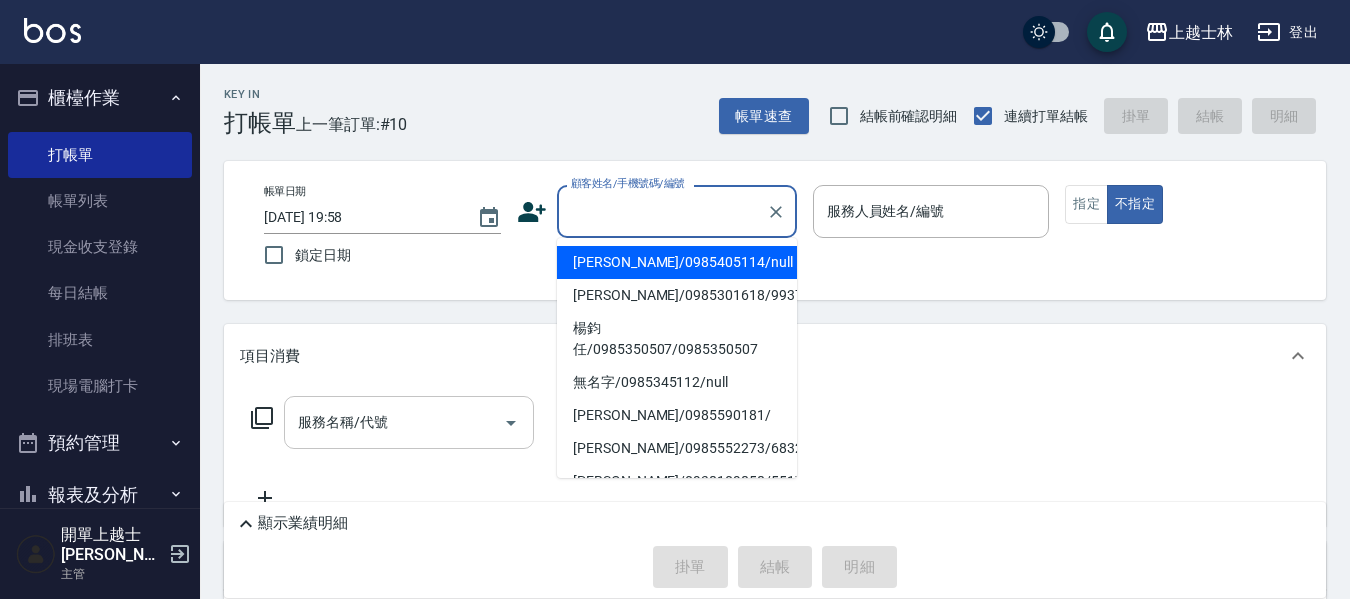 type on "[PERSON_NAME]/0985405114/null" 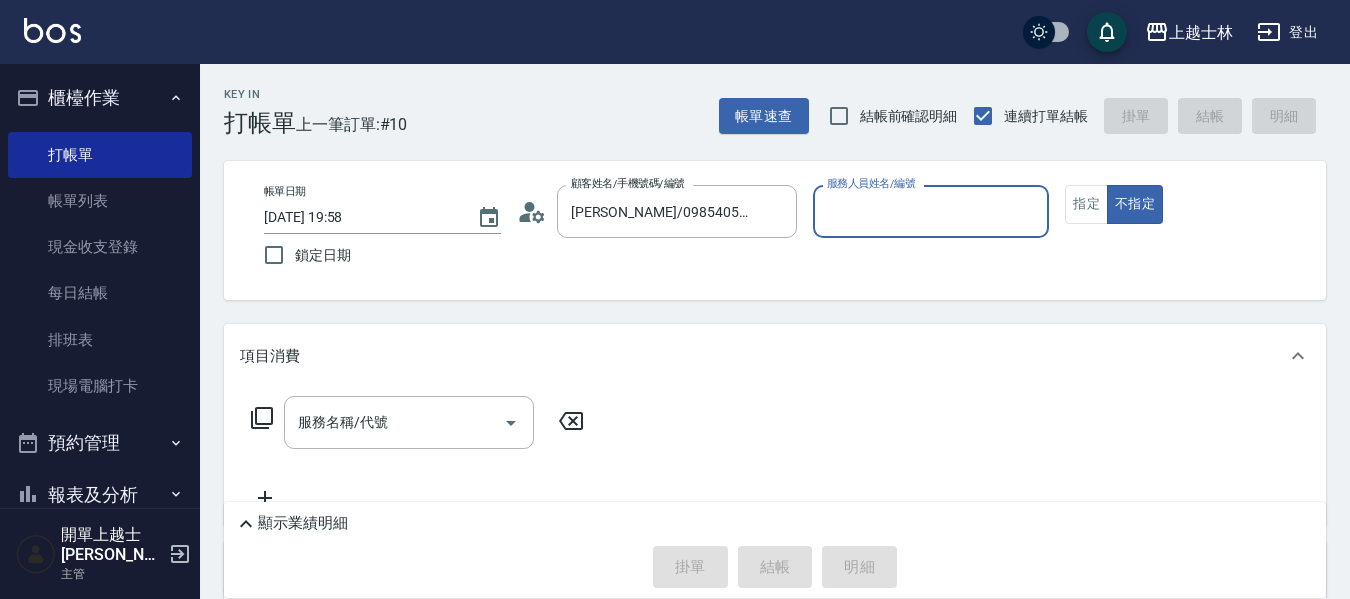 click on "服務名稱/代號 服務名稱/代號" at bounding box center [409, 422] 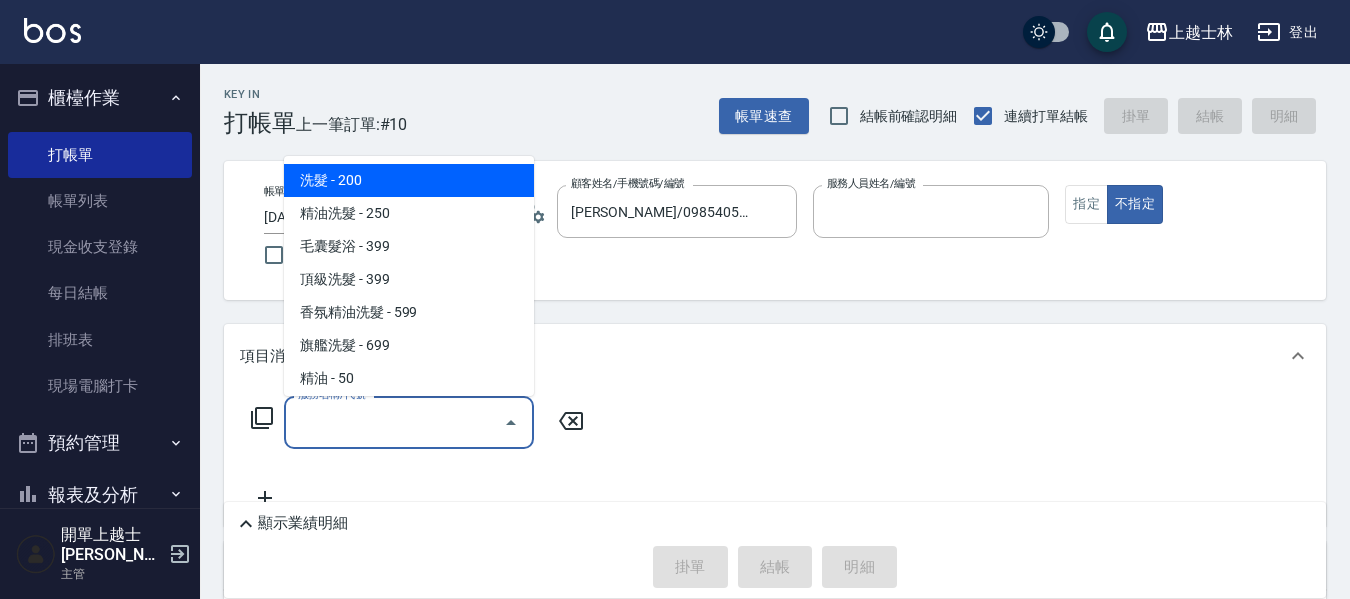 type on "[PERSON_NAME]-8" 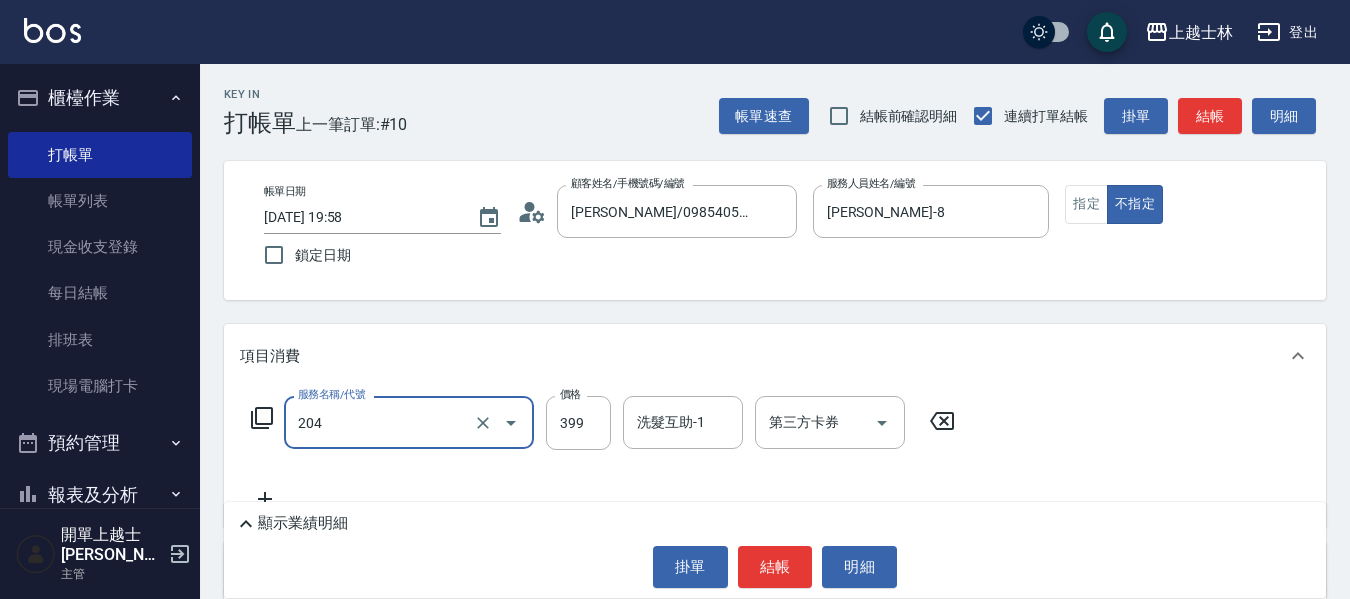 type on "A級洗+剪(204)" 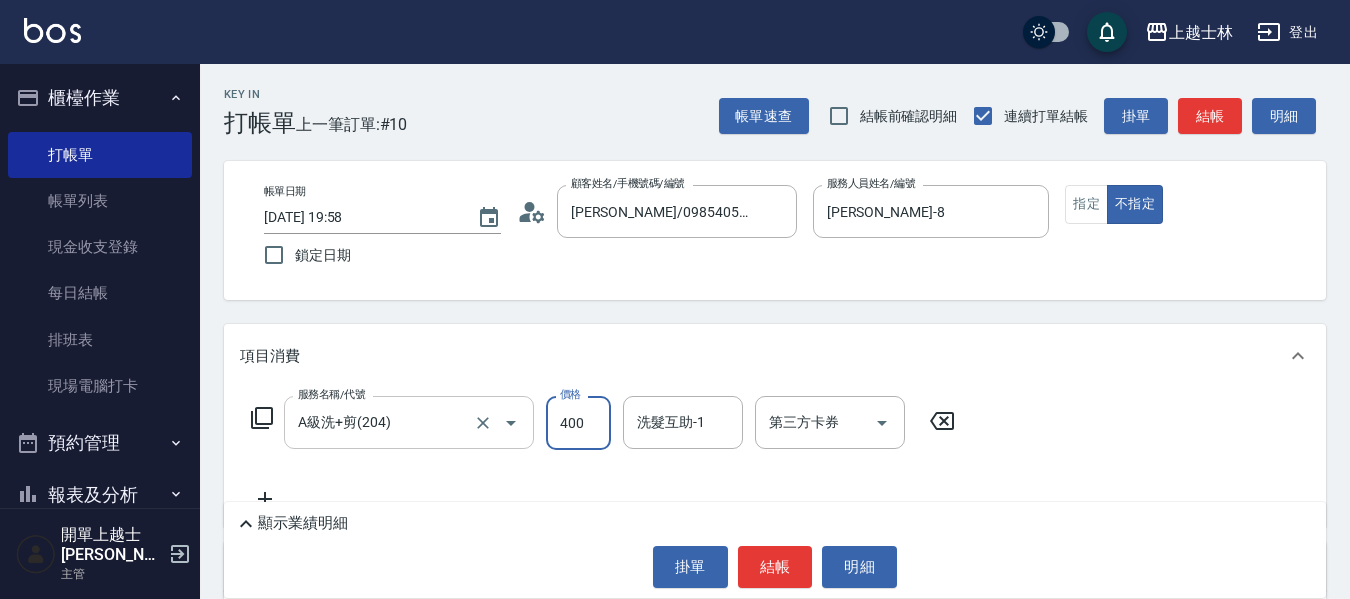 type on "400" 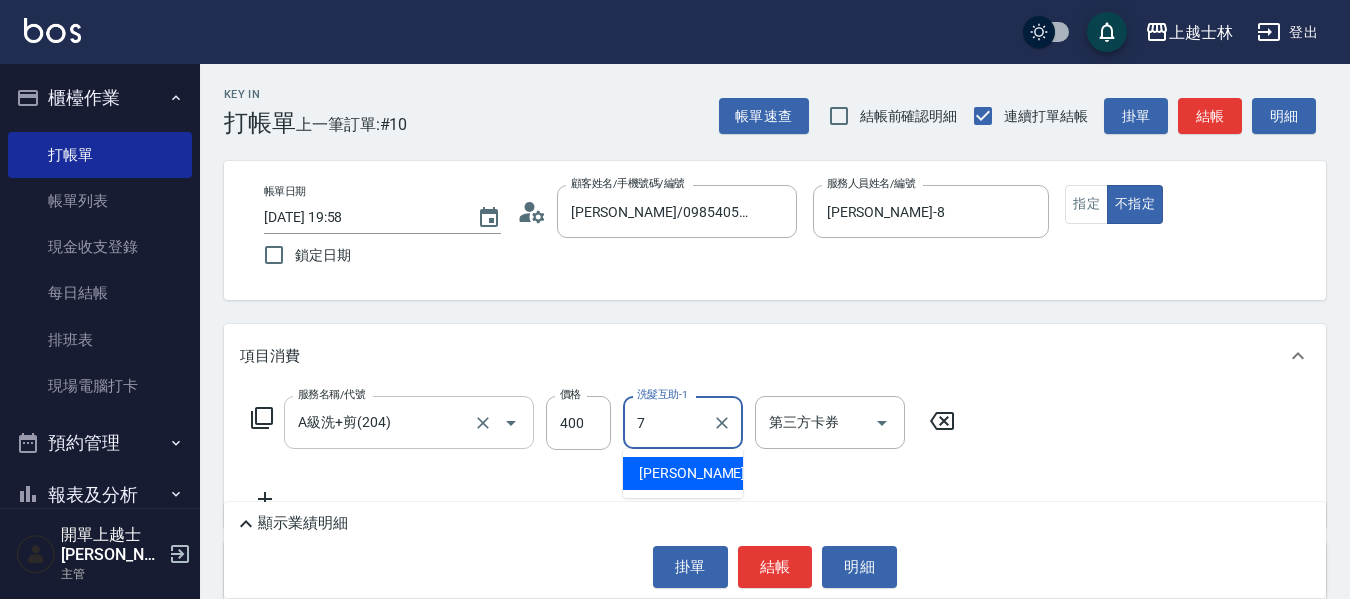 type on "[PERSON_NAME]-7" 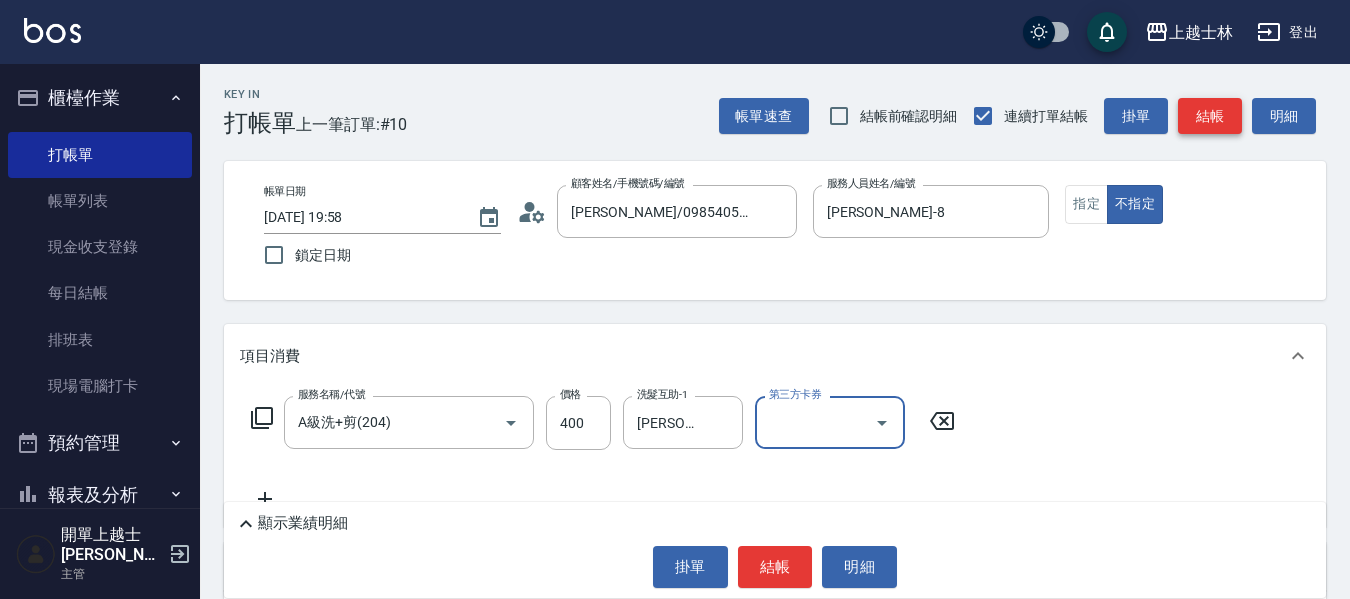 click on "結帳" at bounding box center (1210, 116) 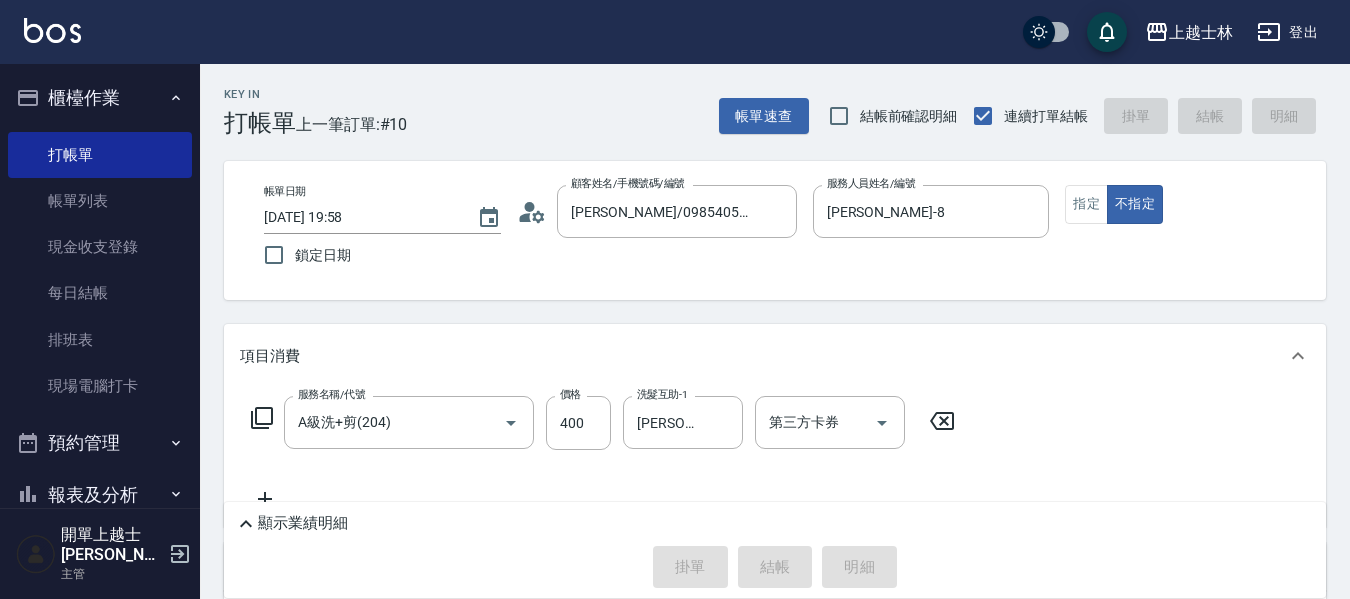 type 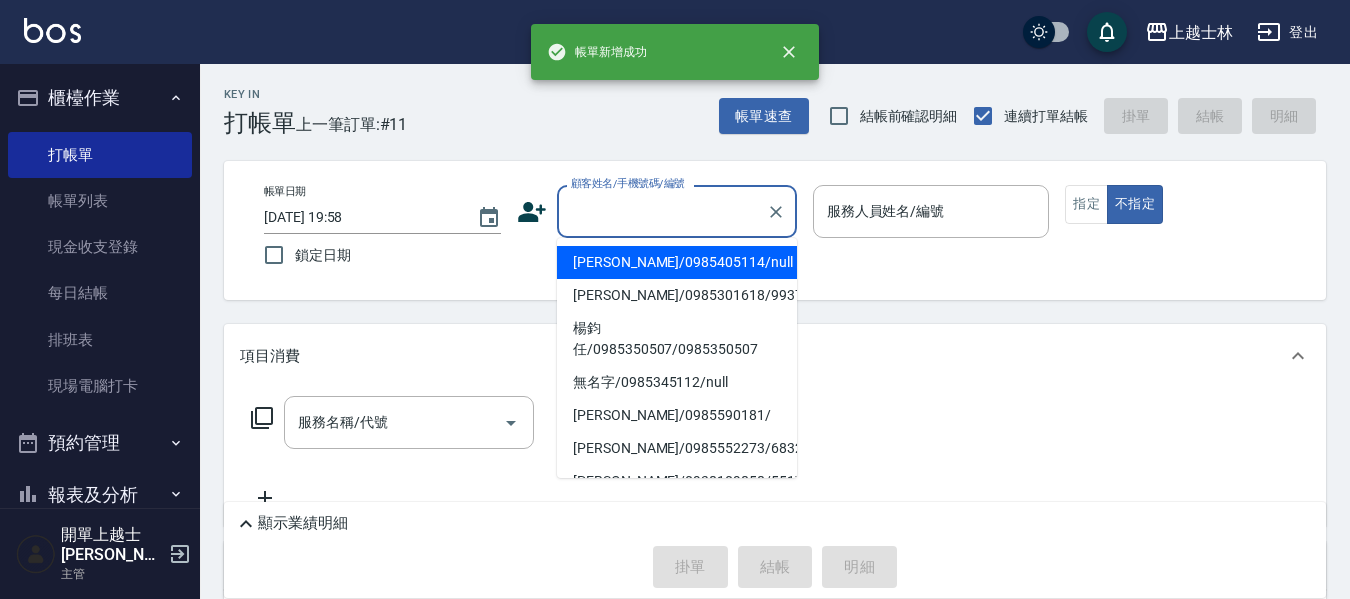 click on "顧客姓名/手機號碼/編號" at bounding box center (662, 211) 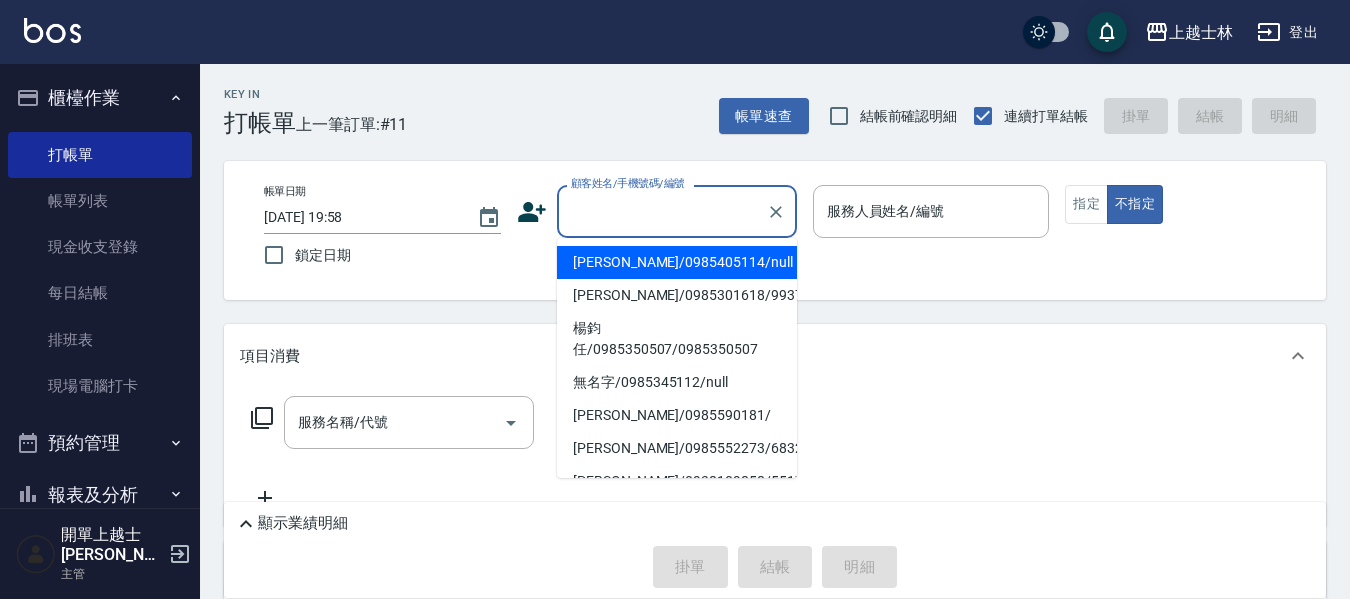 click on "[PERSON_NAME]/0985405114/null" at bounding box center [677, 262] 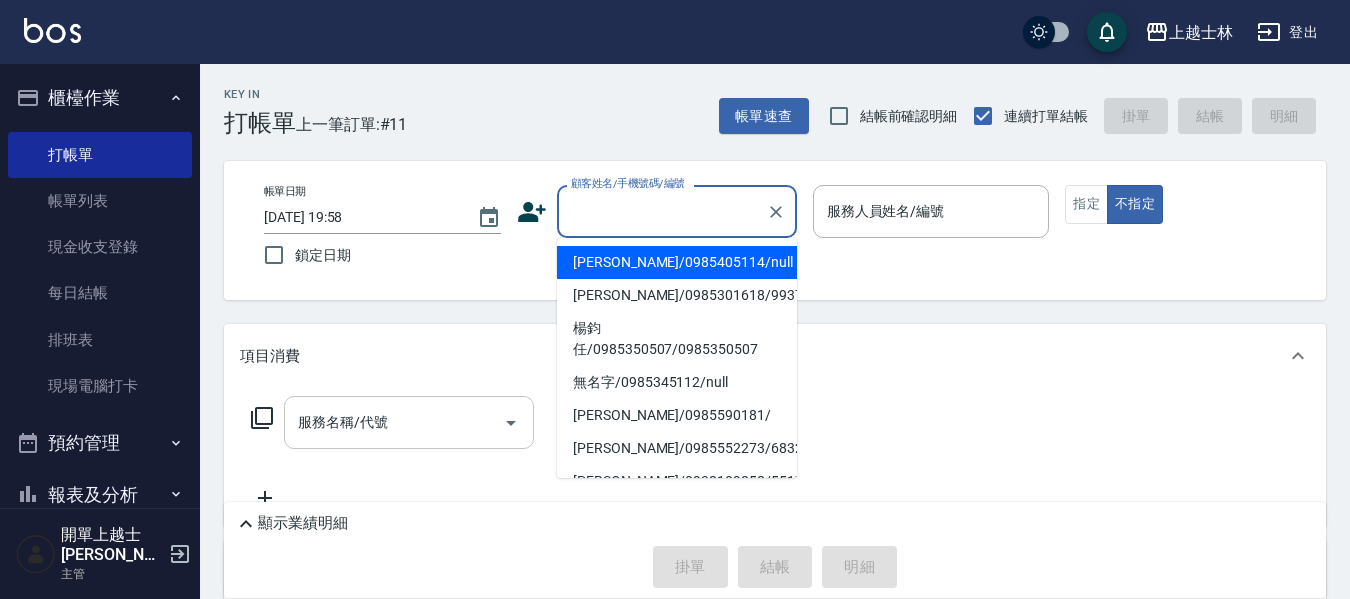 type on "[PERSON_NAME]/0985405114/null" 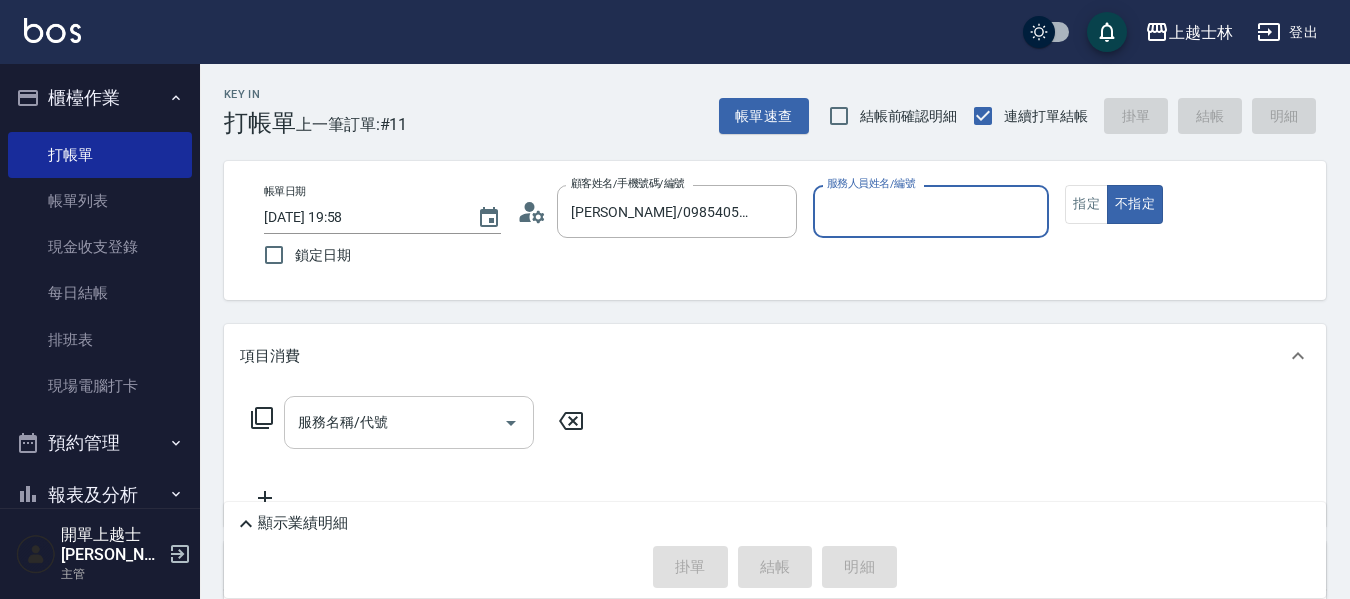 click on "服務名稱/代號 服務名稱/代號" at bounding box center [409, 422] 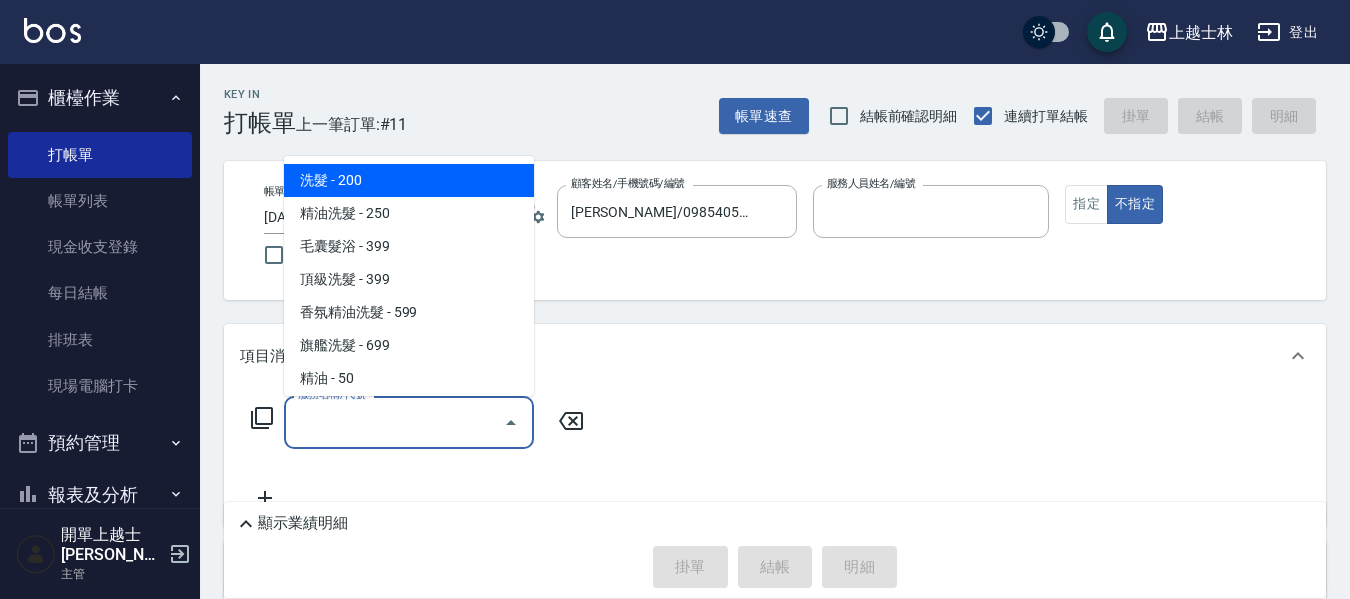 type on "[PERSON_NAME]-8" 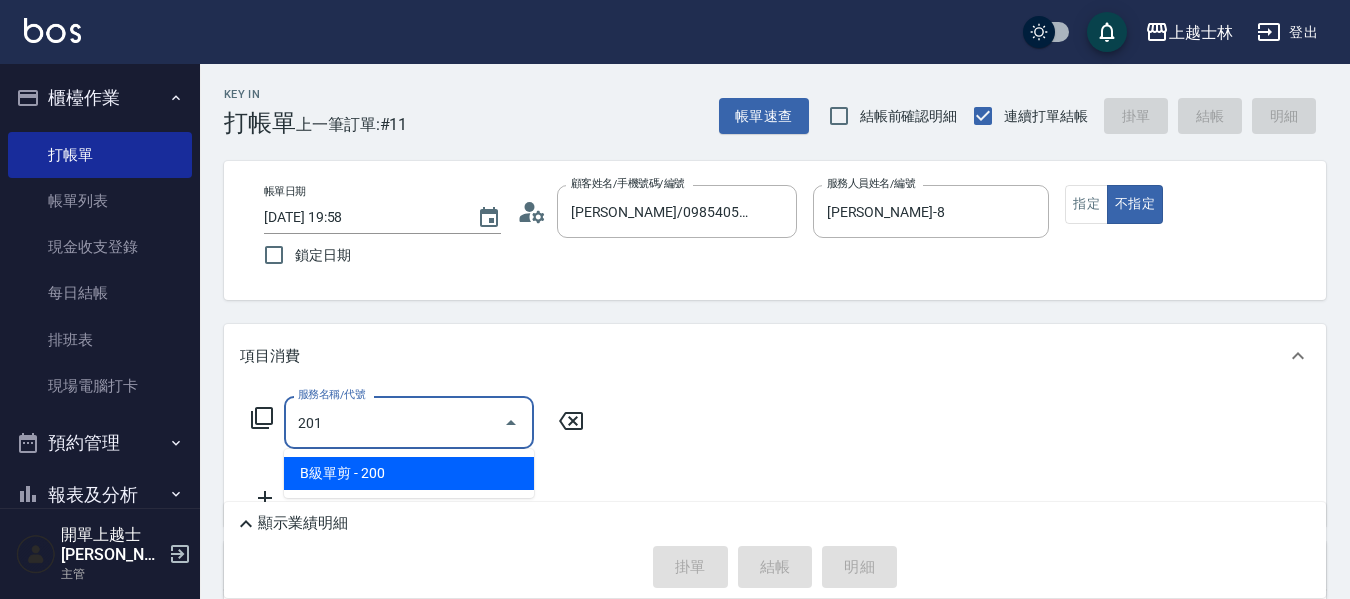 type on "B級單剪(201)" 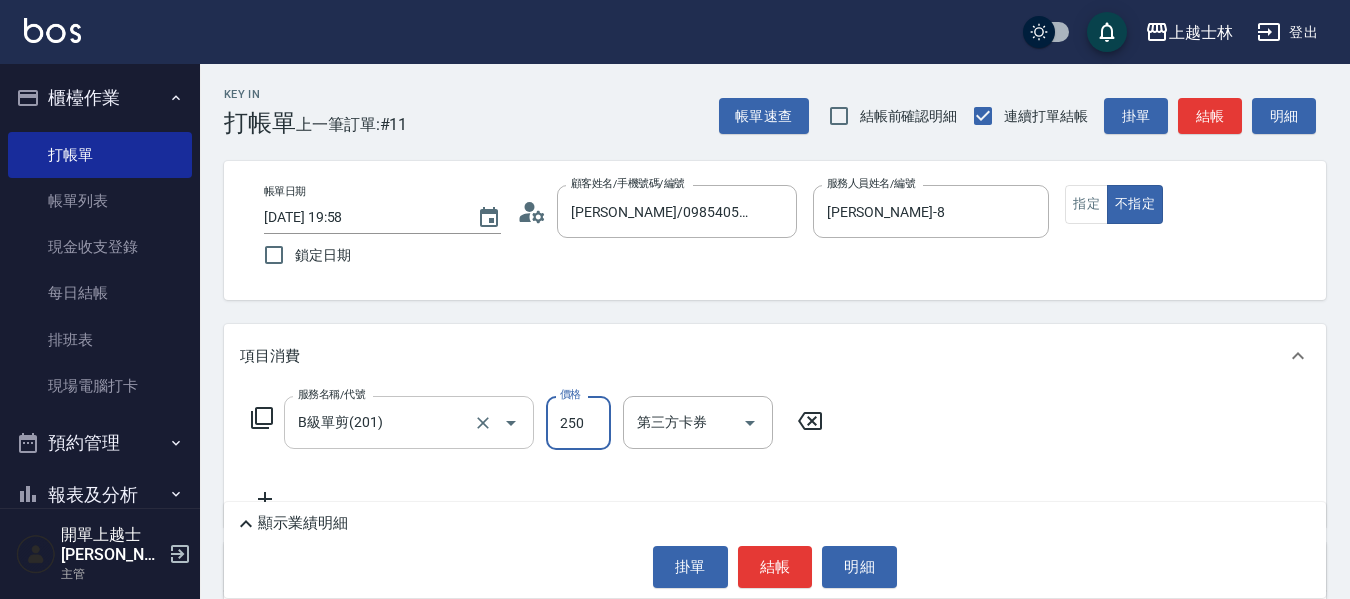 type on "250" 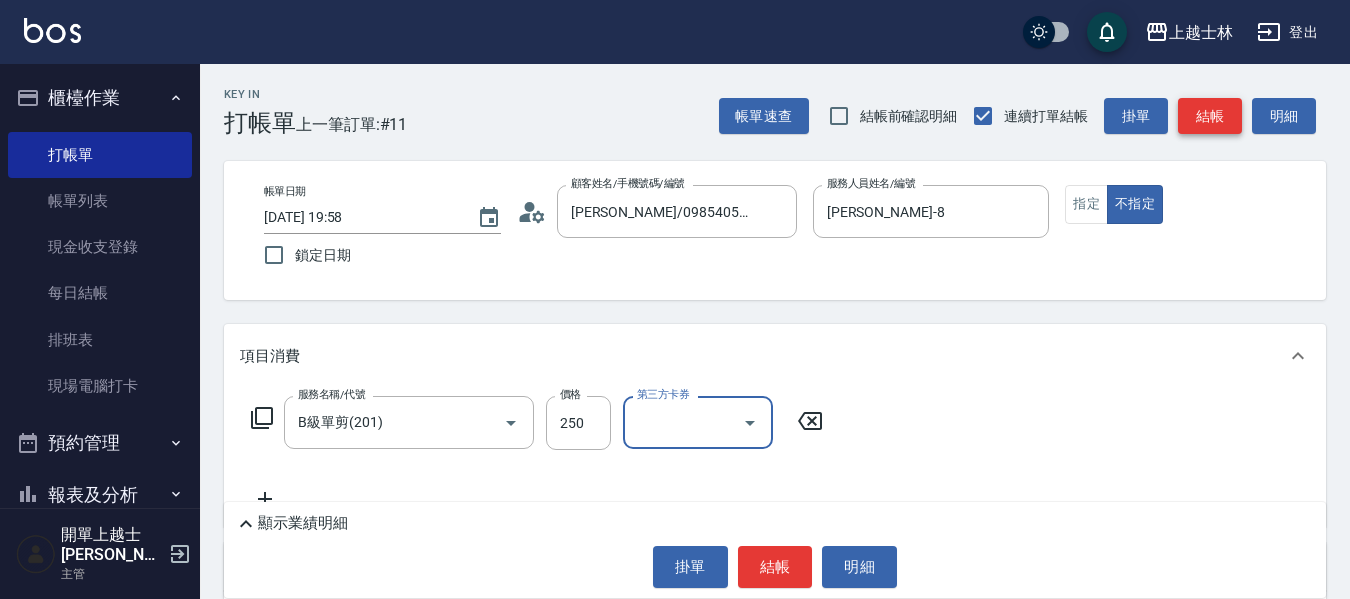 click on "結帳" at bounding box center (1210, 116) 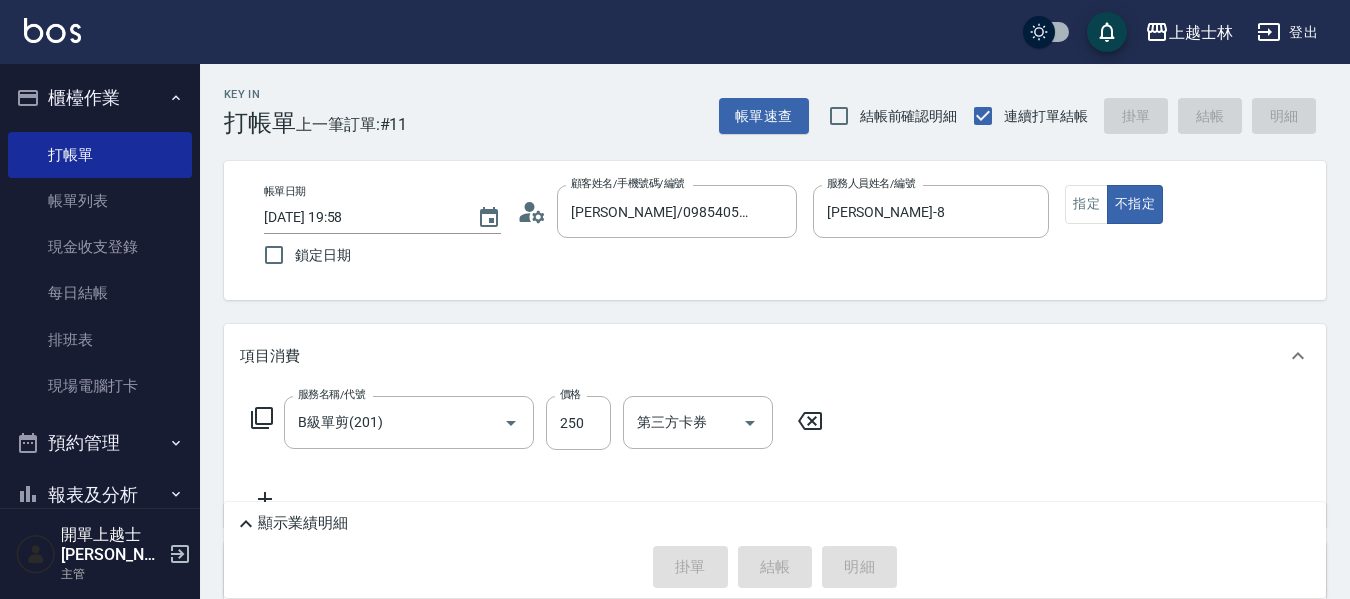 type on "[DATE] 19:59" 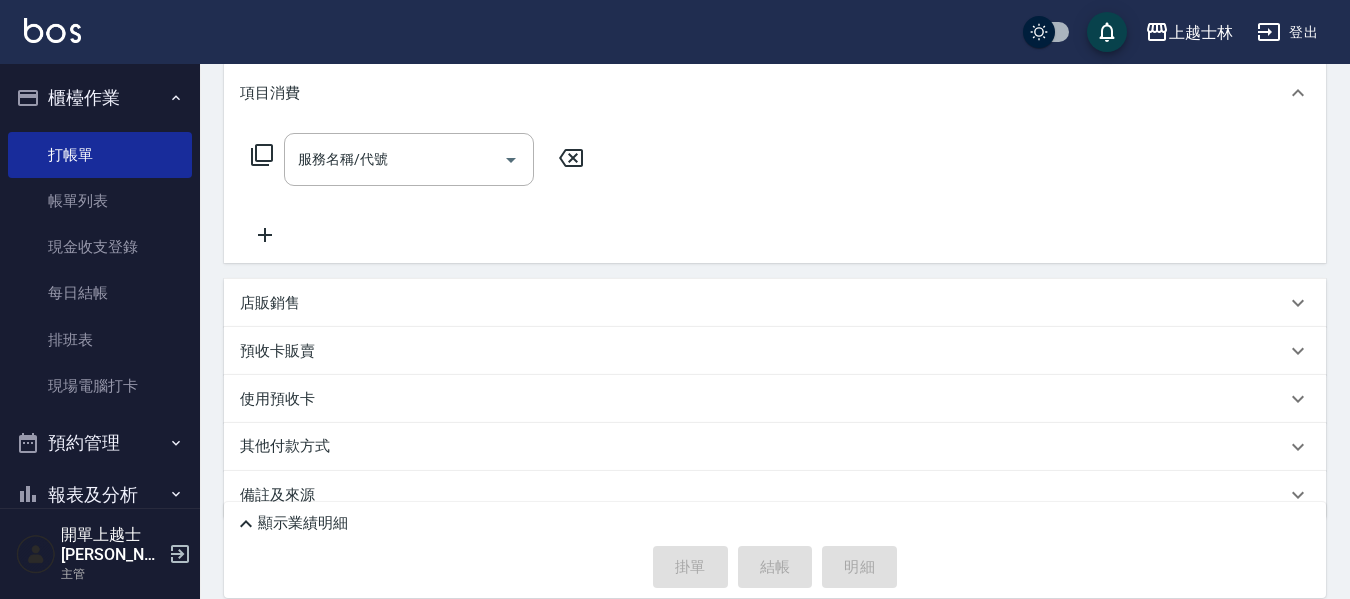 scroll, scrollTop: 293, scrollLeft: 0, axis: vertical 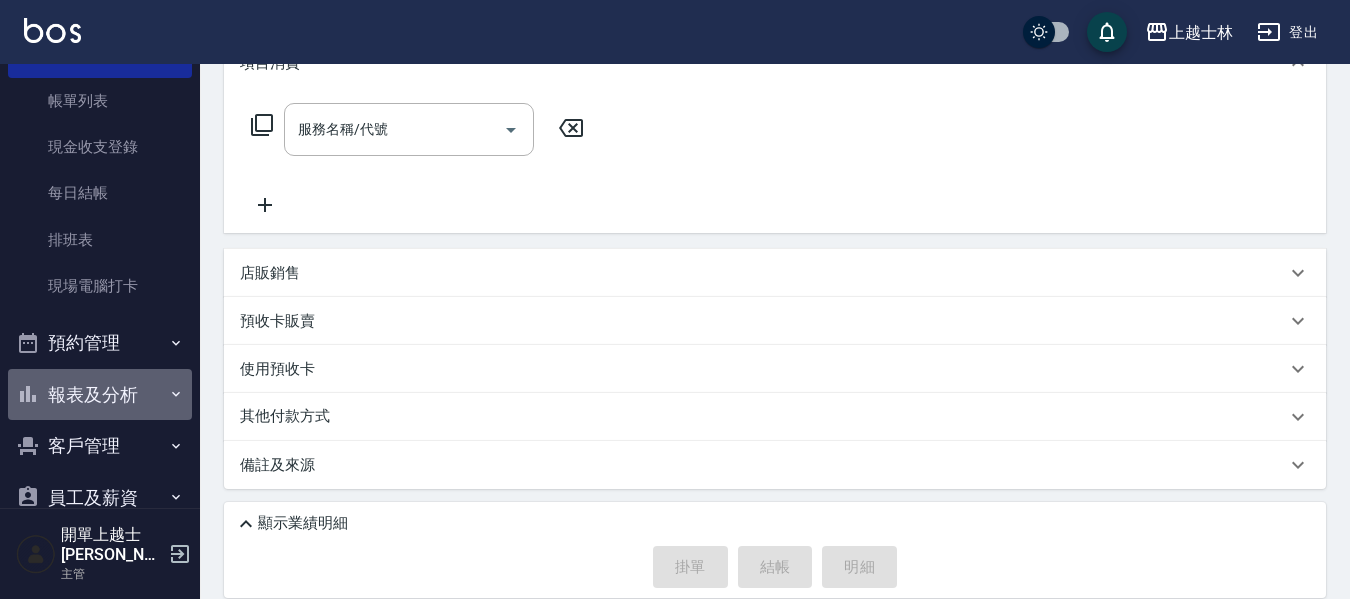 click on "報表及分析" at bounding box center [100, 395] 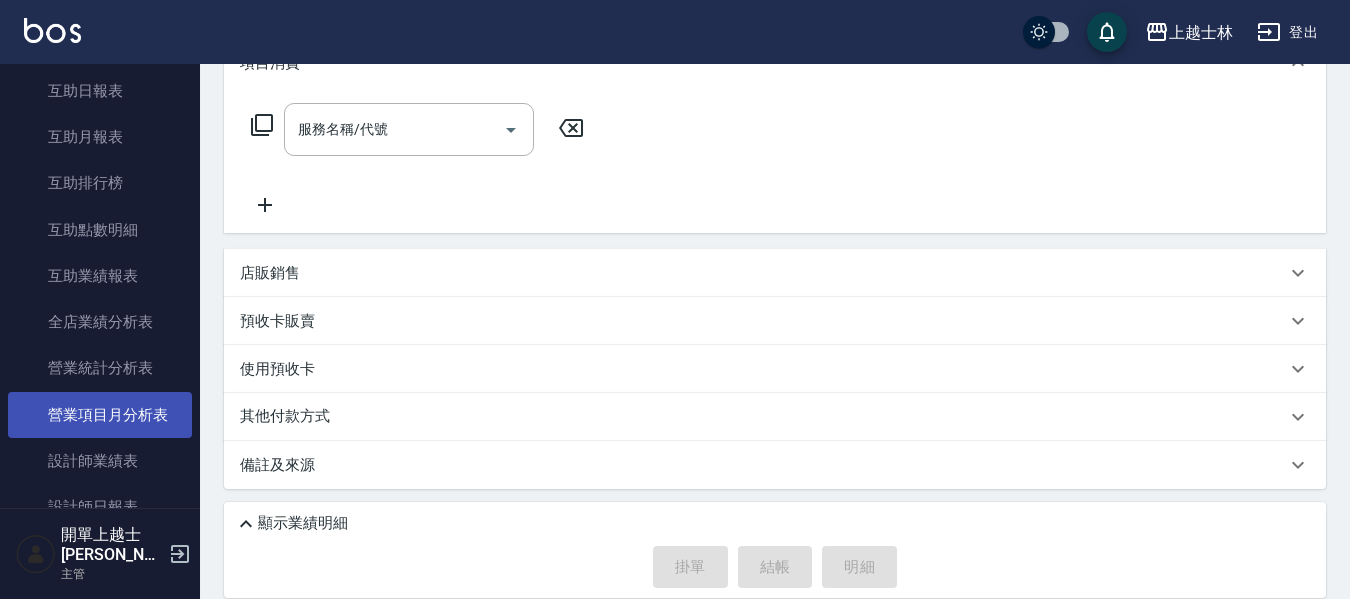 scroll, scrollTop: 600, scrollLeft: 0, axis: vertical 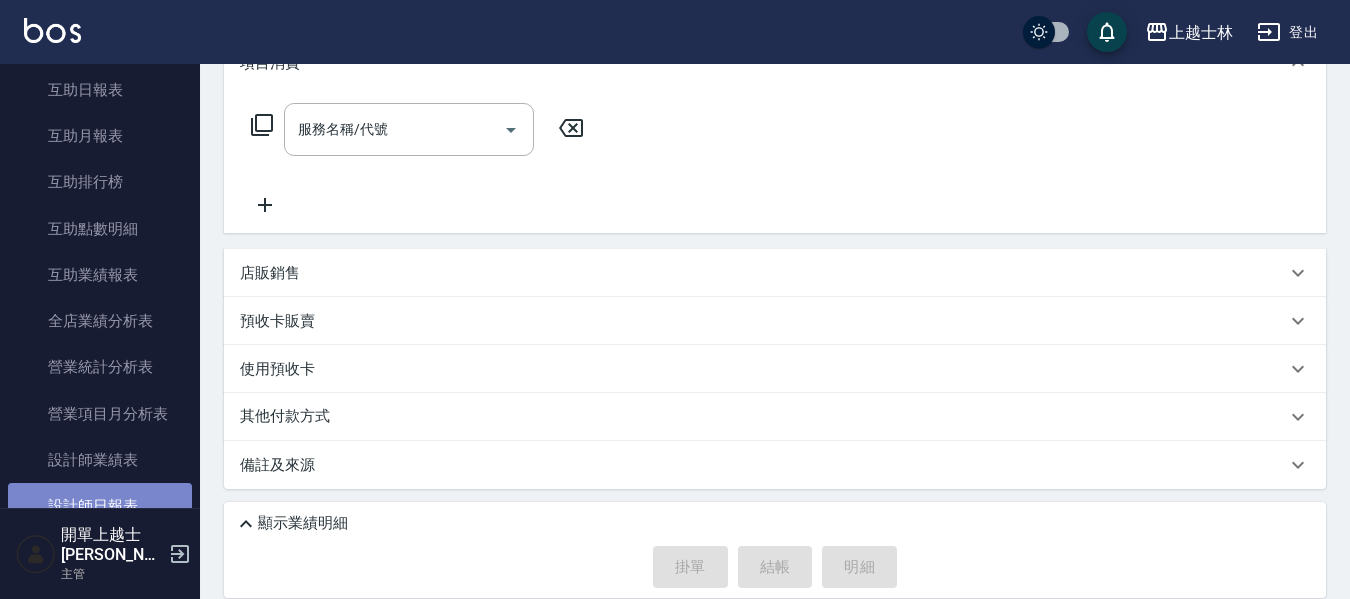 click on "設計師日報表" at bounding box center [100, 506] 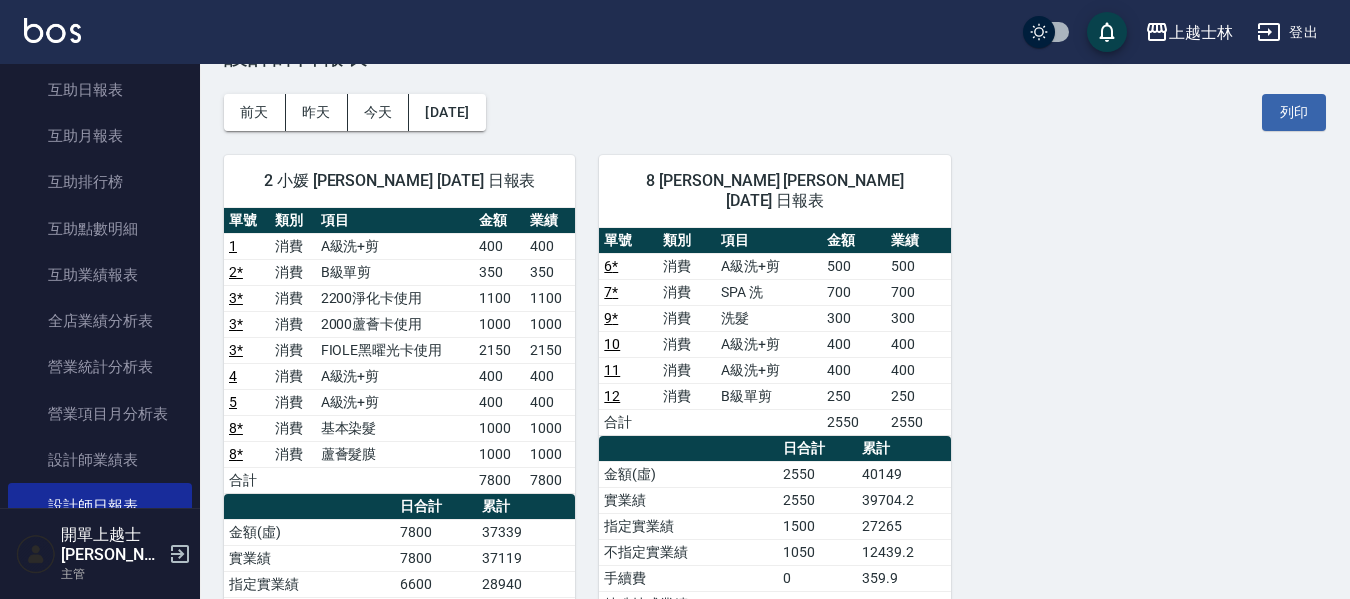 scroll, scrollTop: 100, scrollLeft: 0, axis: vertical 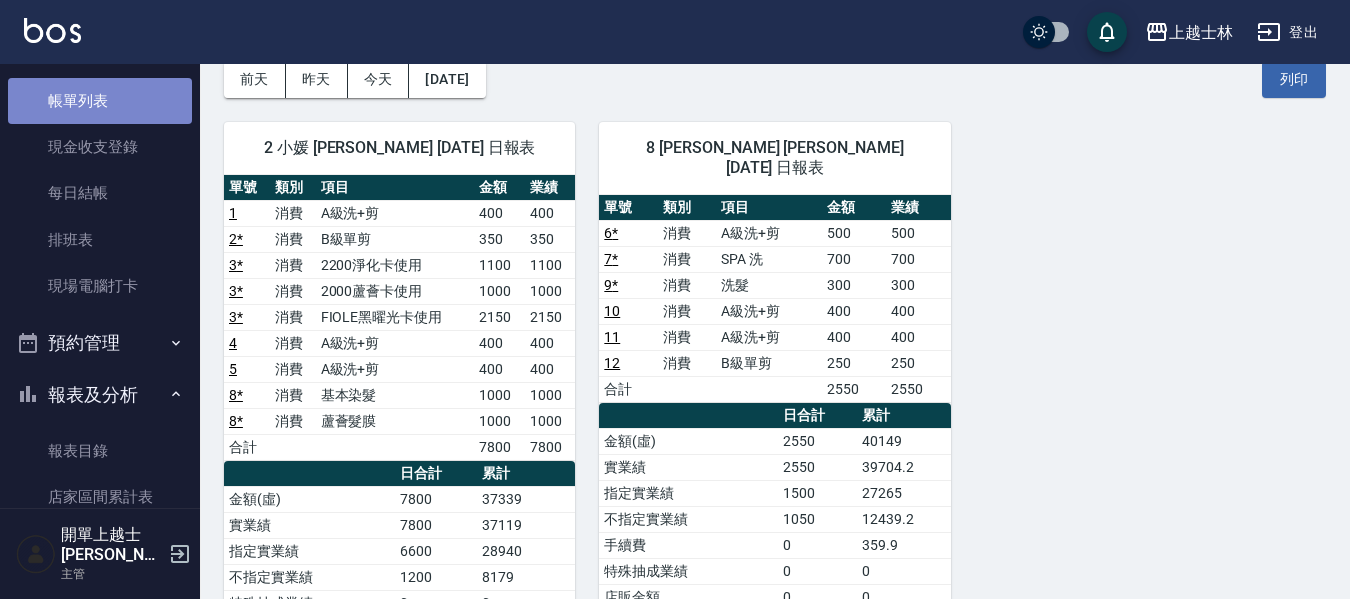 click on "帳單列表" at bounding box center [100, 101] 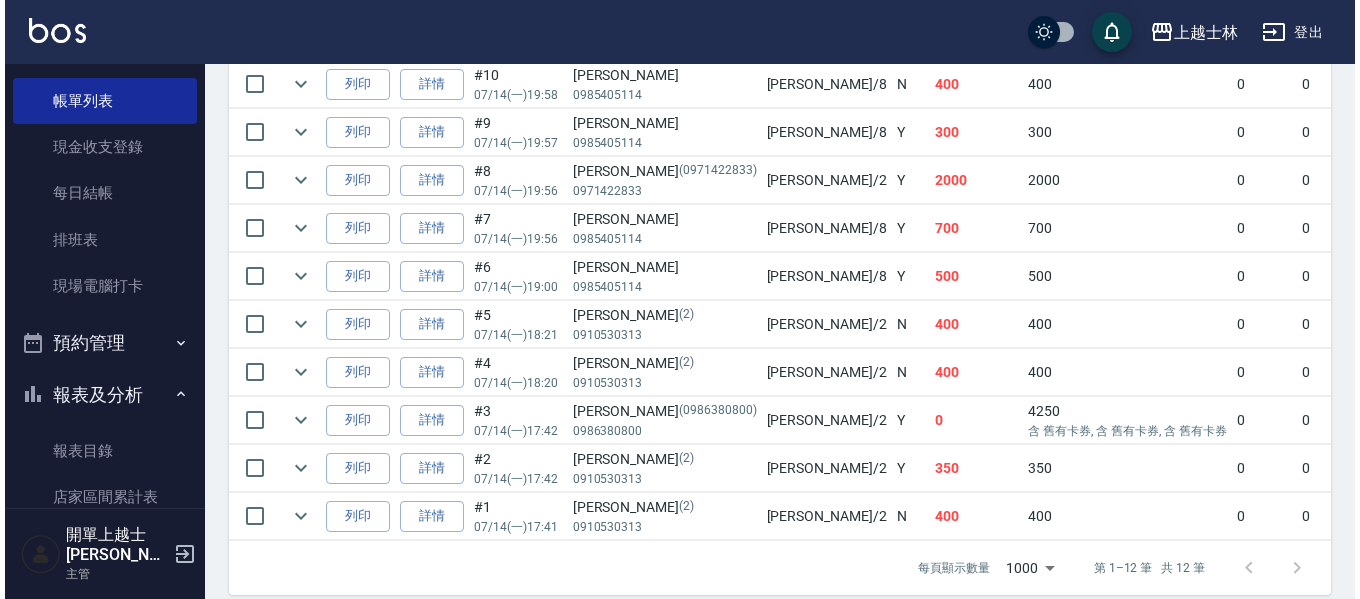 scroll, scrollTop: 600, scrollLeft: 0, axis: vertical 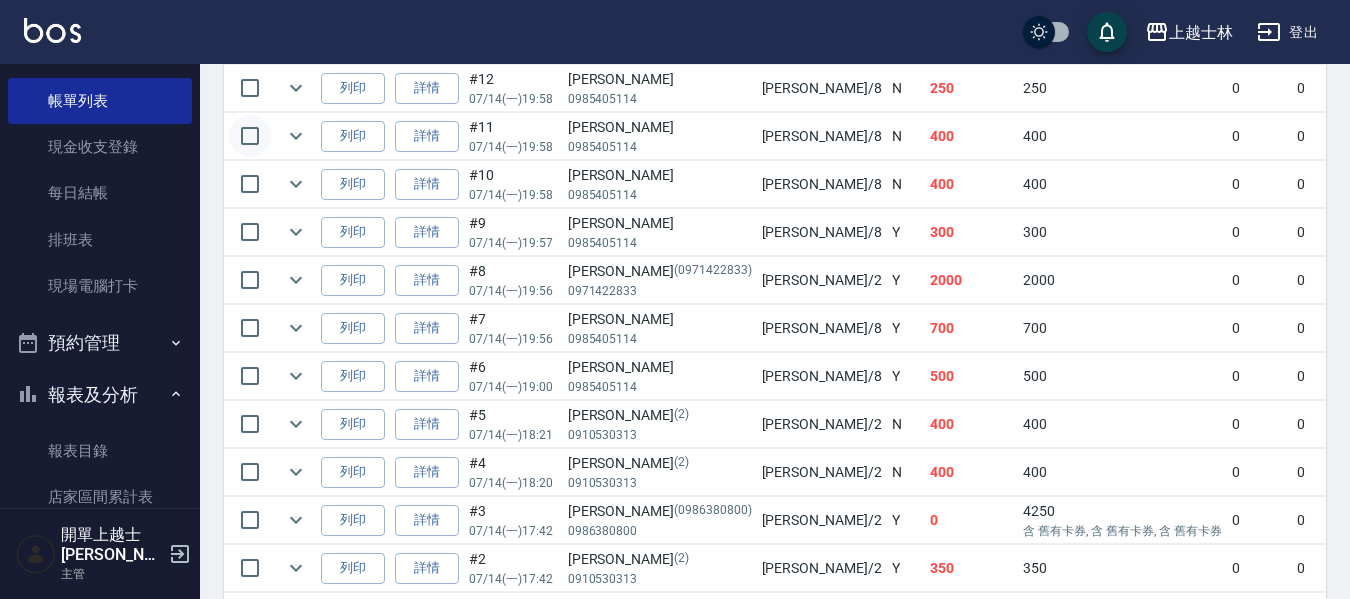 click at bounding box center [250, 136] 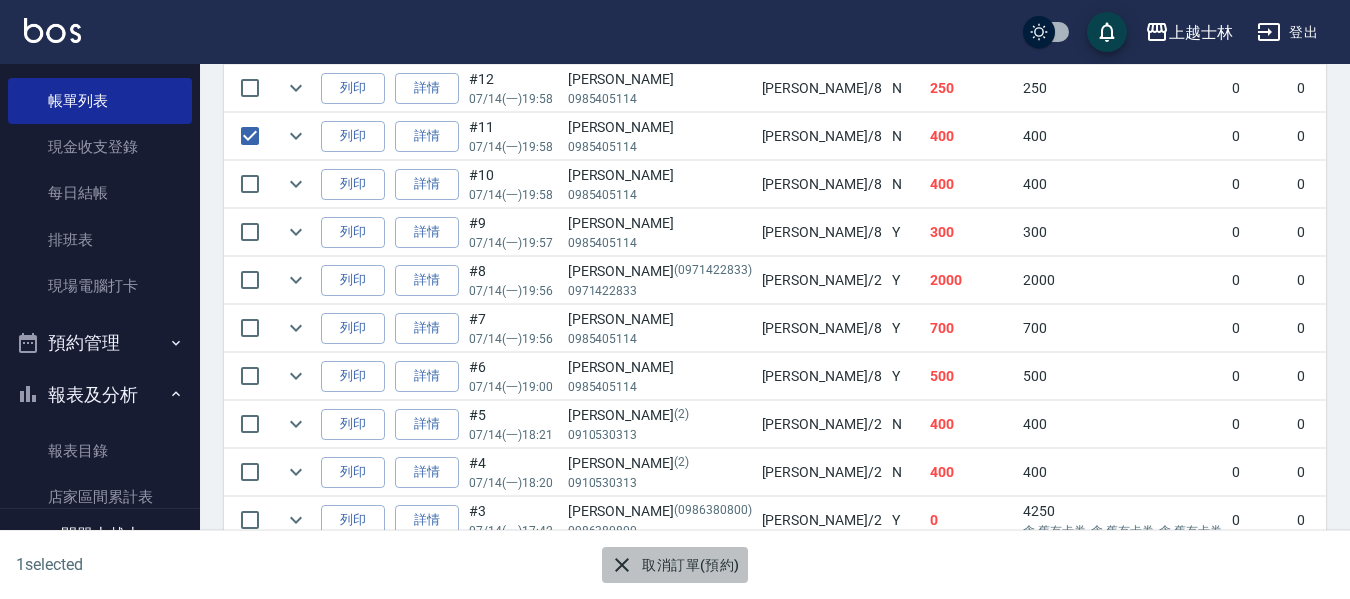 click on "取消訂單(預約)" at bounding box center [674, 565] 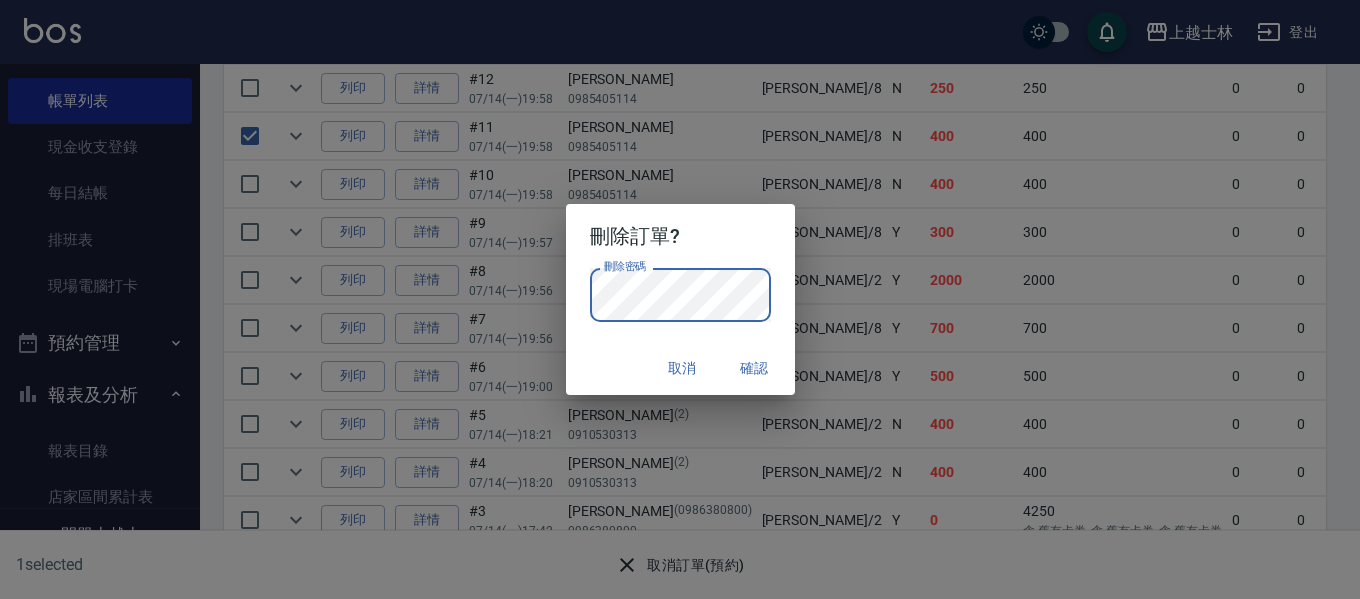click on "確認" at bounding box center (755, 368) 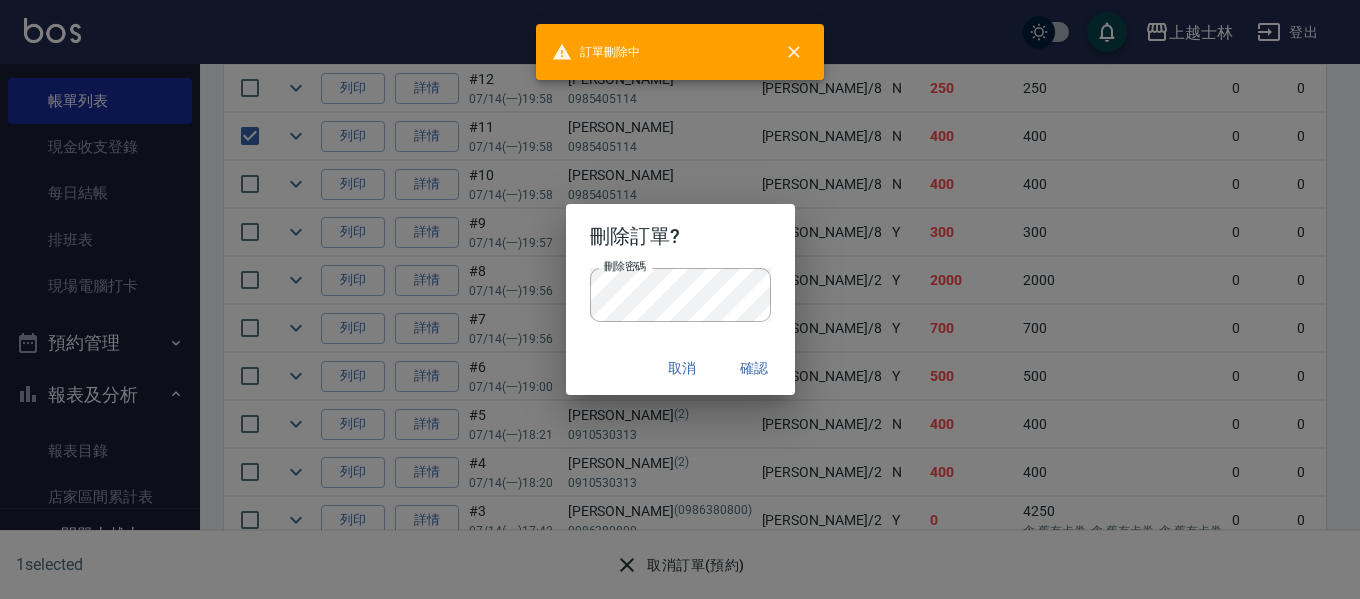 checkbox on "false" 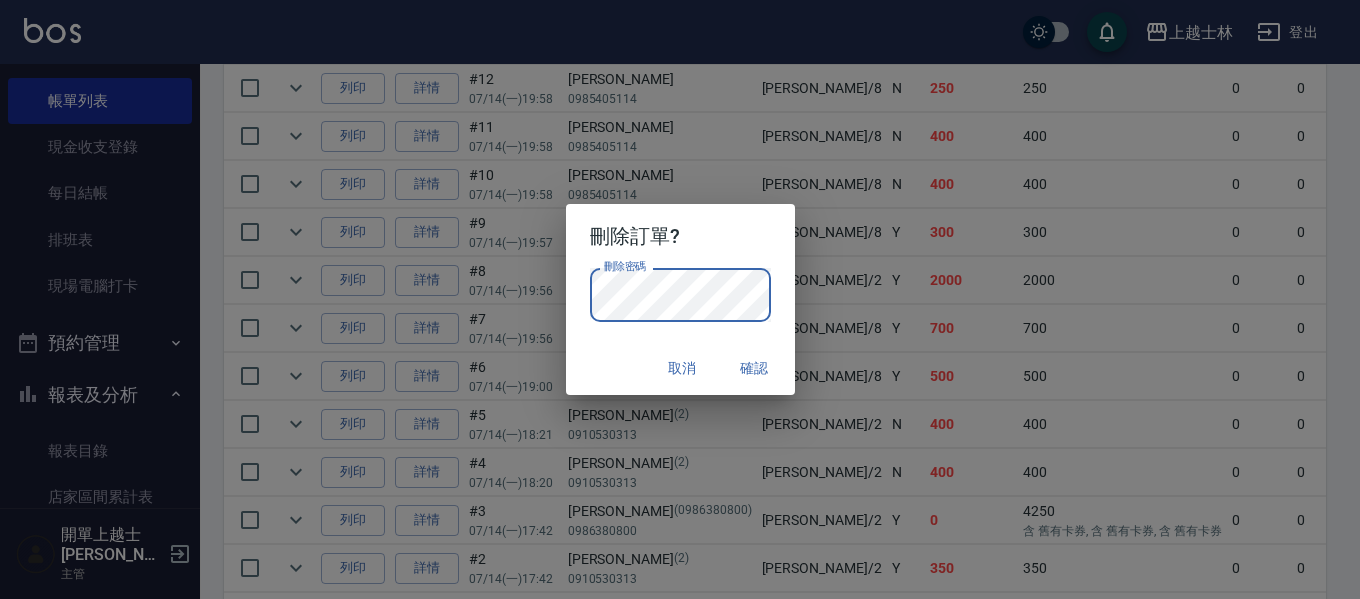 click on "確認" at bounding box center [755, 368] 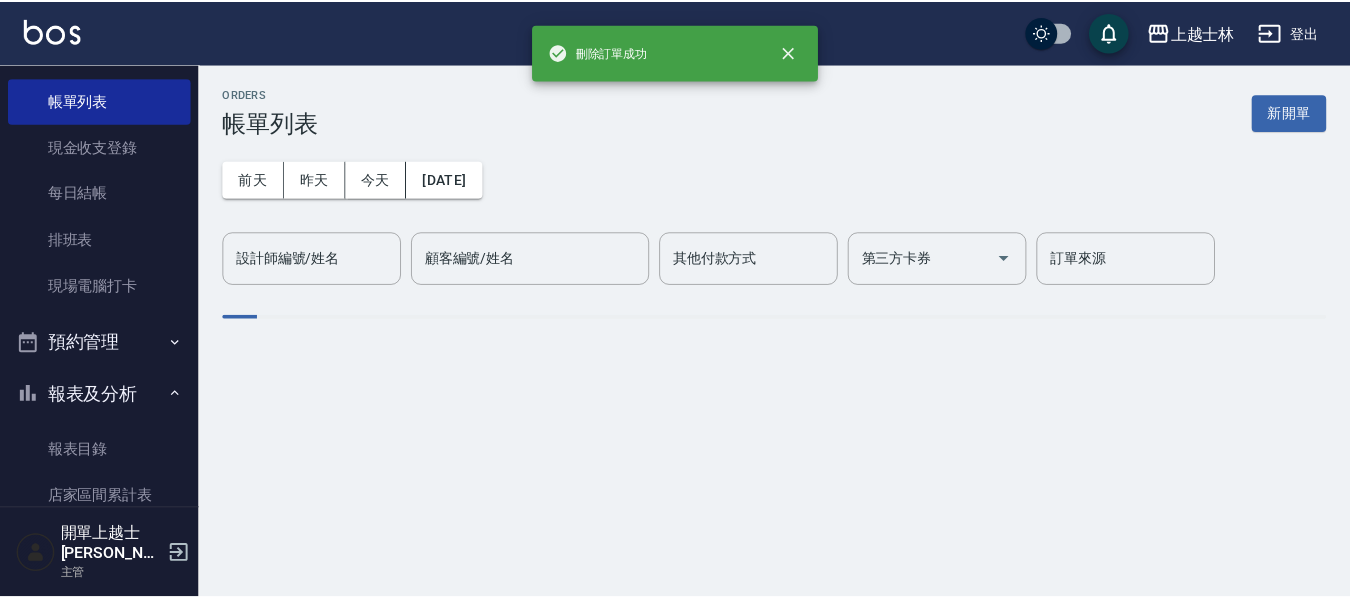 scroll, scrollTop: 0, scrollLeft: 0, axis: both 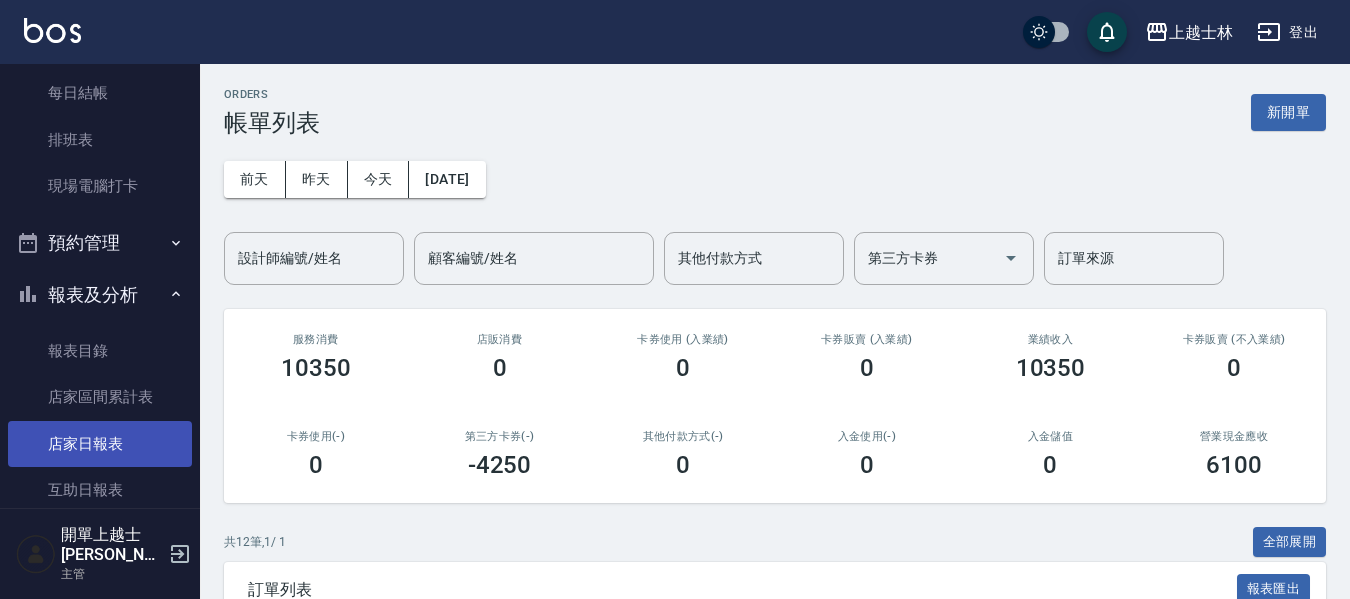 click on "店家日報表" at bounding box center [100, 444] 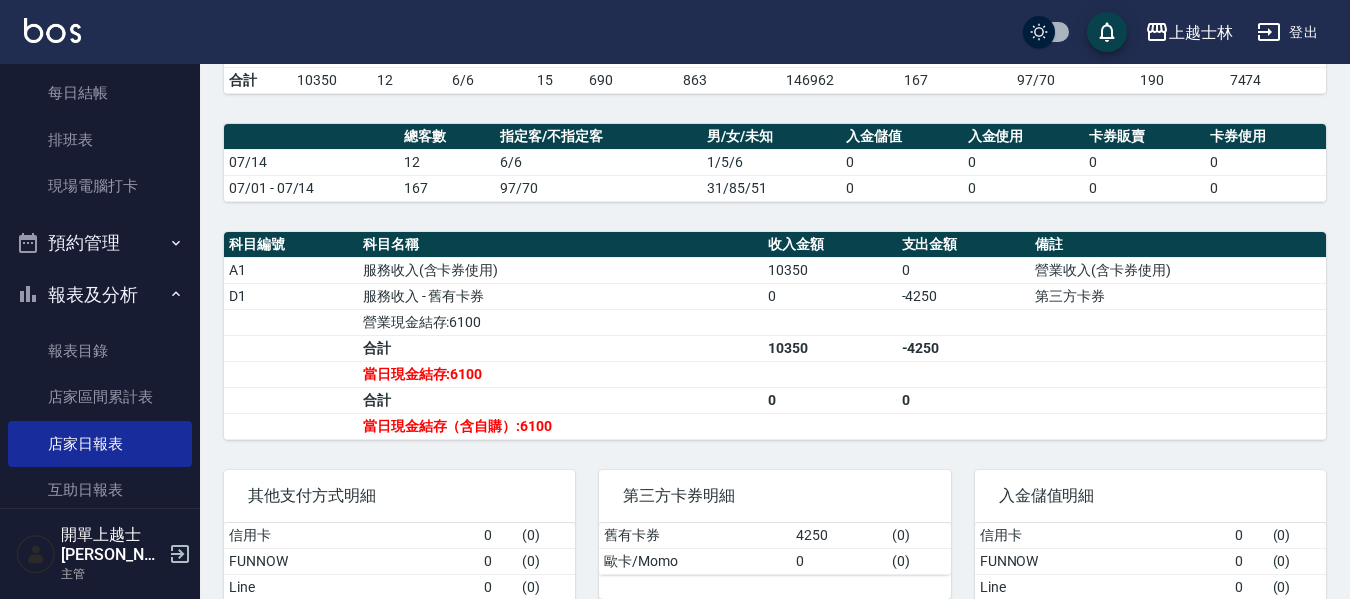 scroll, scrollTop: 500, scrollLeft: 0, axis: vertical 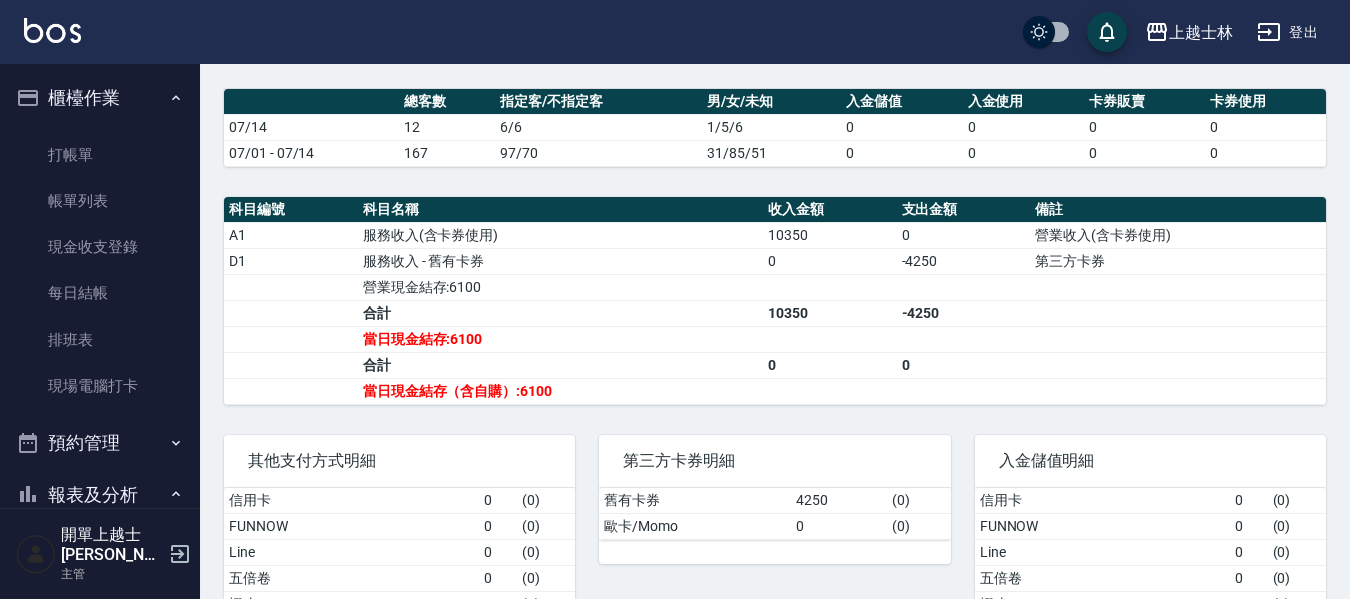 click at bounding box center (1178, 339) 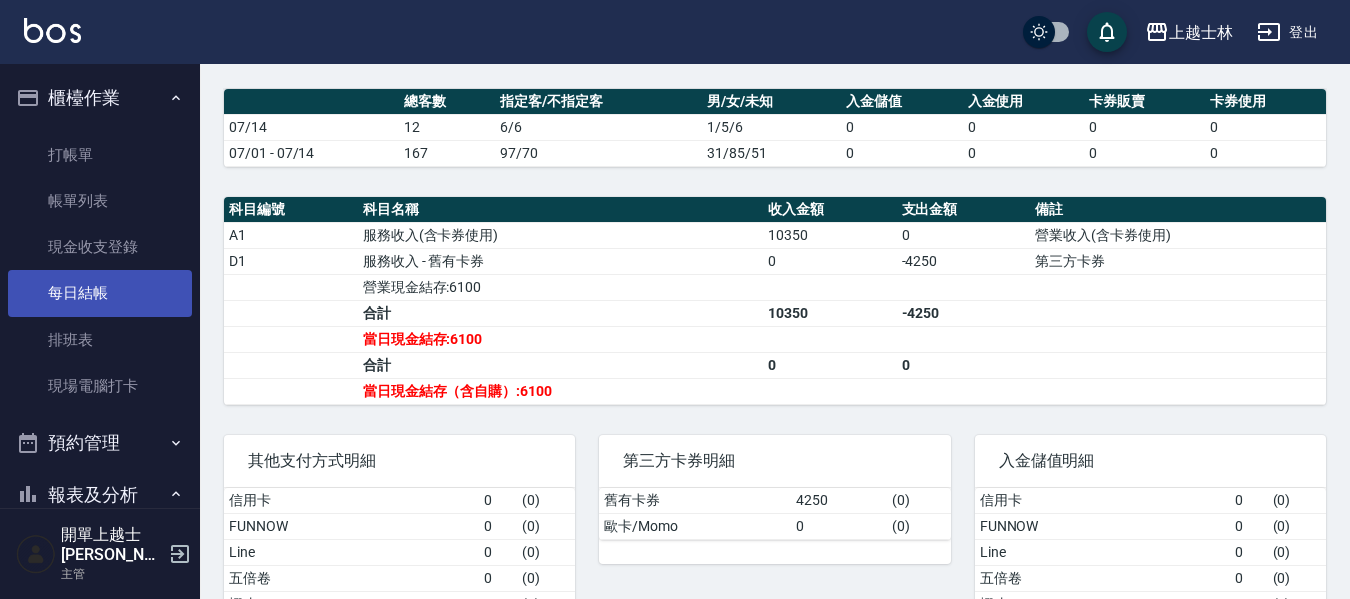 click on "每日結帳" at bounding box center [100, 293] 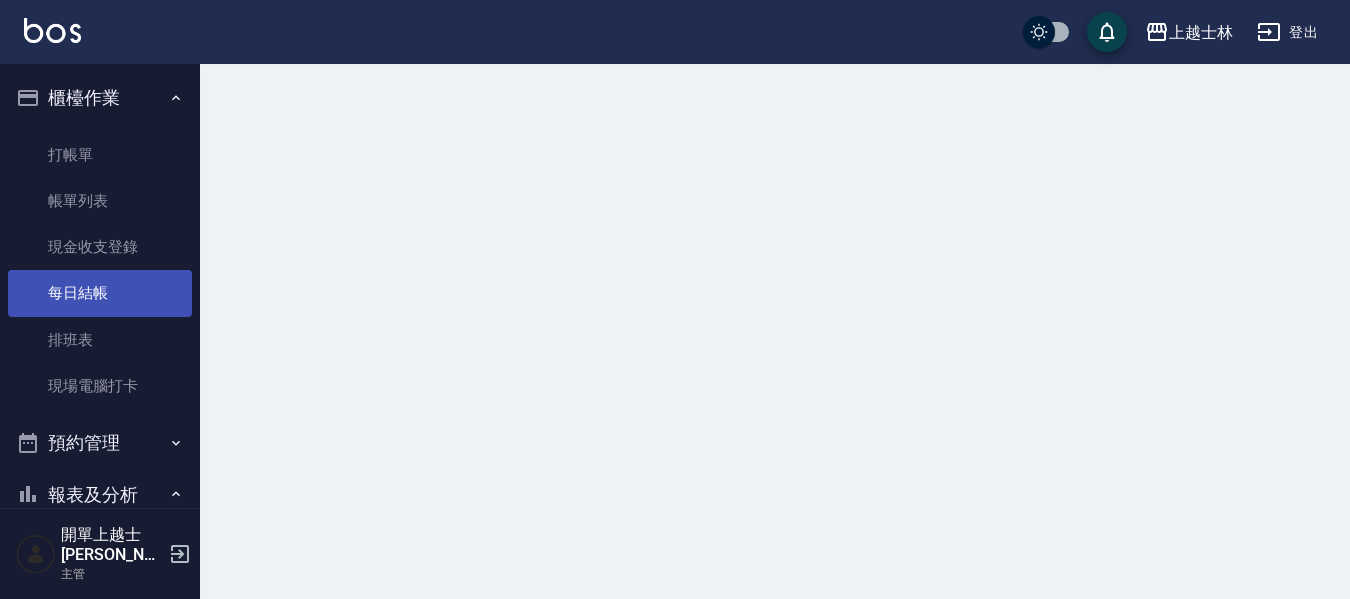 scroll, scrollTop: 0, scrollLeft: 0, axis: both 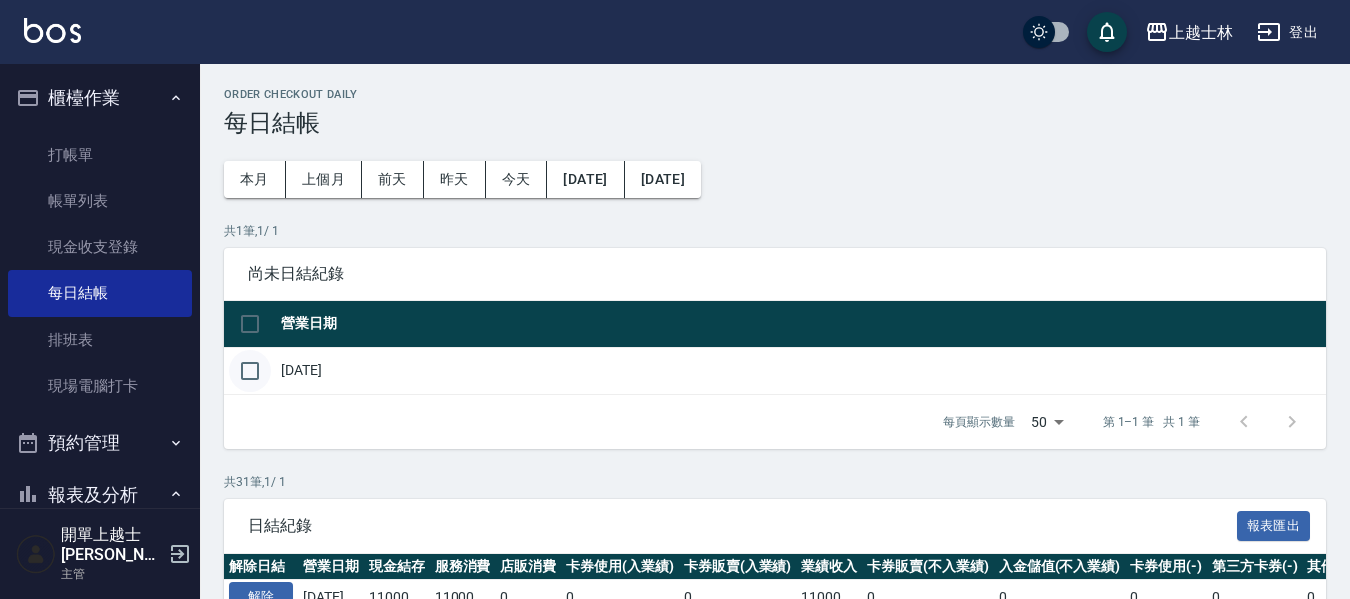 click at bounding box center (250, 371) 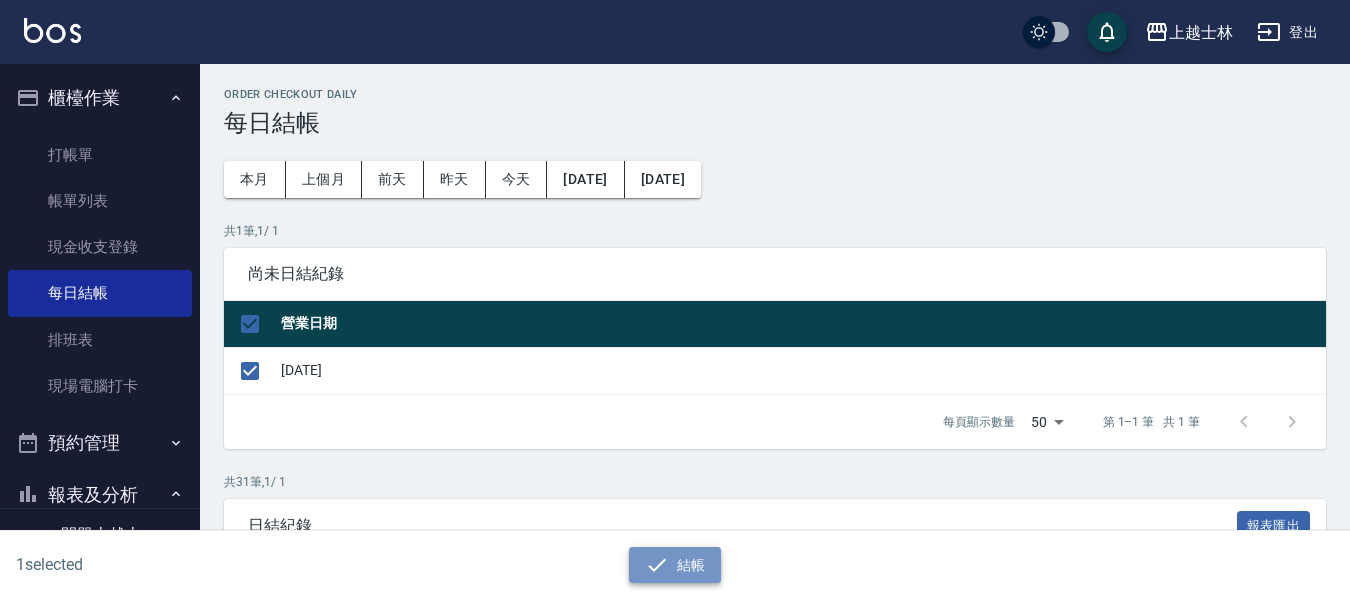 click on "結帳" at bounding box center [675, 565] 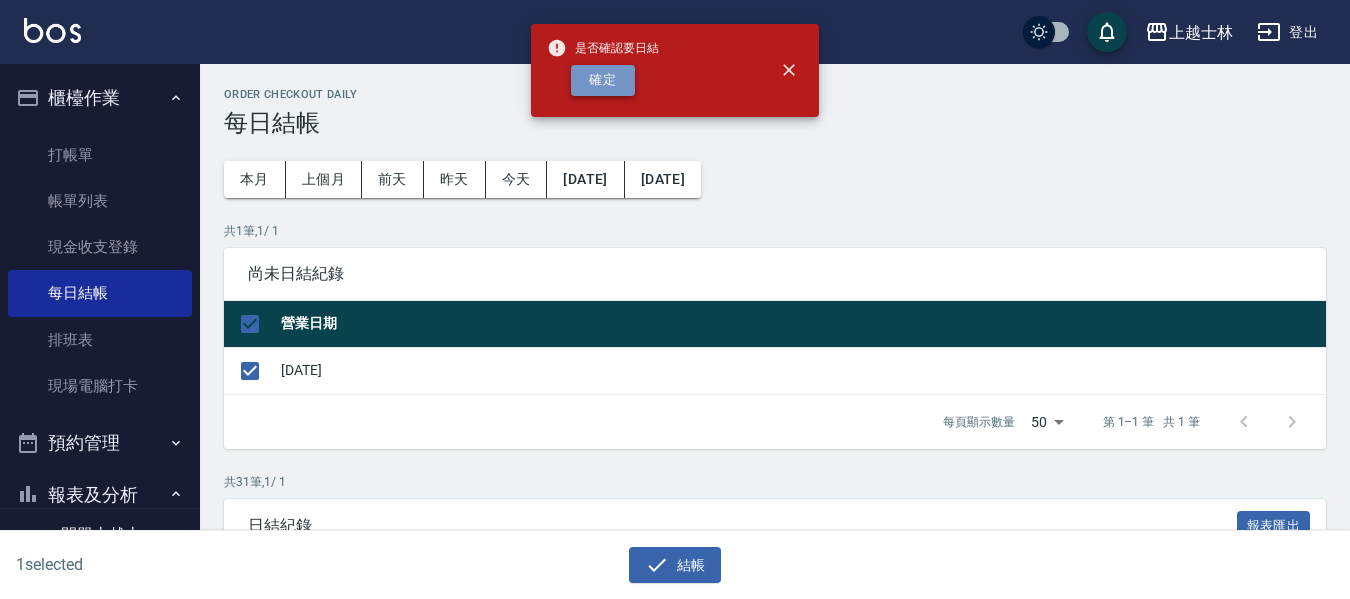 click on "確定" at bounding box center (603, 80) 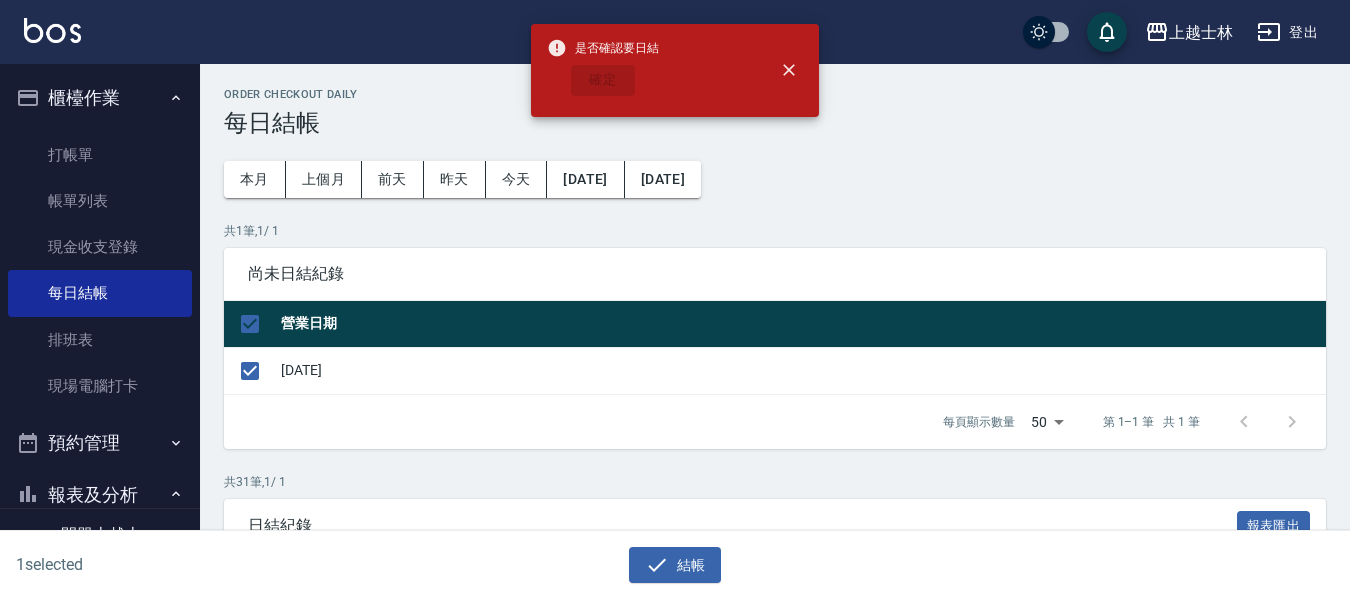 checkbox on "false" 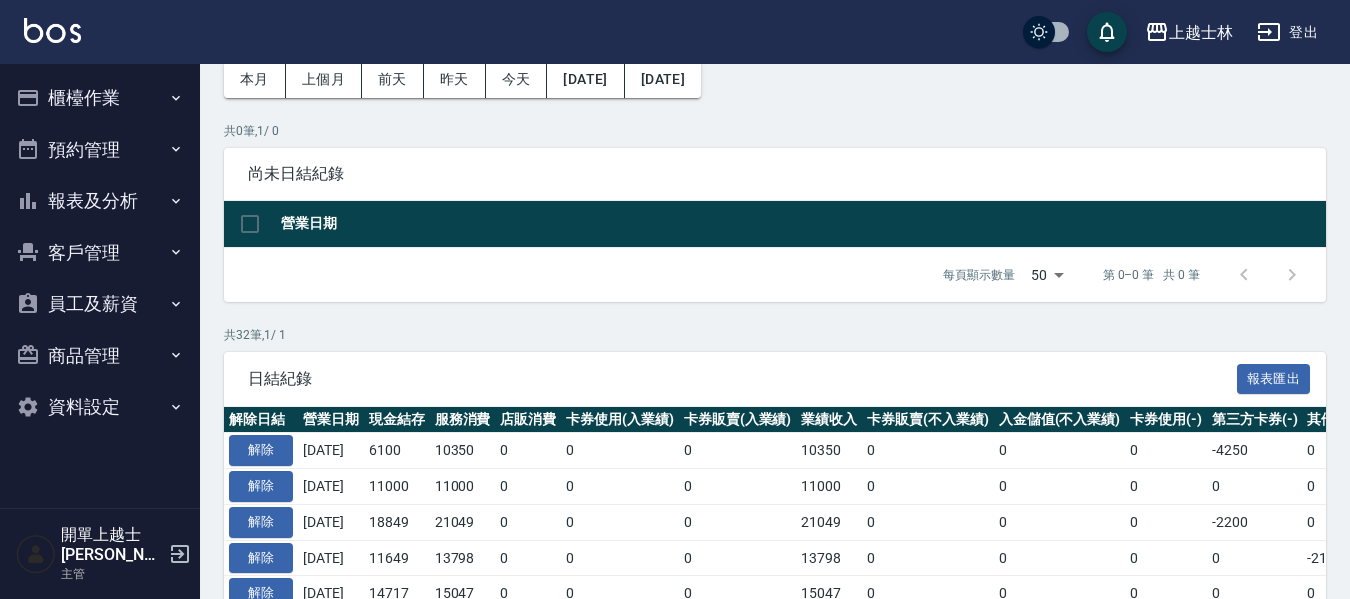 scroll, scrollTop: 0, scrollLeft: 0, axis: both 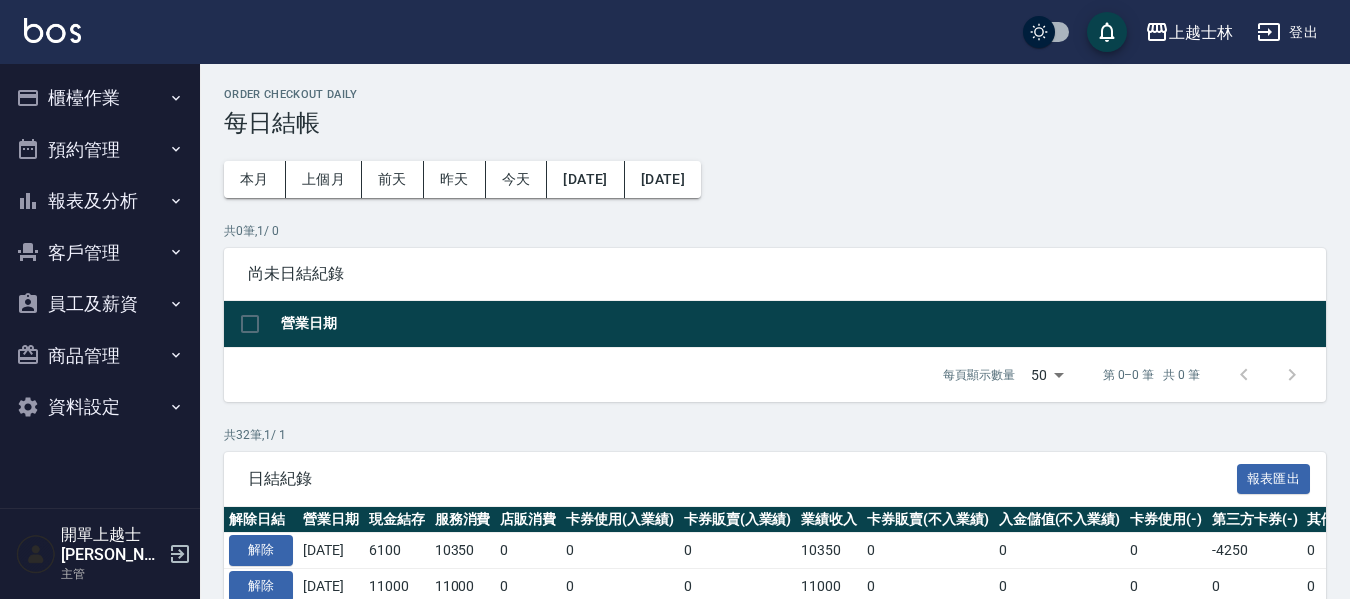 click on "櫃檯作業" at bounding box center [100, 98] 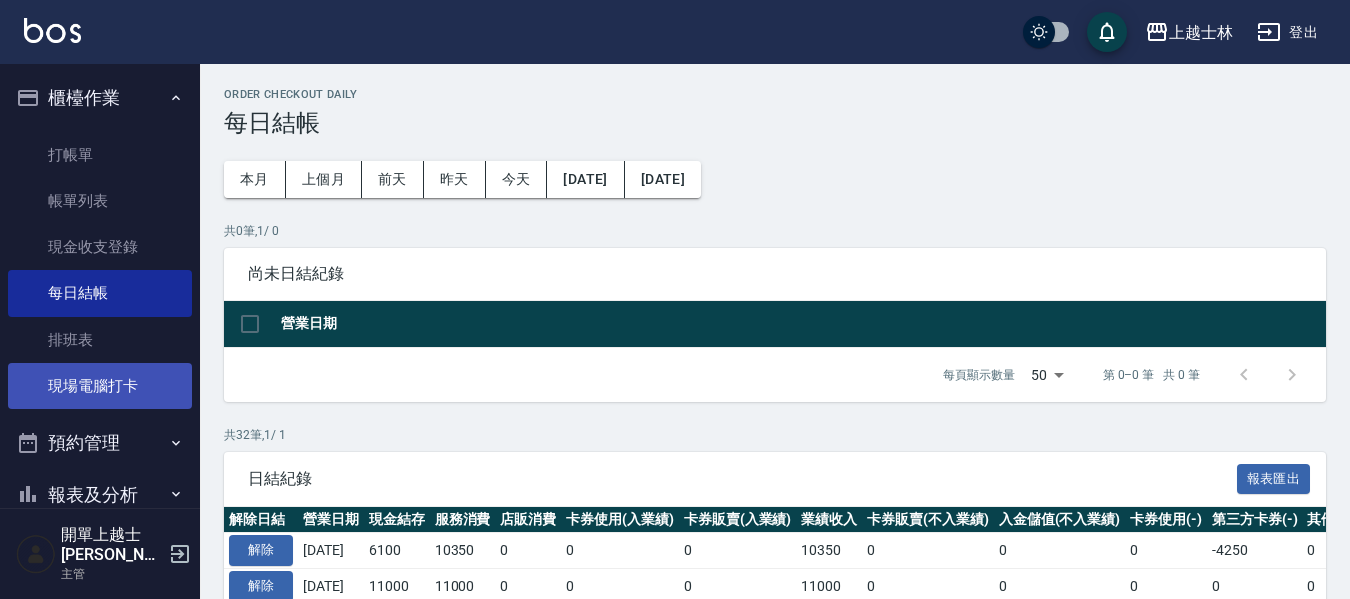 click on "現場電腦打卡" at bounding box center [100, 386] 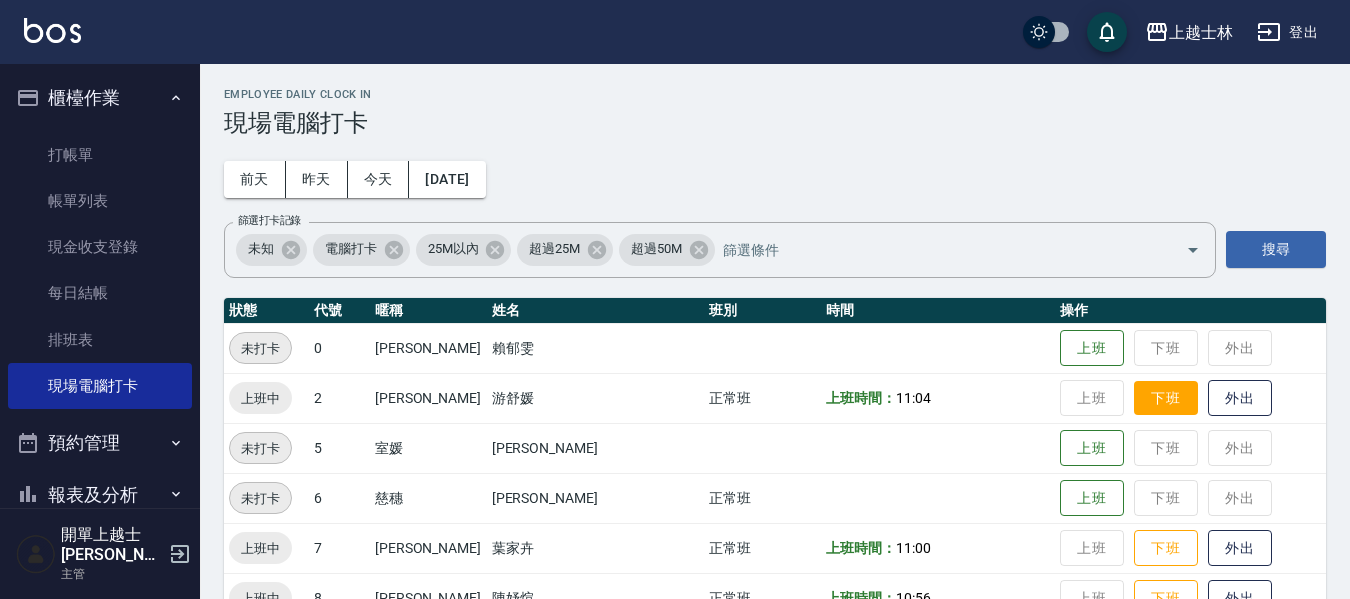 click on "下班" at bounding box center (1166, 398) 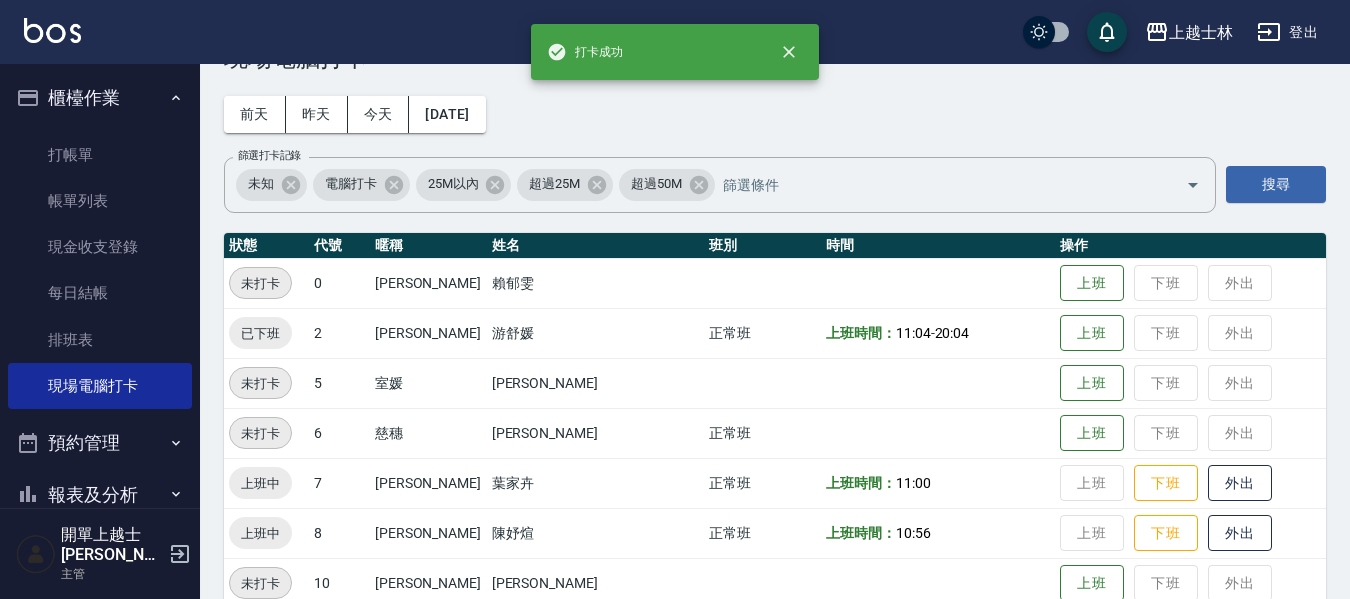 scroll, scrollTop: 100, scrollLeft: 0, axis: vertical 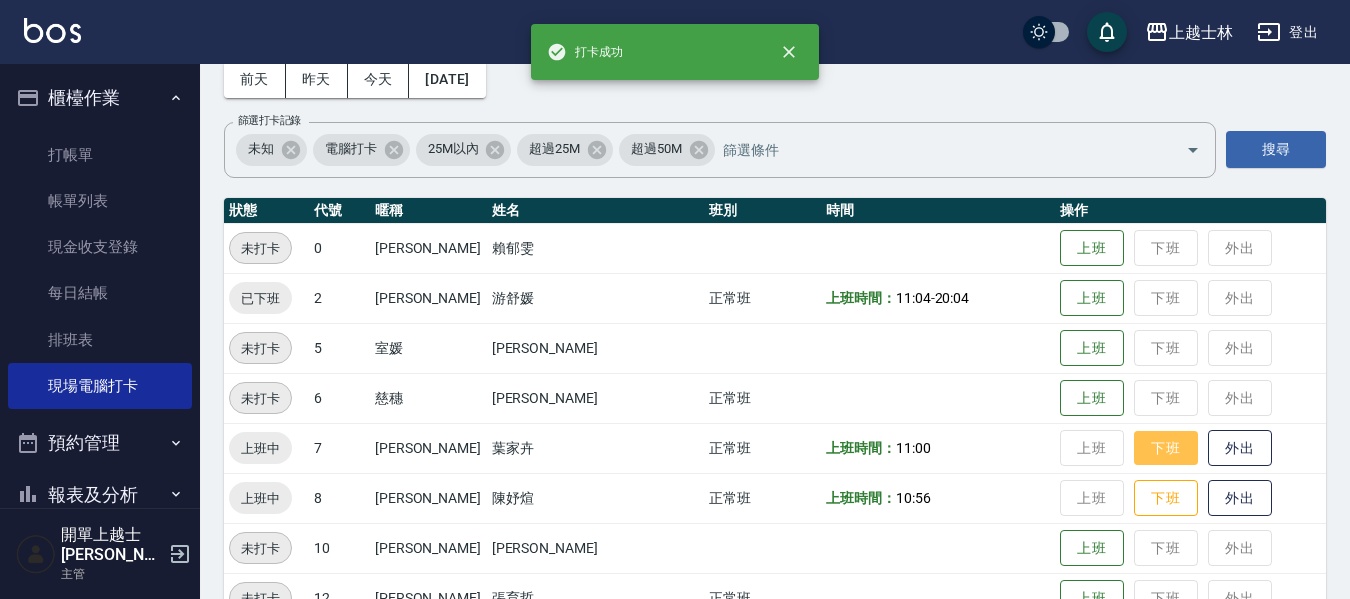 click on "下班" at bounding box center [1166, 448] 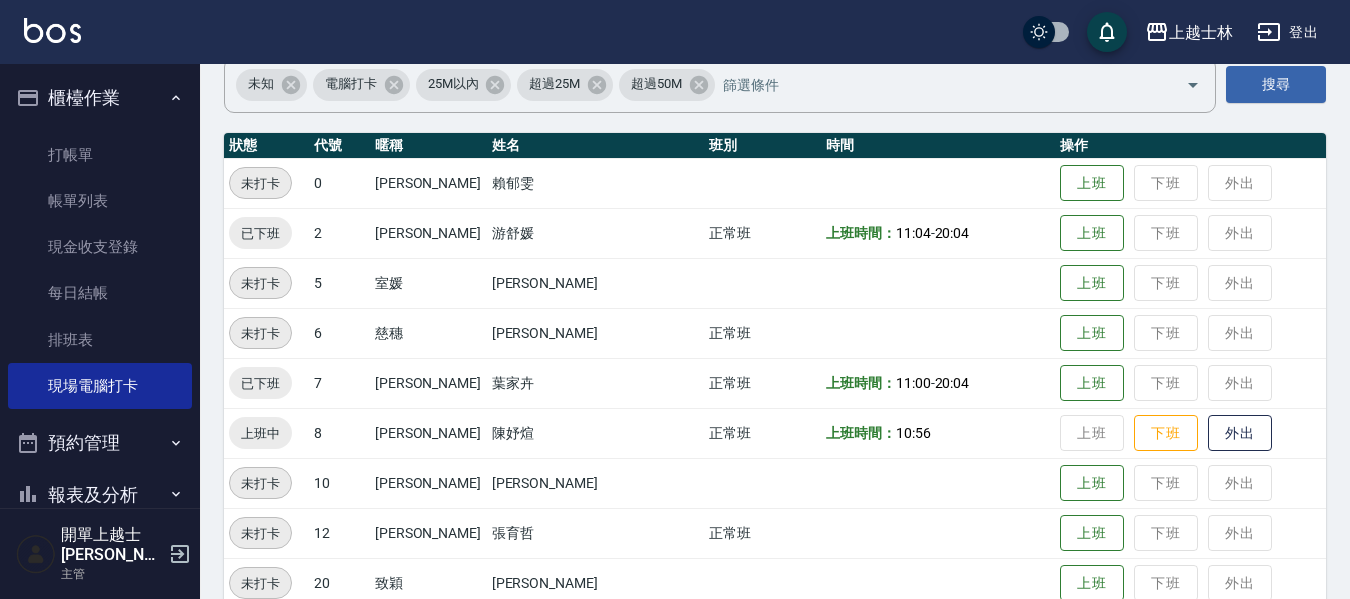 scroll, scrollTop: 200, scrollLeft: 0, axis: vertical 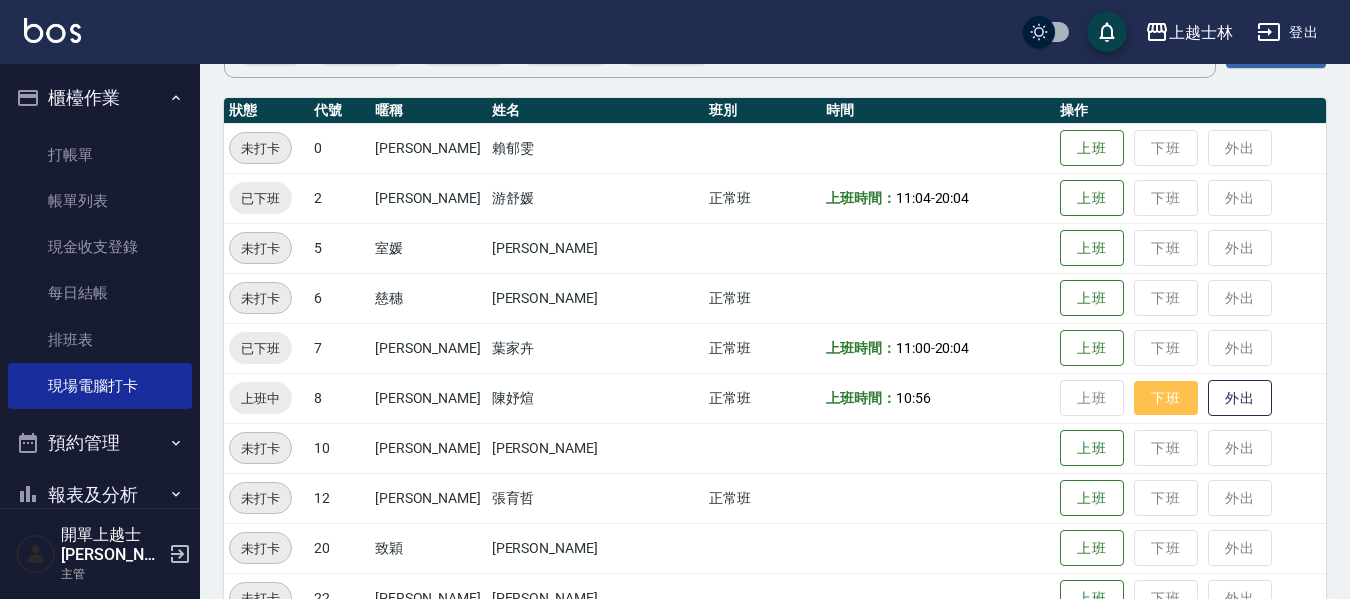 click on "下班" at bounding box center (1166, 398) 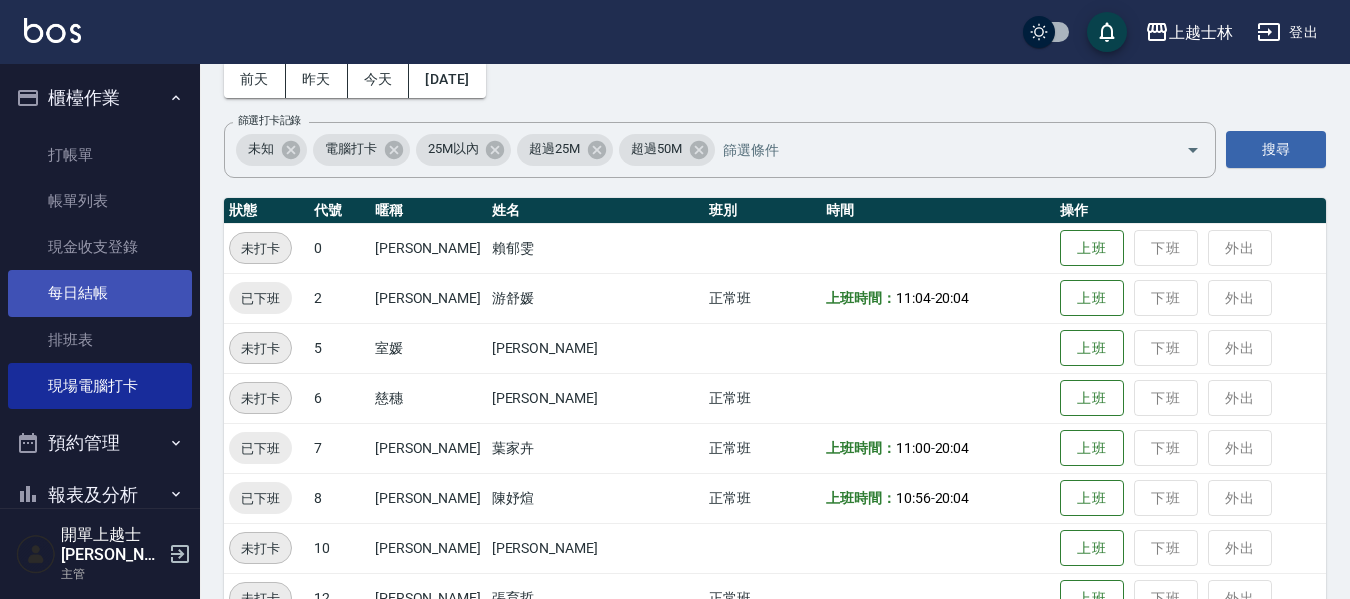scroll, scrollTop: 0, scrollLeft: 0, axis: both 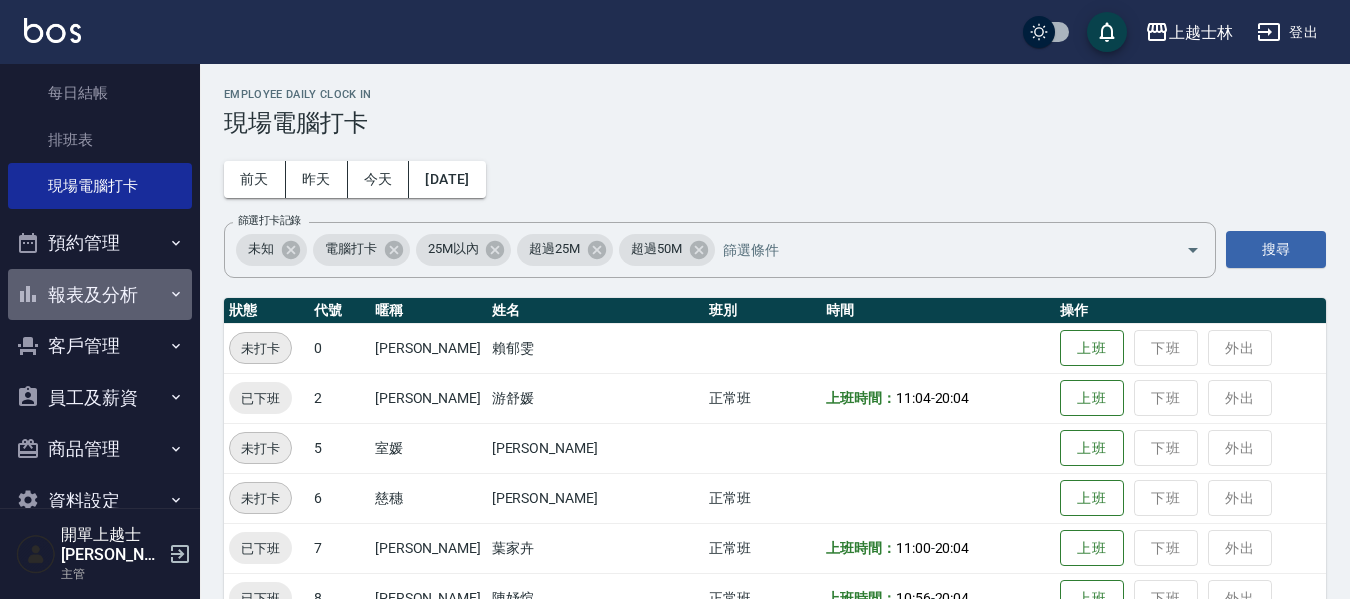click on "報表及分析" at bounding box center [100, 295] 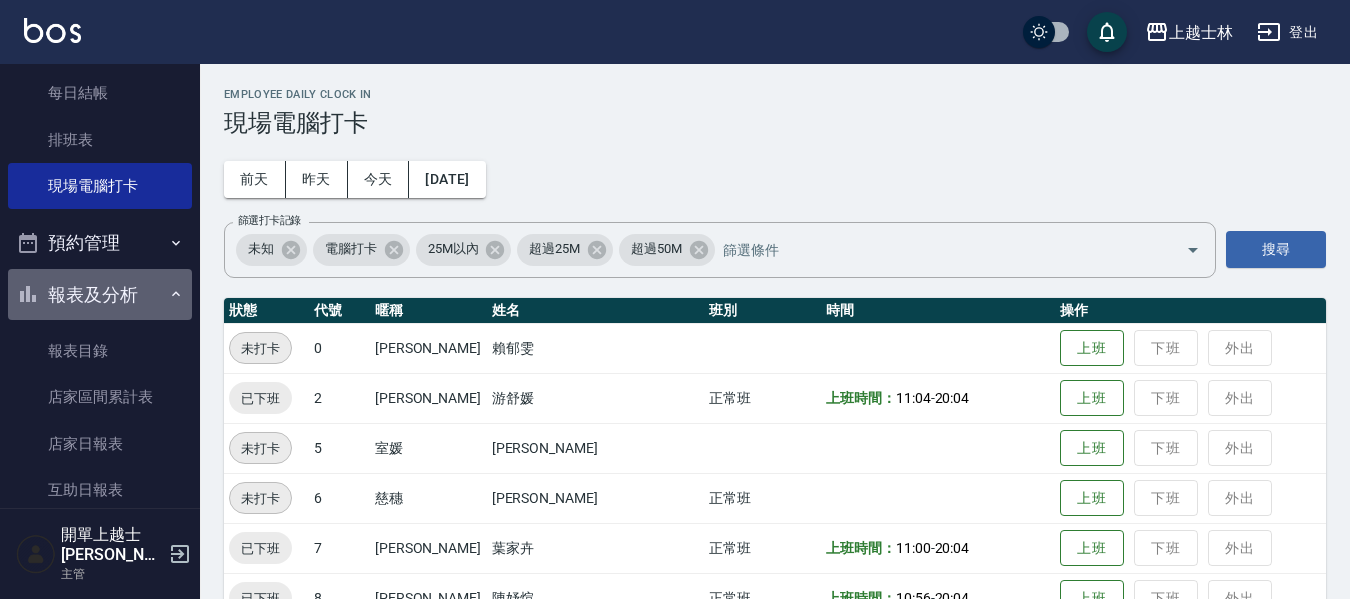 click on "報表及分析" at bounding box center [100, 295] 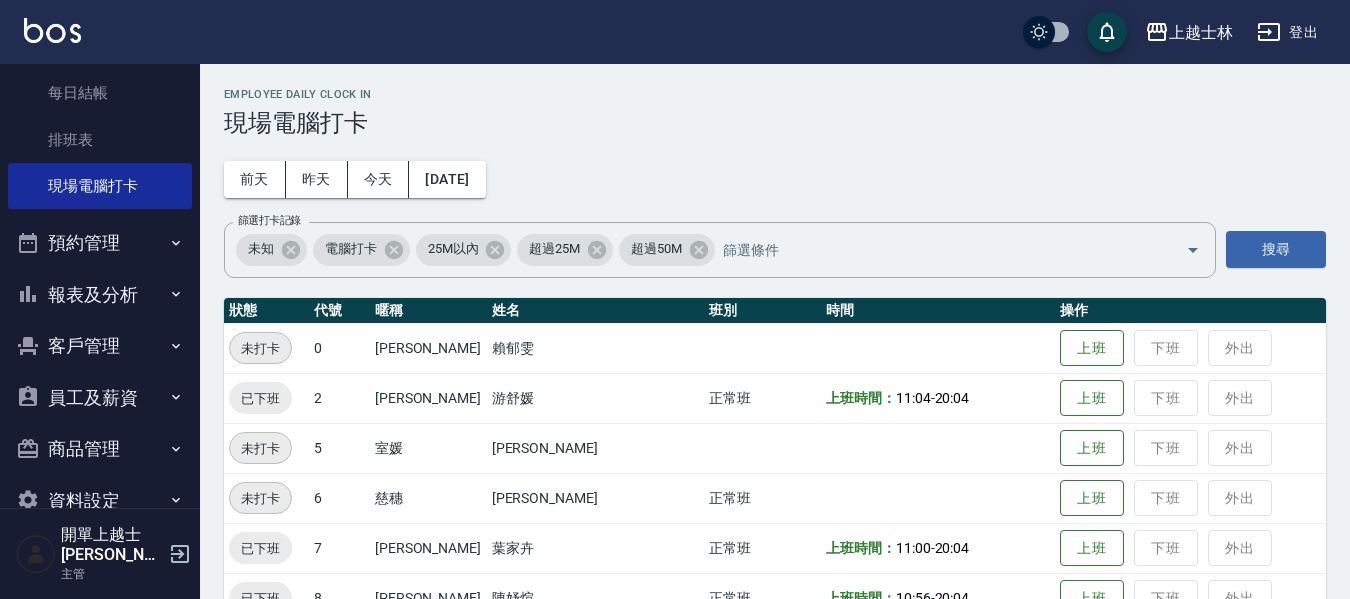 click on "報表及分析" at bounding box center (100, 295) 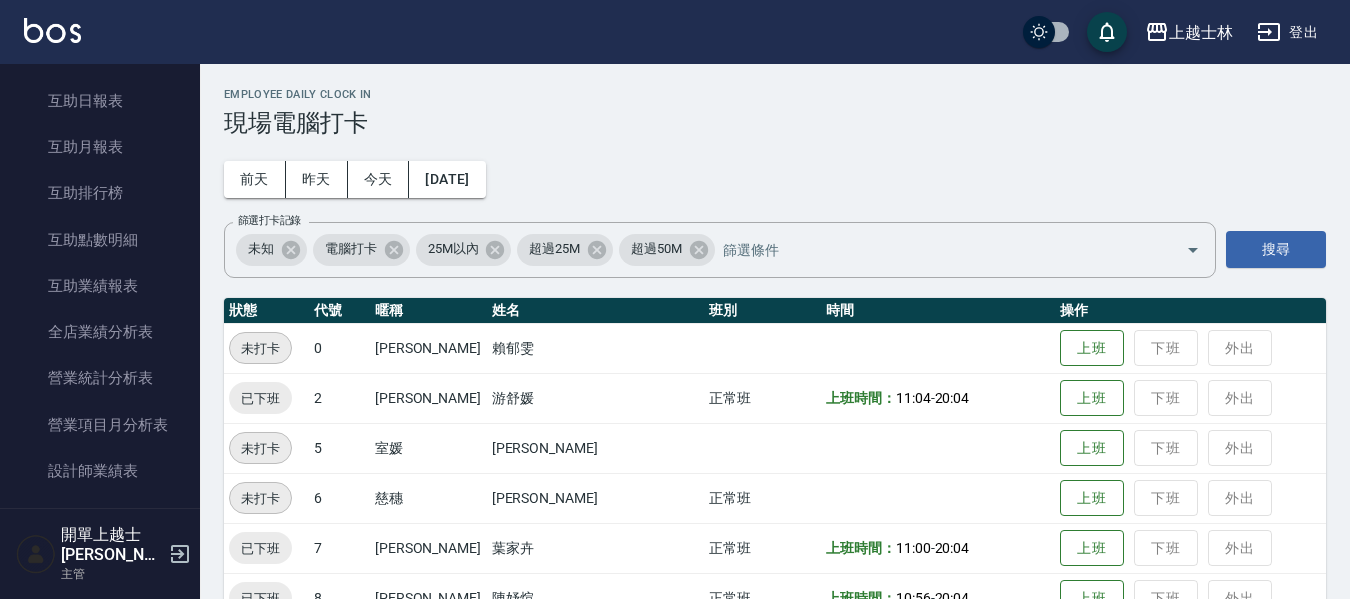 scroll, scrollTop: 700, scrollLeft: 0, axis: vertical 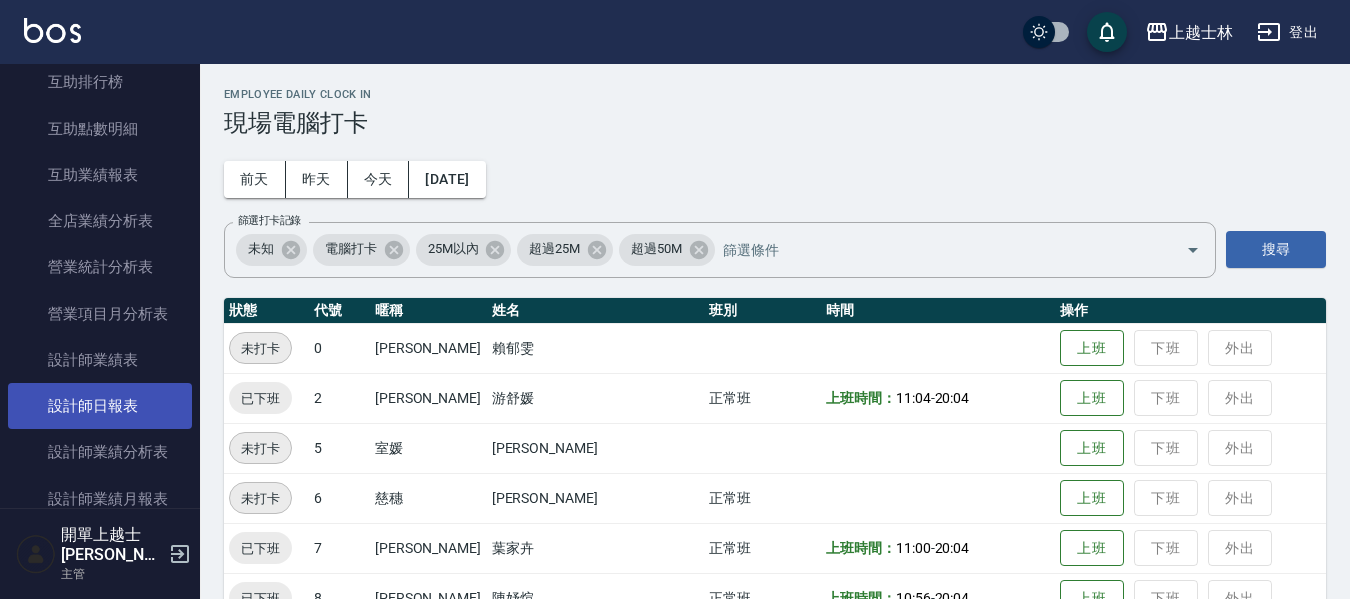 click on "設計師日報表" at bounding box center (100, 406) 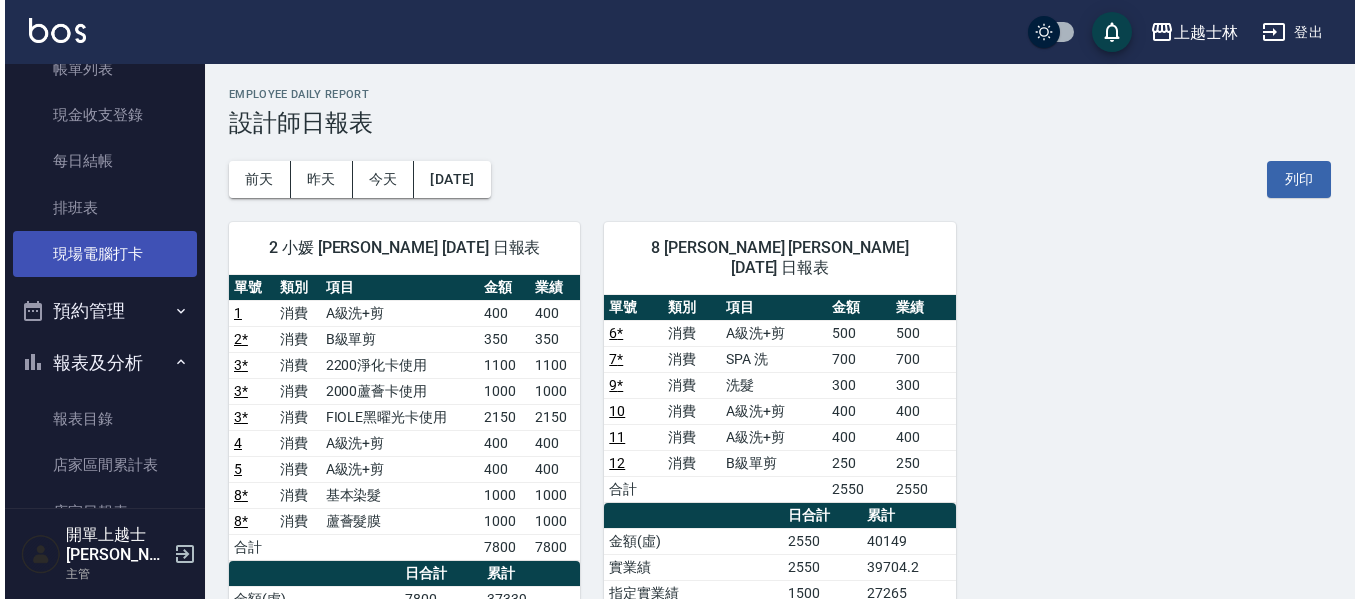 scroll, scrollTop: 100, scrollLeft: 0, axis: vertical 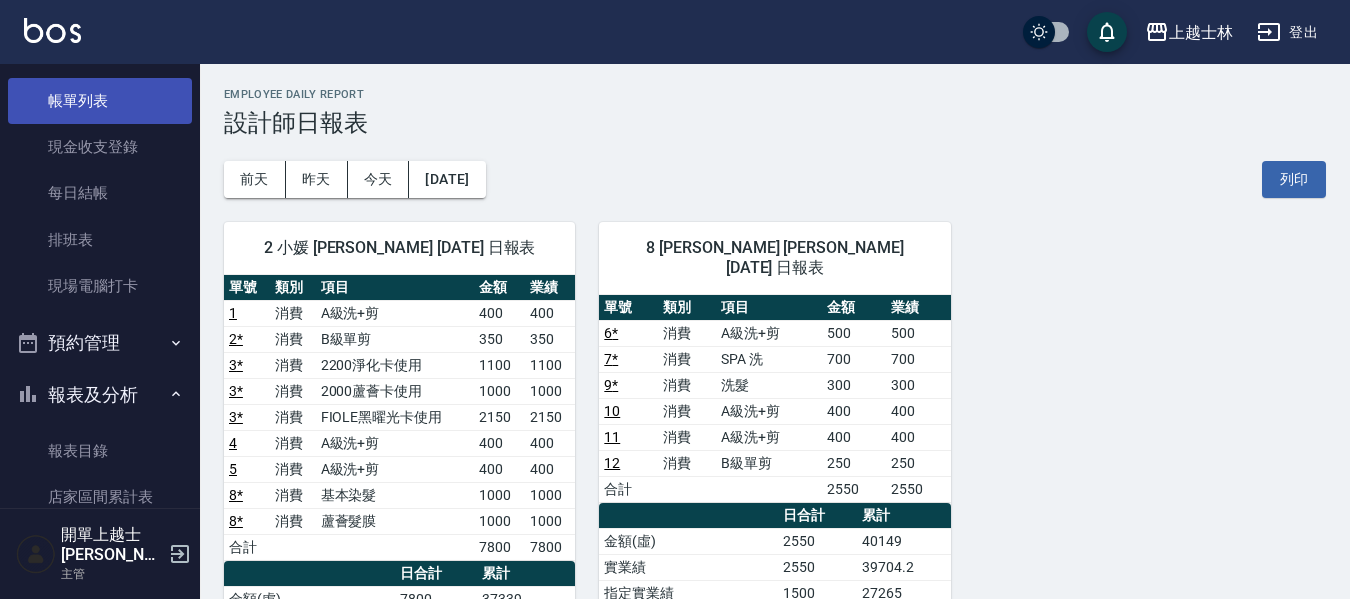 click on "帳單列表" at bounding box center (100, 101) 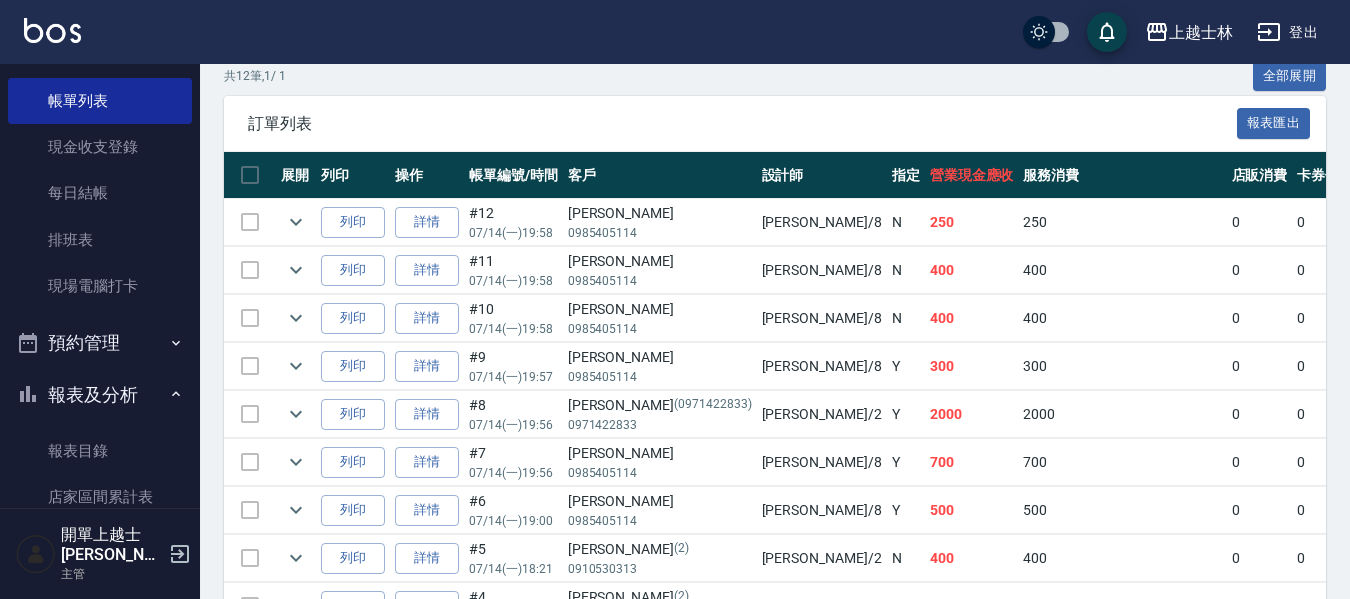 scroll, scrollTop: 500, scrollLeft: 0, axis: vertical 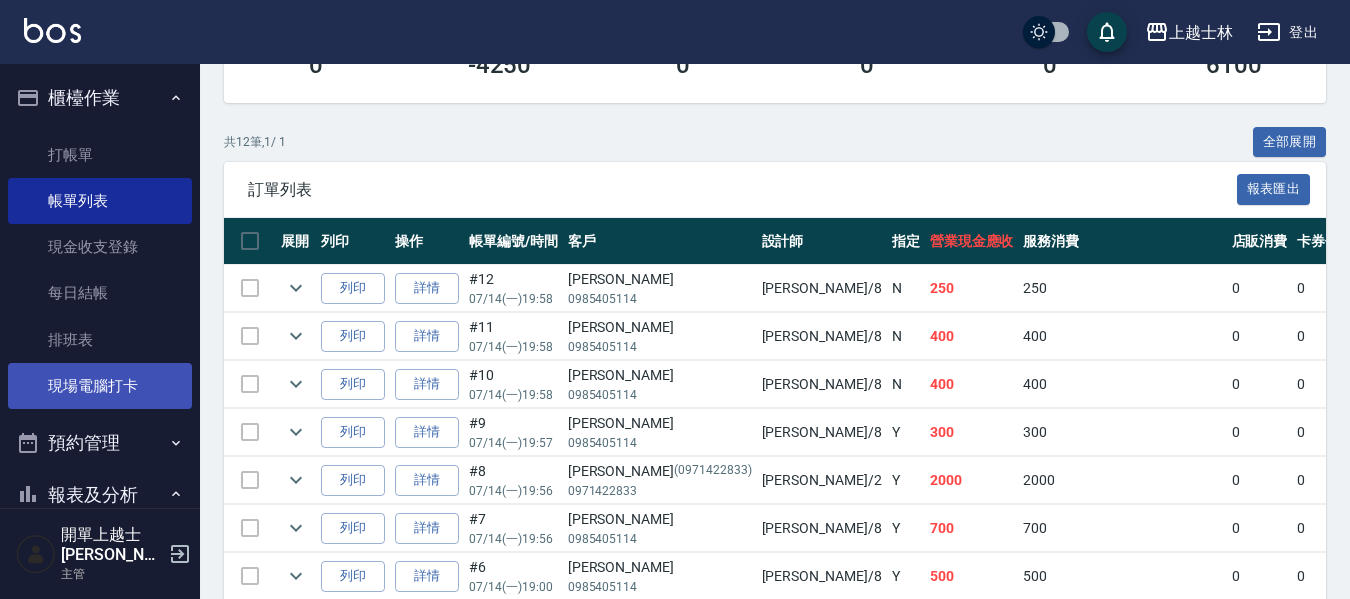 click on "現場電腦打卡" at bounding box center (100, 386) 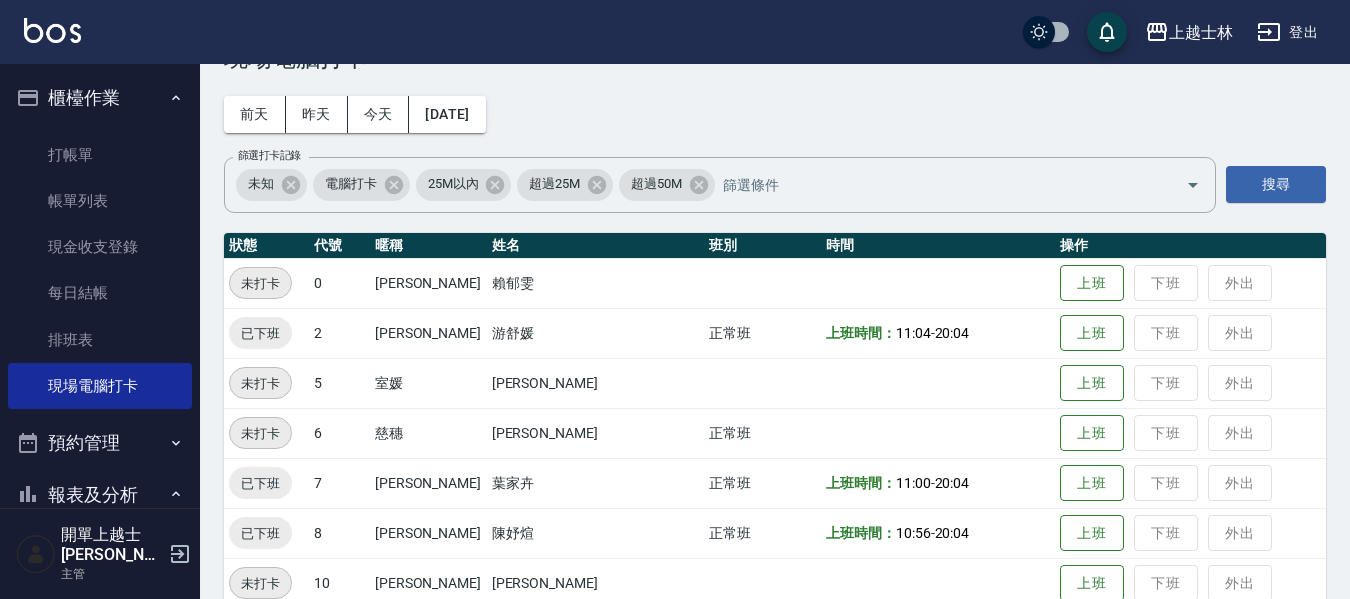 scroll, scrollTop: 100, scrollLeft: 0, axis: vertical 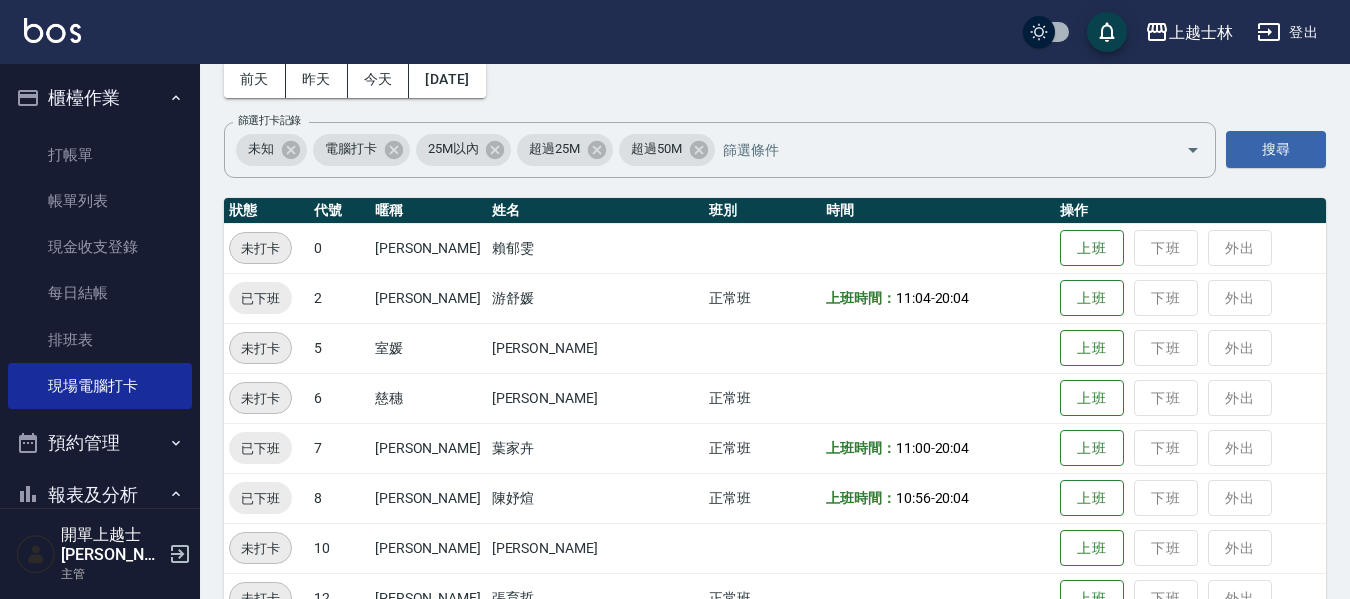 click on "正常班" at bounding box center [762, 398] 